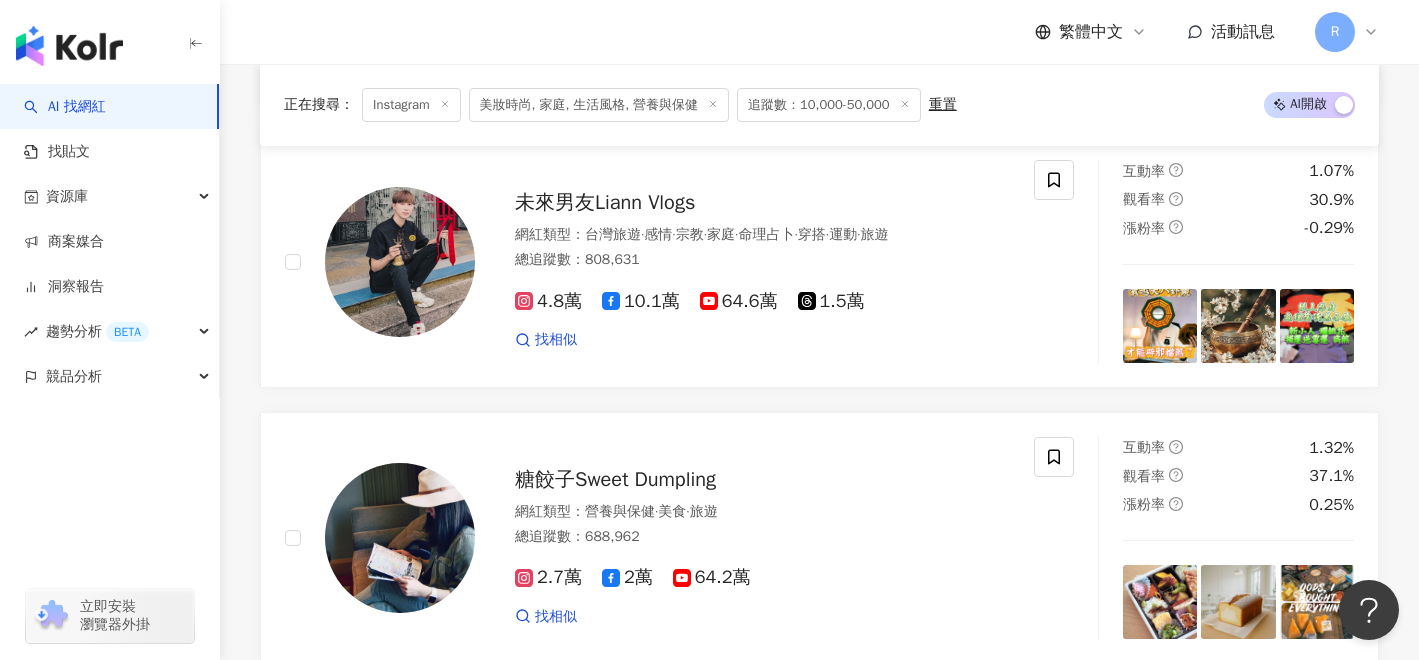 scroll, scrollTop: 2892, scrollLeft: 0, axis: vertical 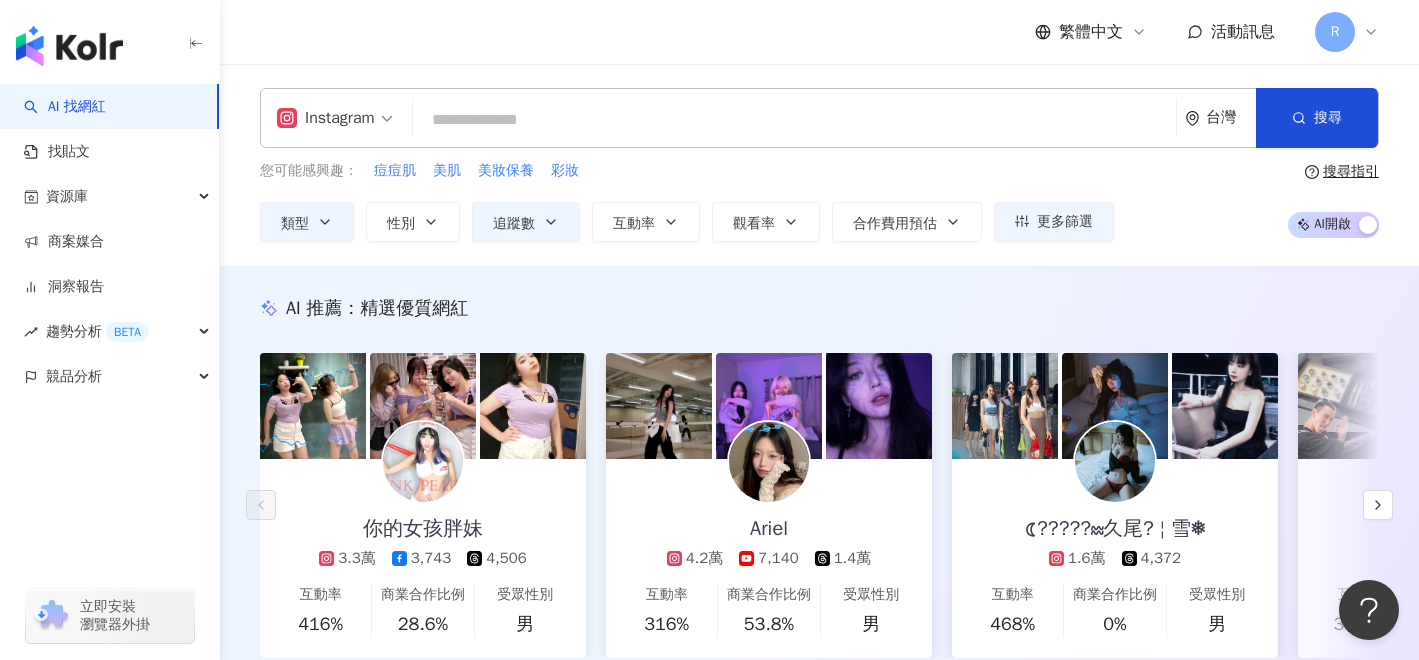 click on "Instagram 台灣 搜尋" at bounding box center (819, 118) 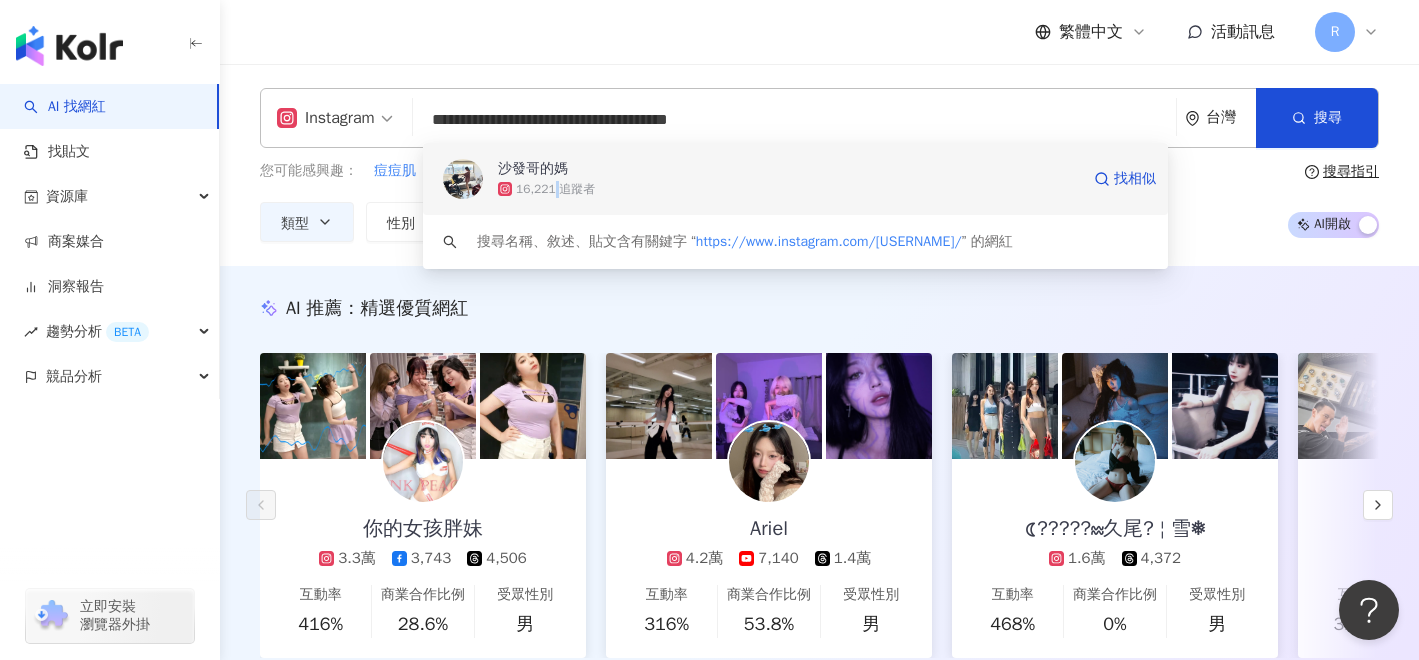 click 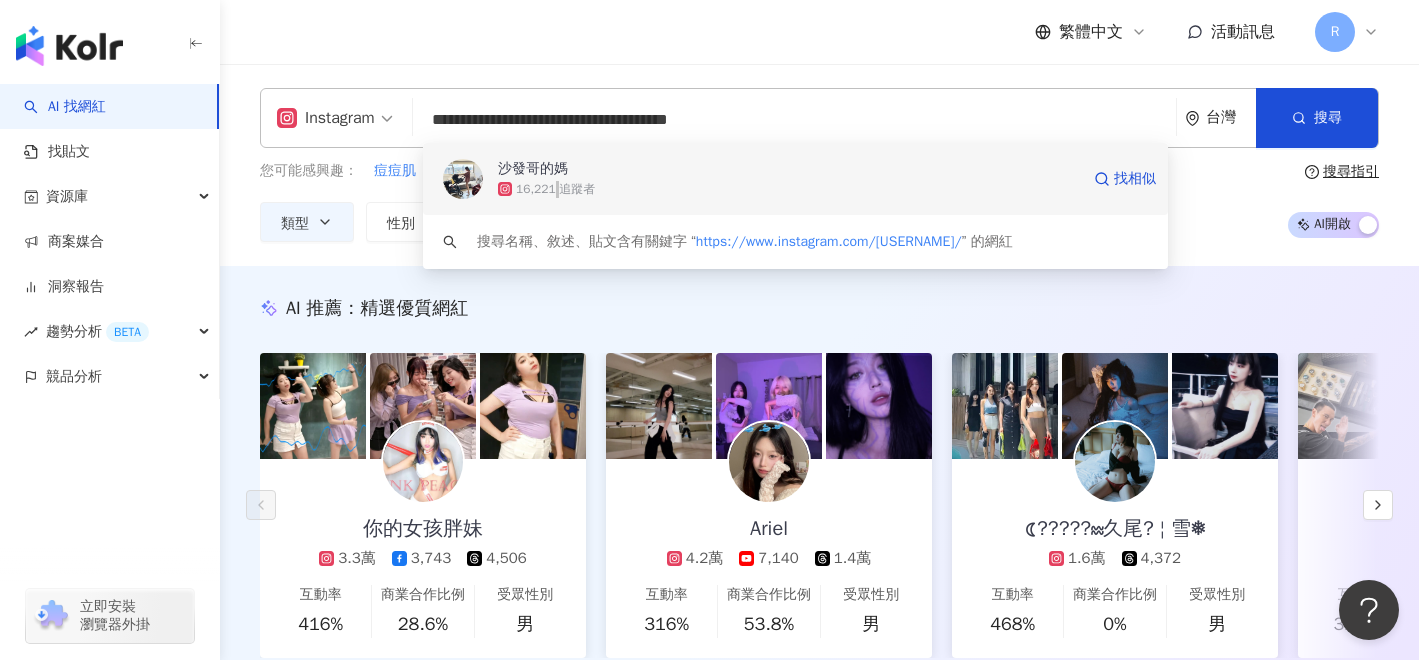 type 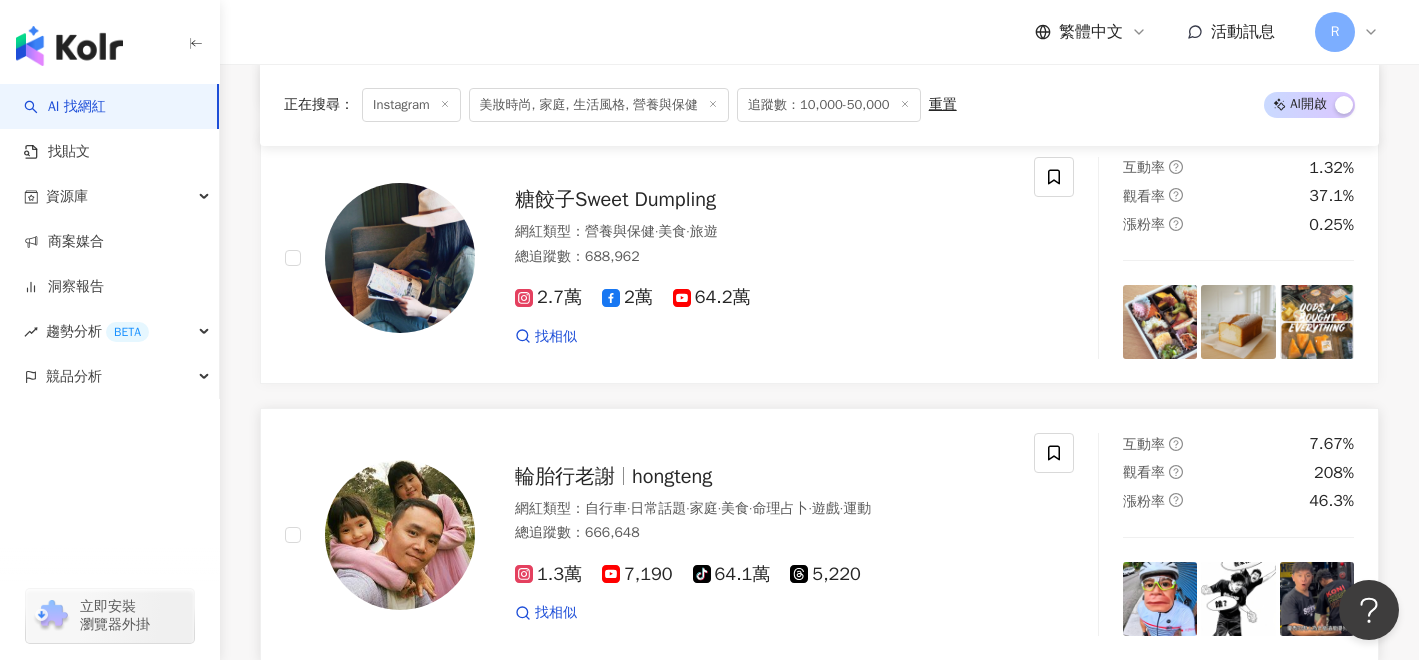 scroll, scrollTop: 3021, scrollLeft: 0, axis: vertical 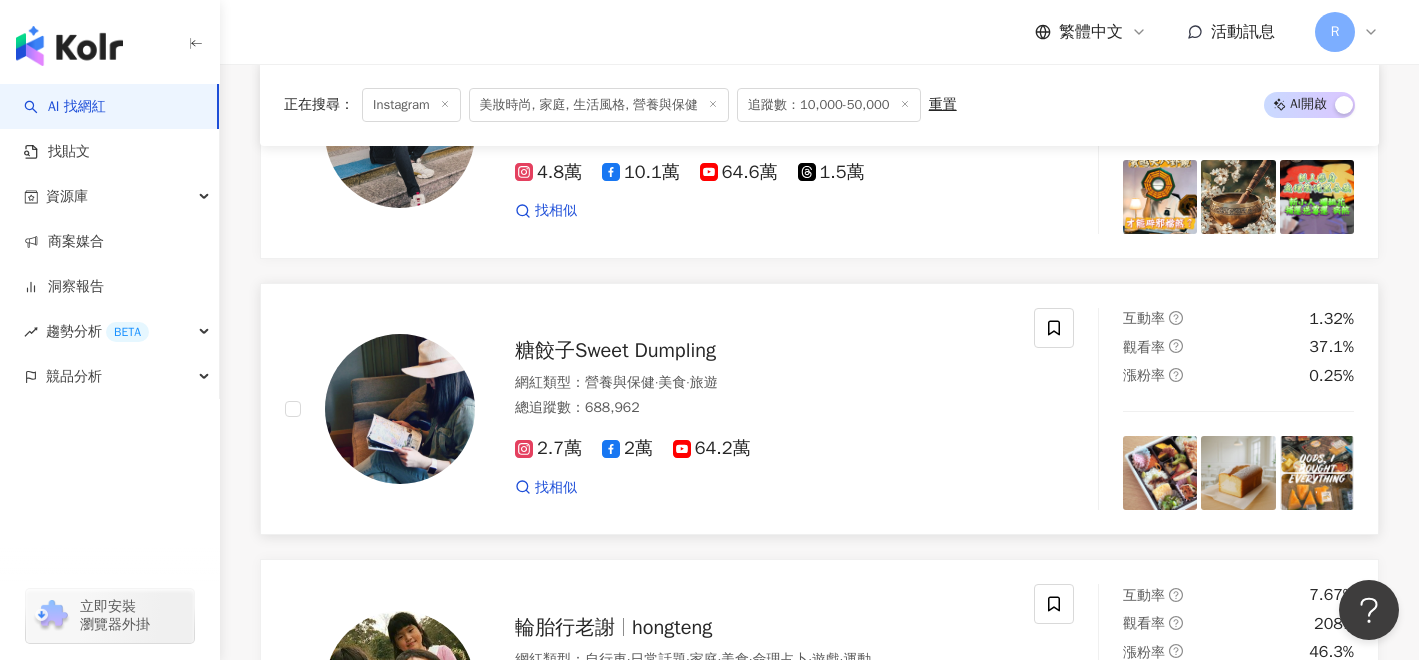 click on "糖餃子Sweet Dumpling" at bounding box center (615, 350) 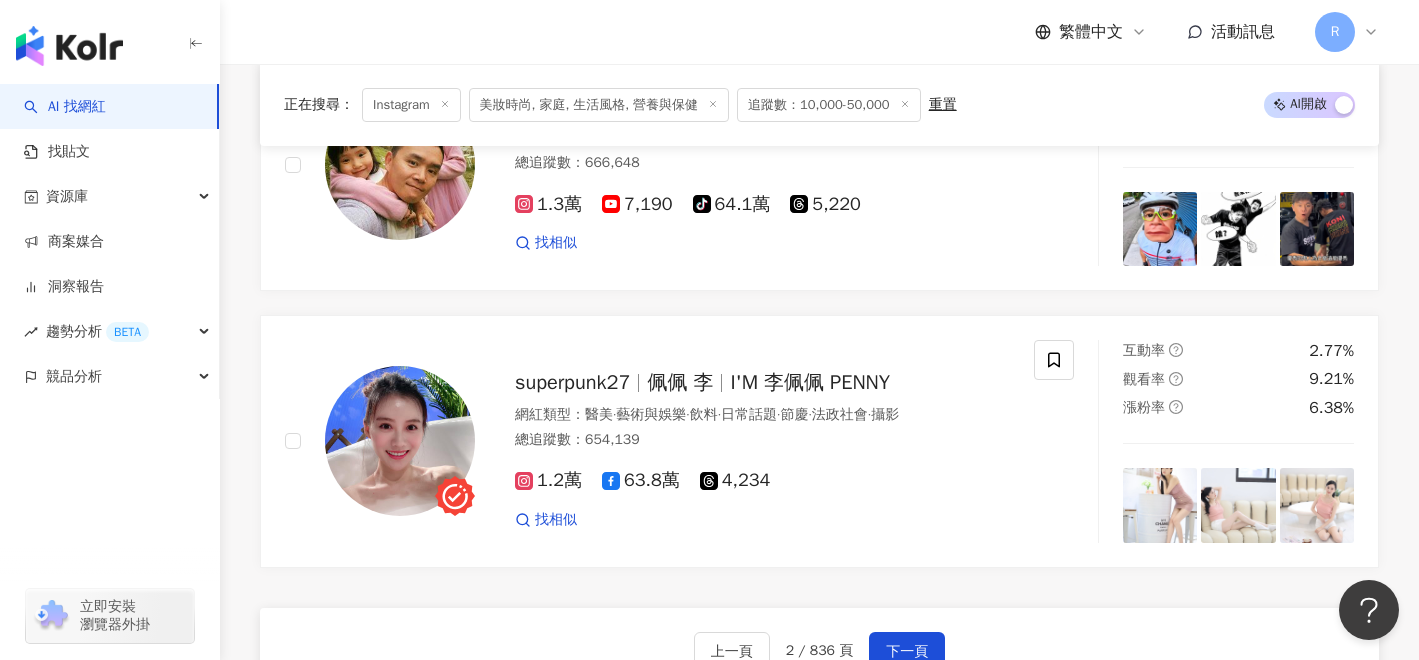 scroll, scrollTop: 3545, scrollLeft: 0, axis: vertical 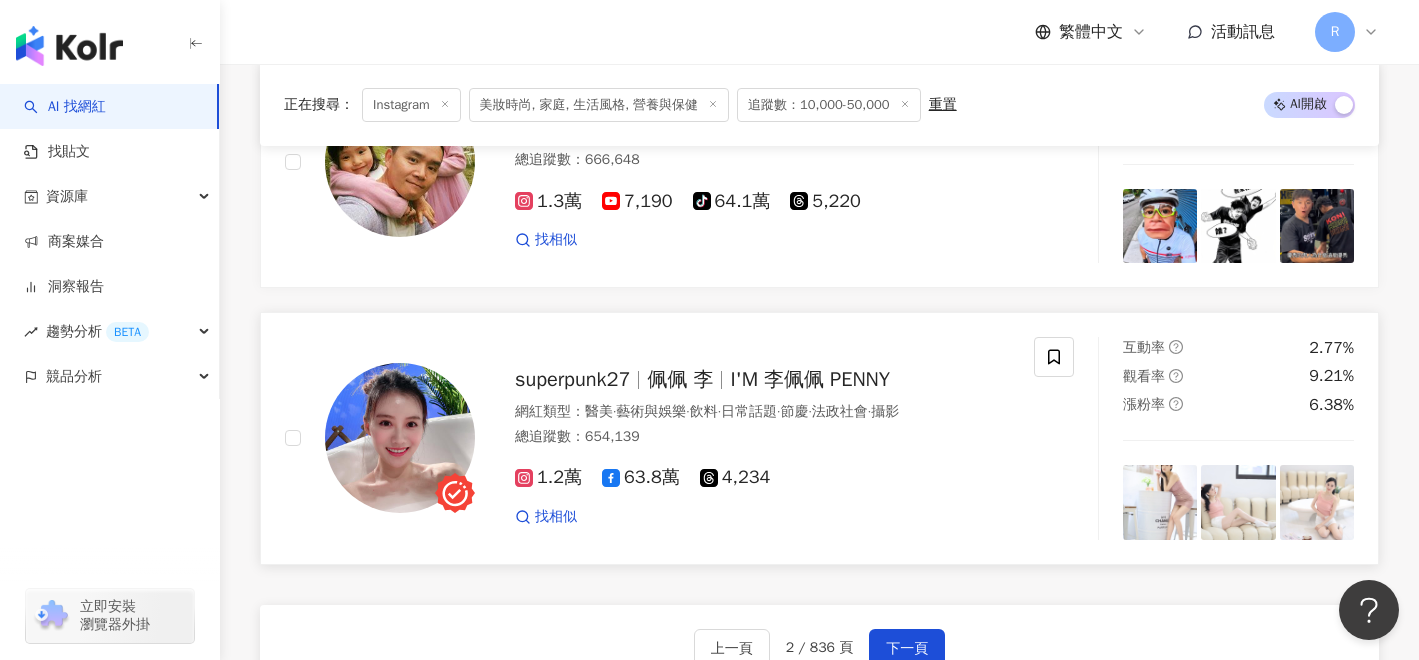 click on "I'M 李佩佩 PENNY" at bounding box center (810, 379) 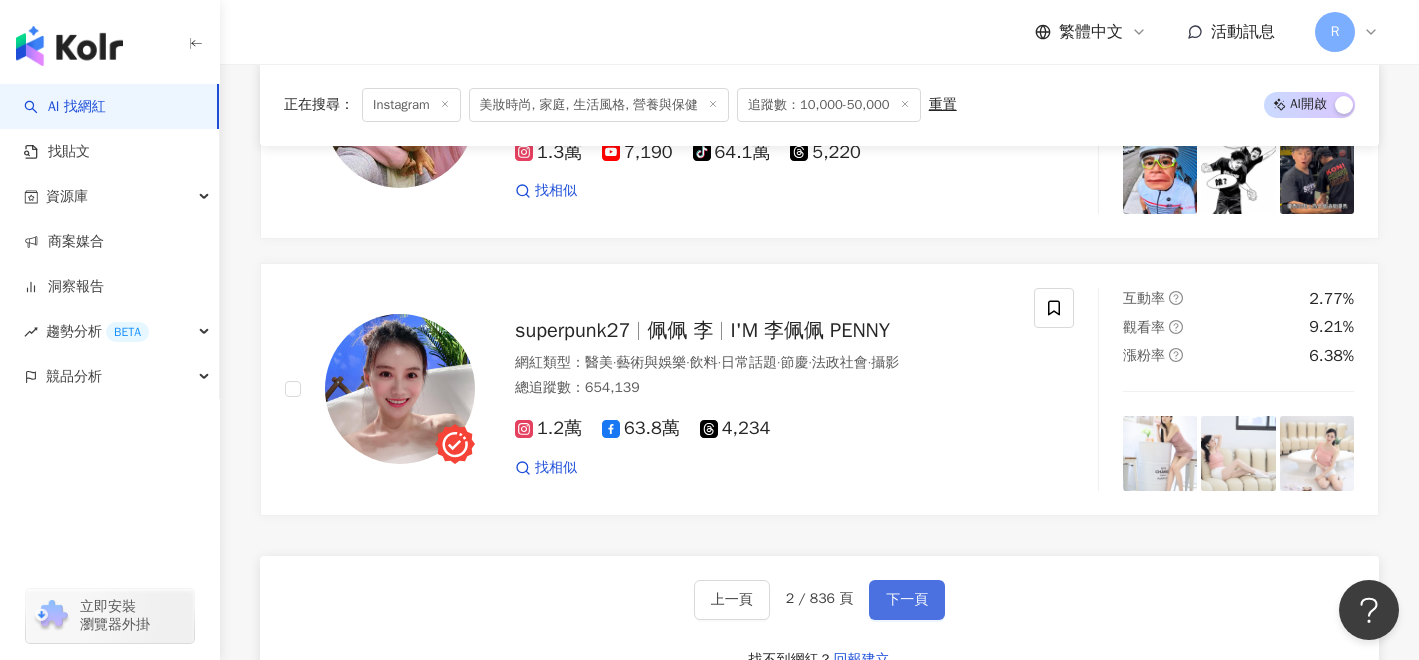 scroll, scrollTop: 3652, scrollLeft: 0, axis: vertical 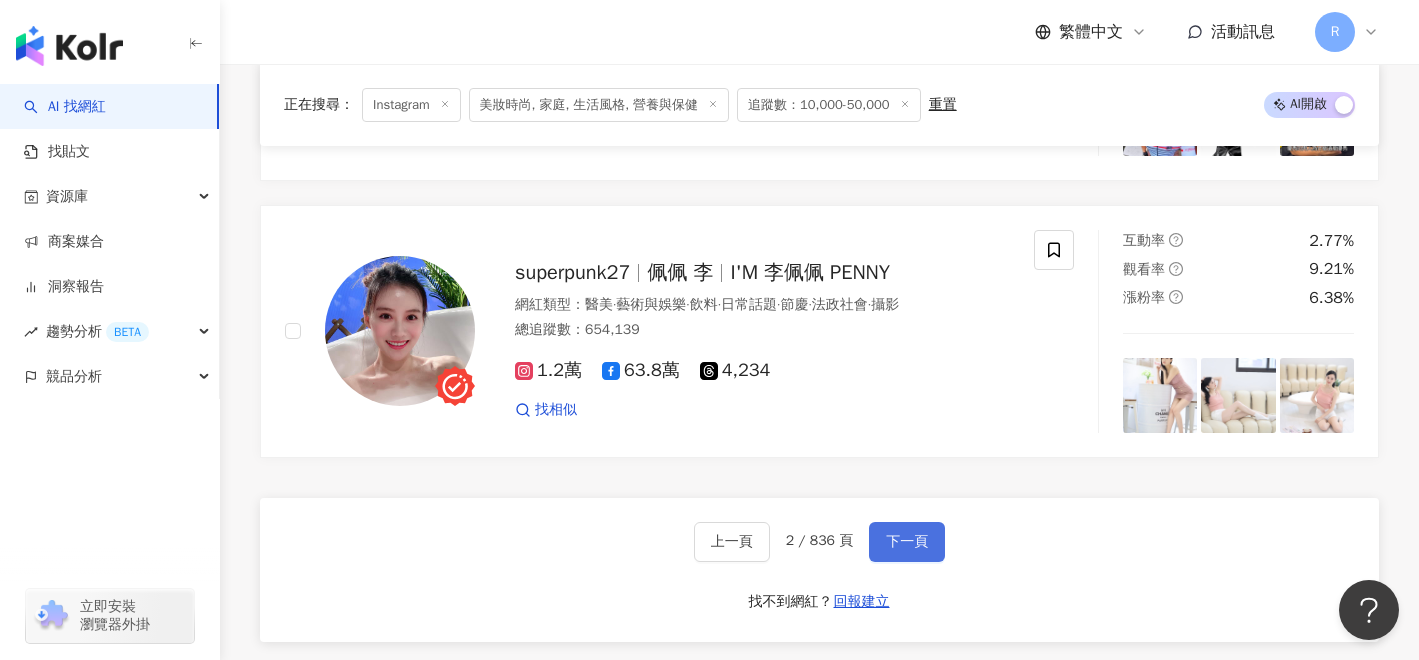 click on "下一頁" at bounding box center (907, 542) 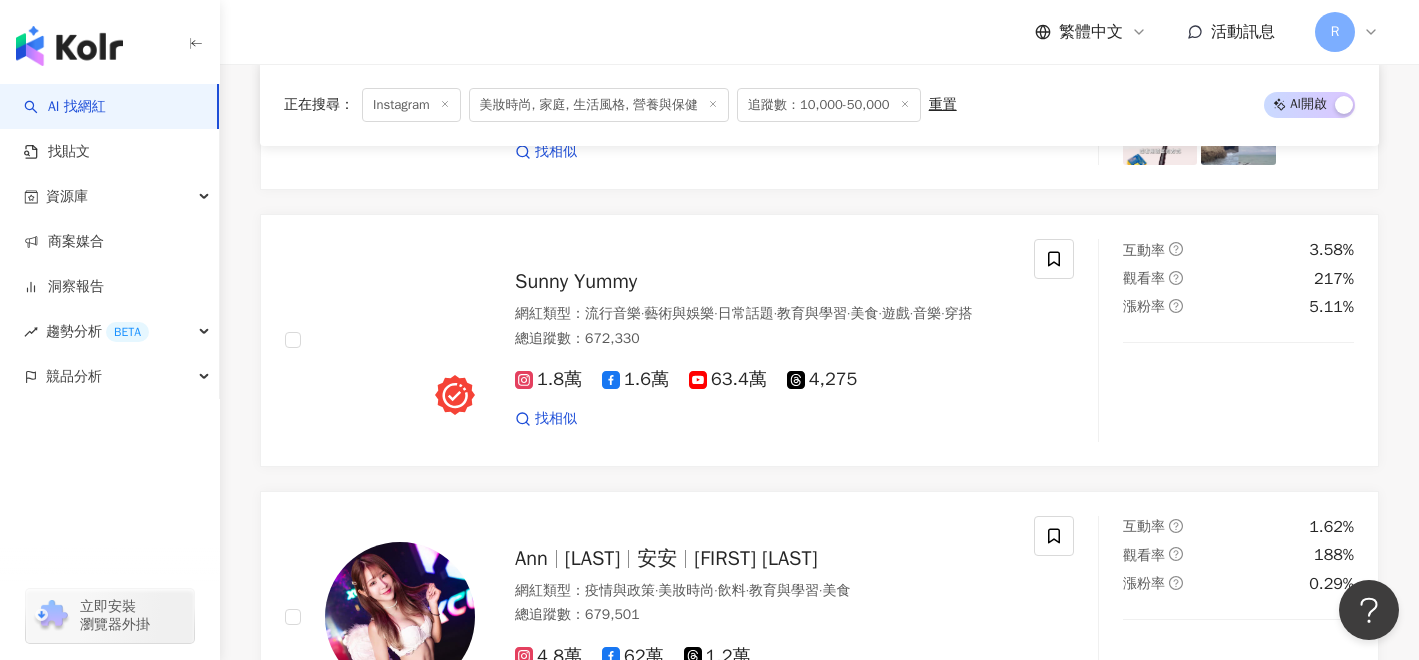 scroll, scrollTop: 875, scrollLeft: 0, axis: vertical 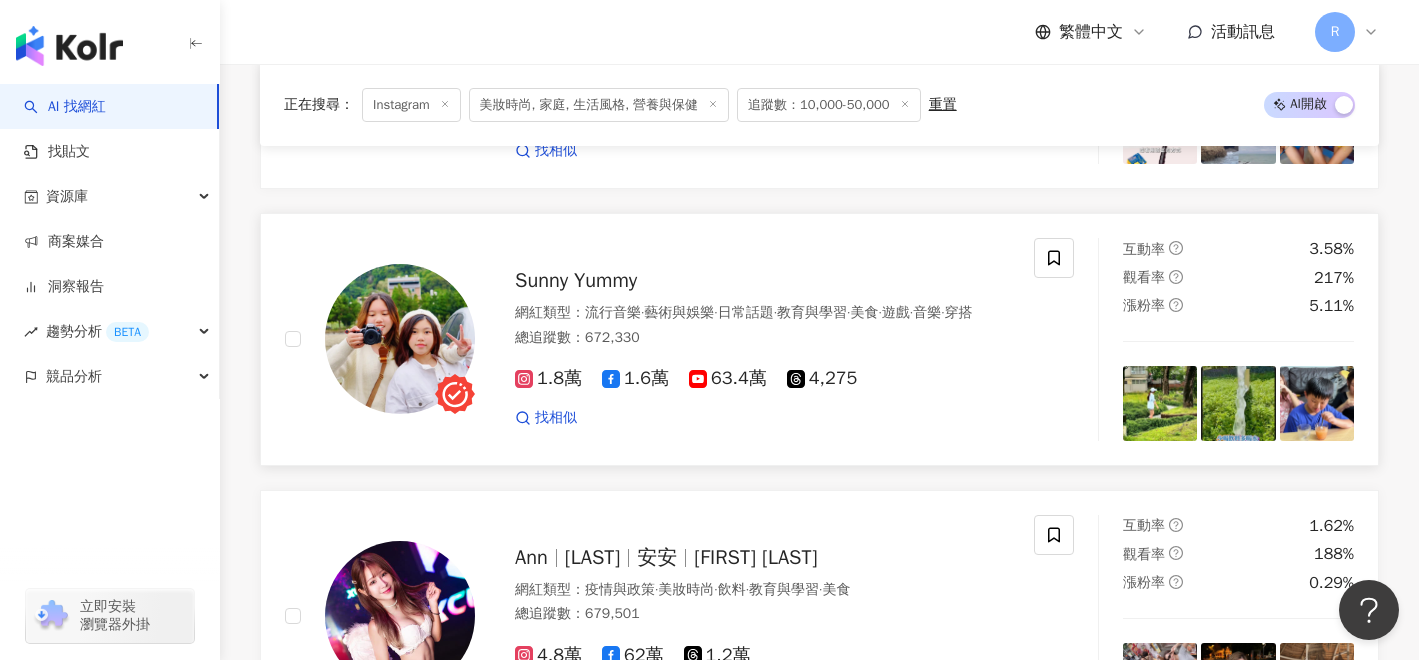 click on "Sunny Yummy" at bounding box center (576, 280) 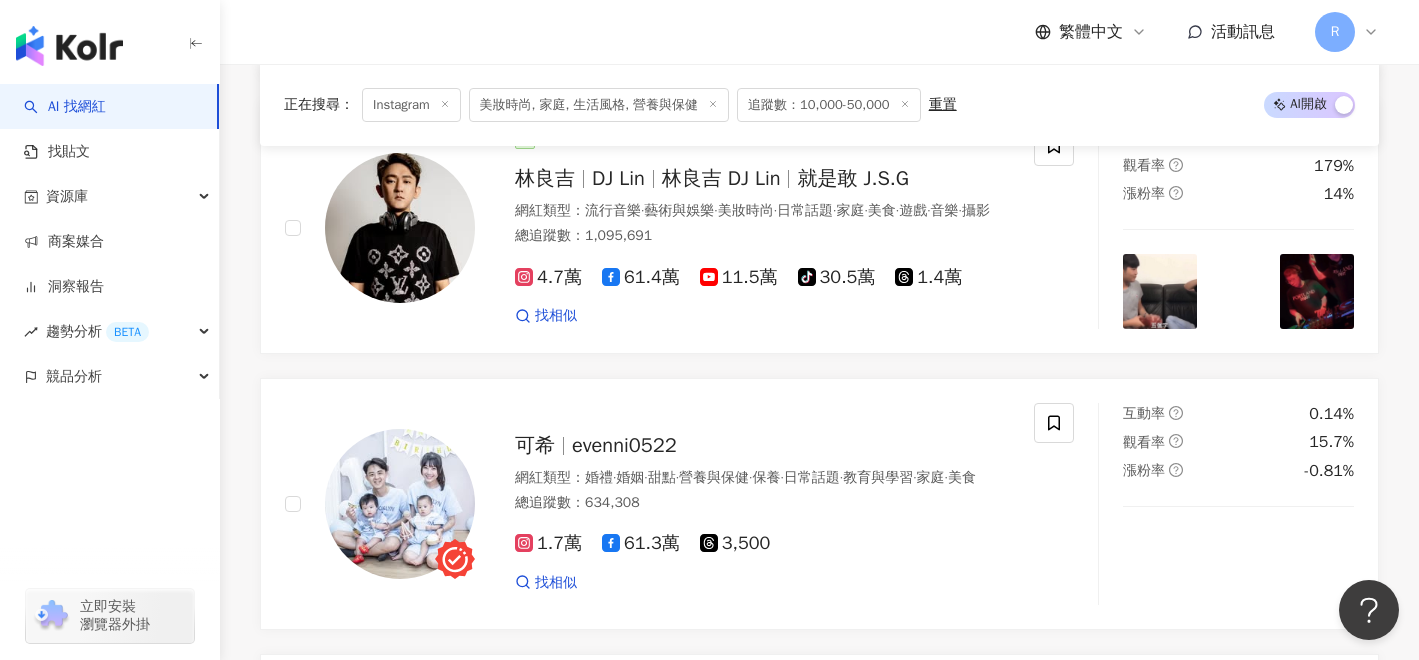scroll, scrollTop: 1241, scrollLeft: 0, axis: vertical 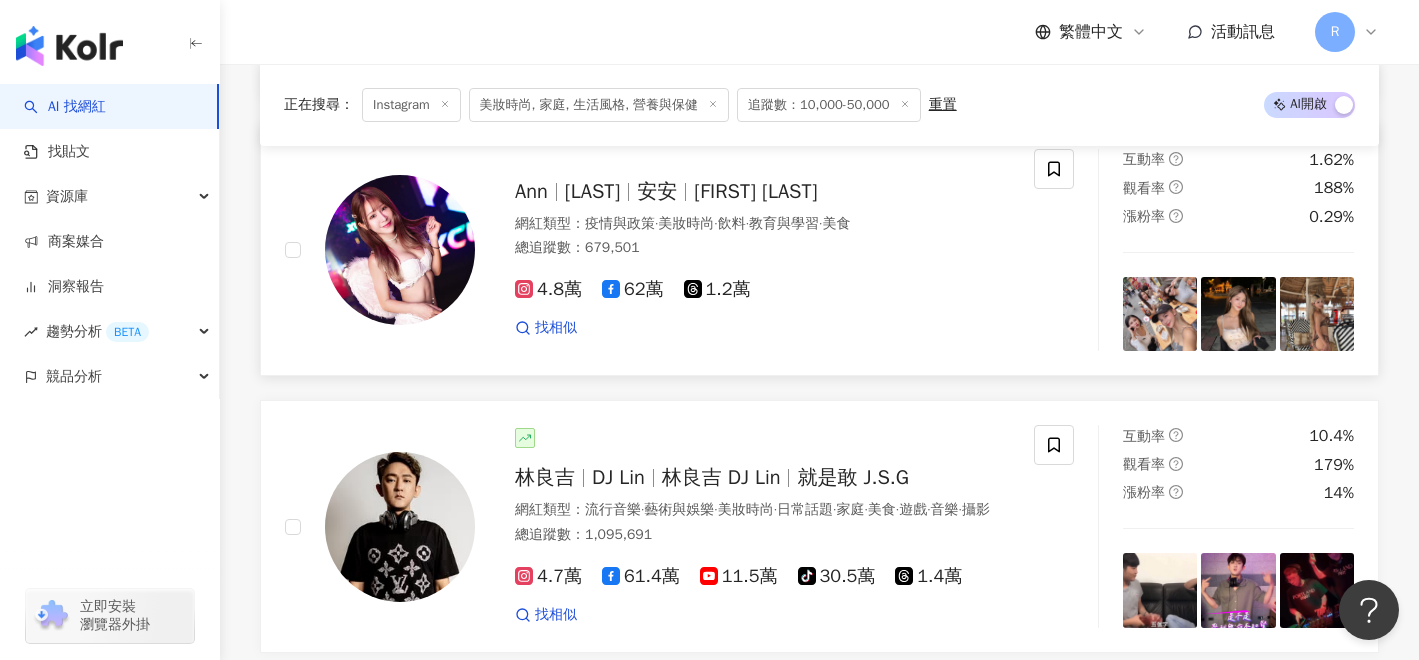 click on "Ann Jiang" at bounding box center (755, 191) 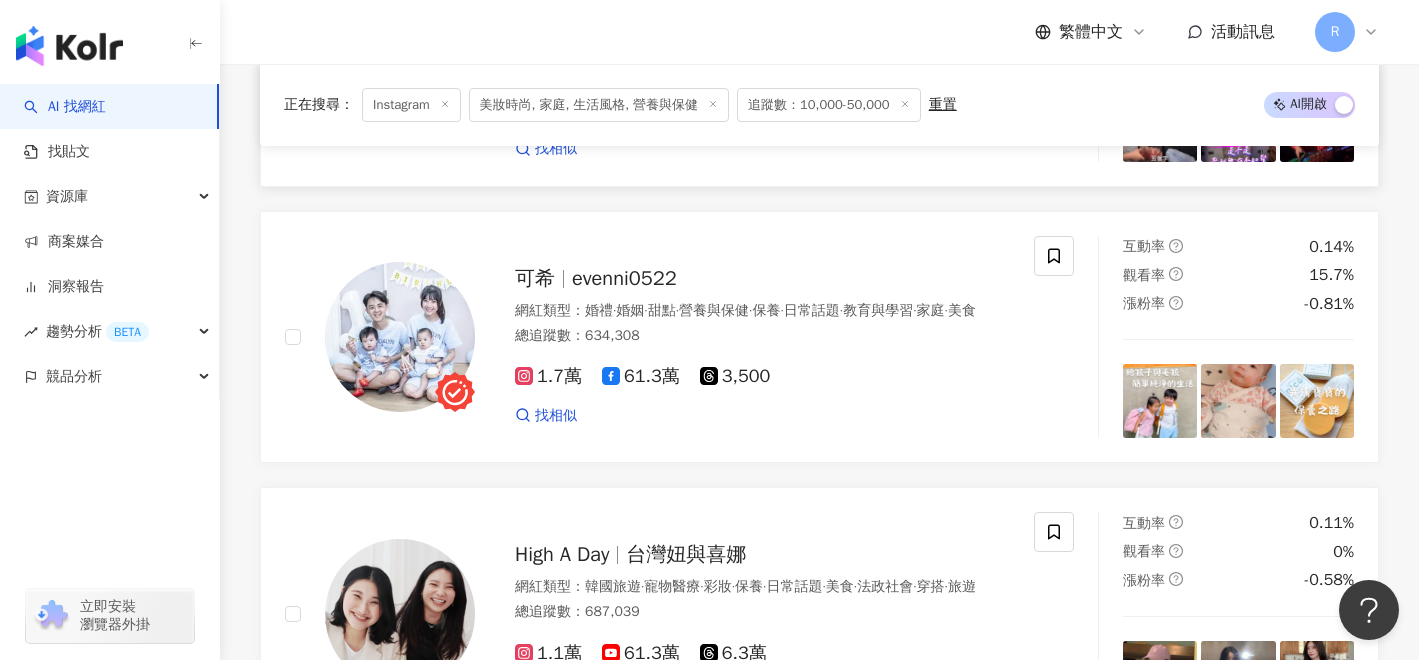 scroll, scrollTop: 1788, scrollLeft: 0, axis: vertical 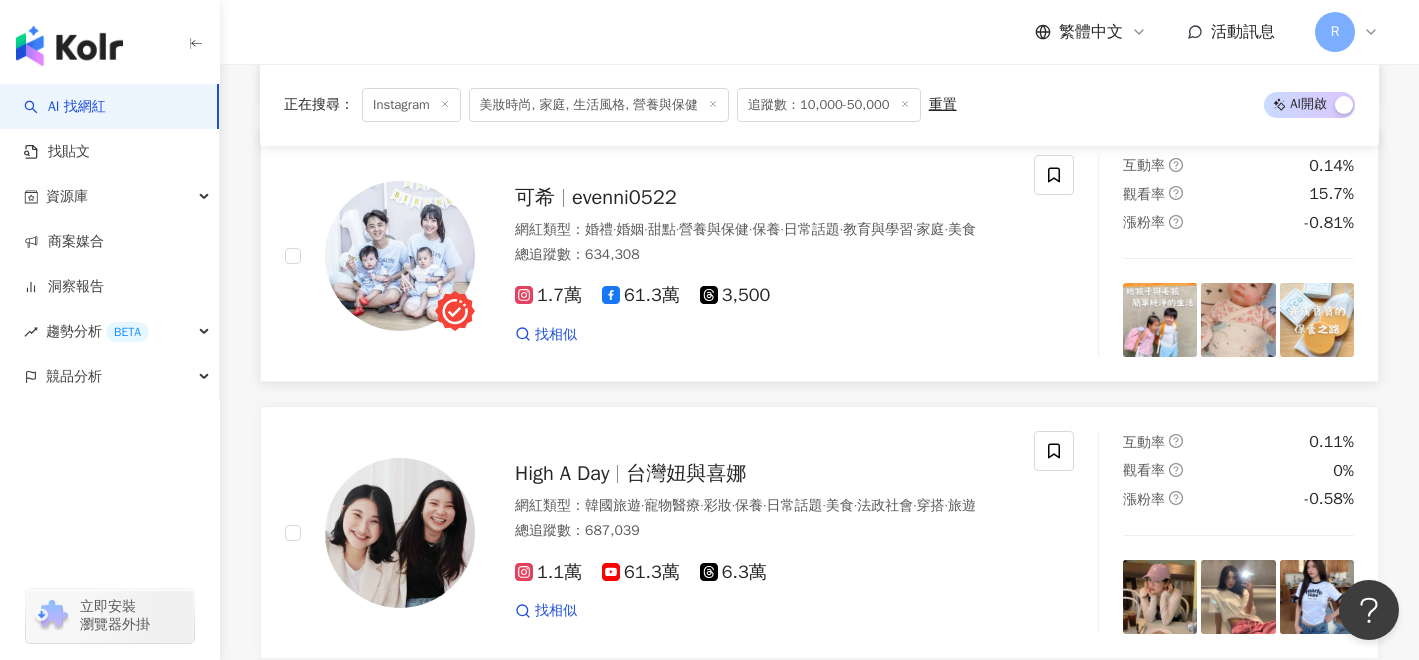 click on "evenni0522" at bounding box center [624, 197] 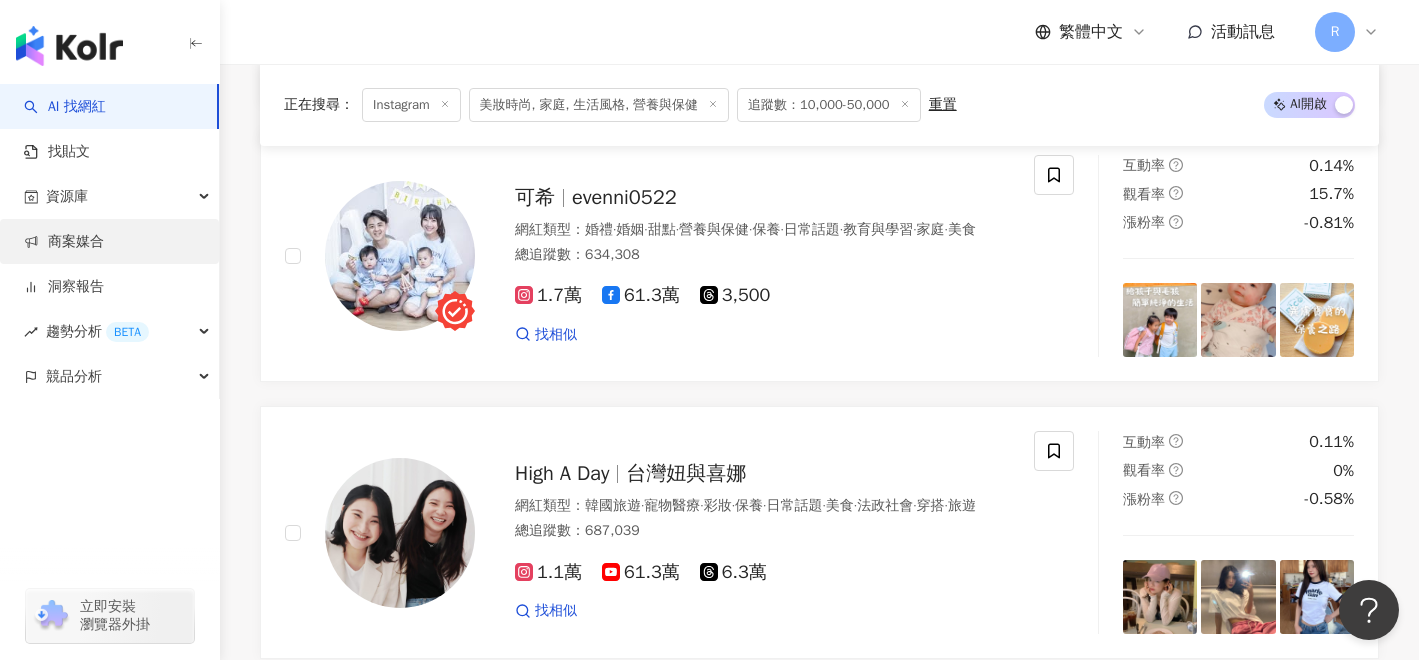 click on "商案媒合" at bounding box center [64, 242] 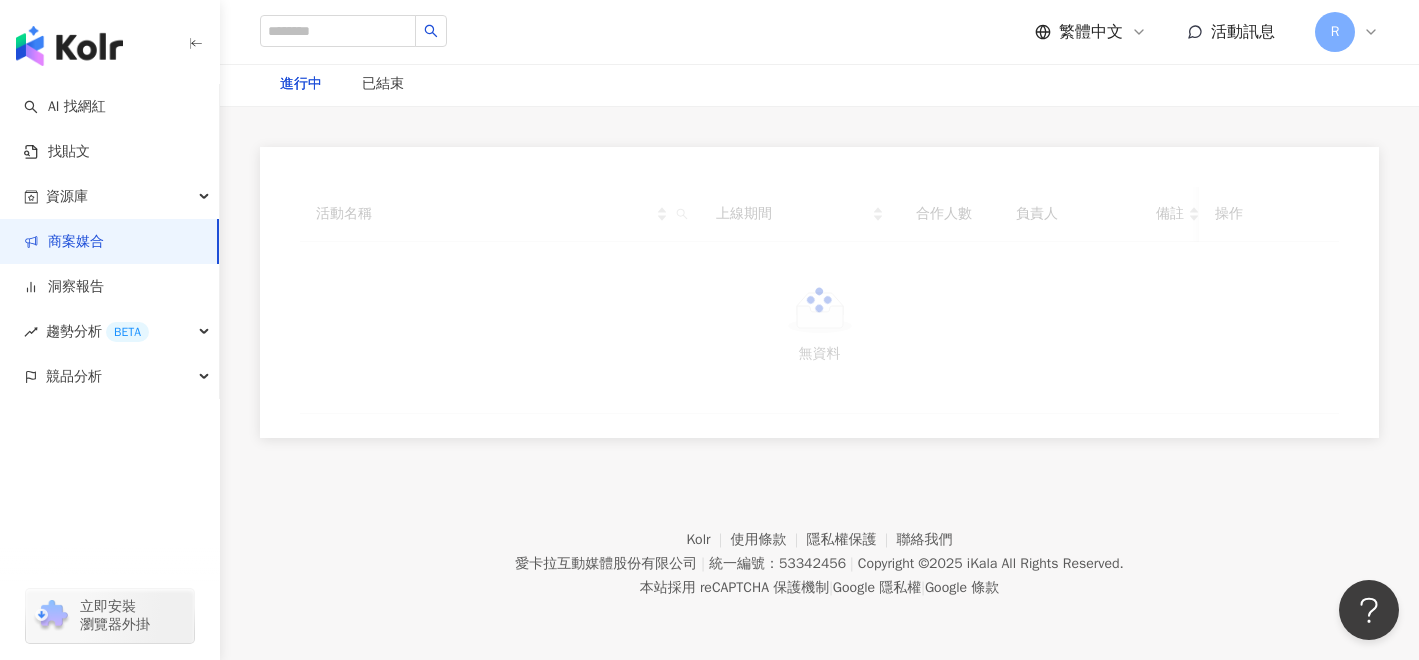 scroll, scrollTop: 0, scrollLeft: 0, axis: both 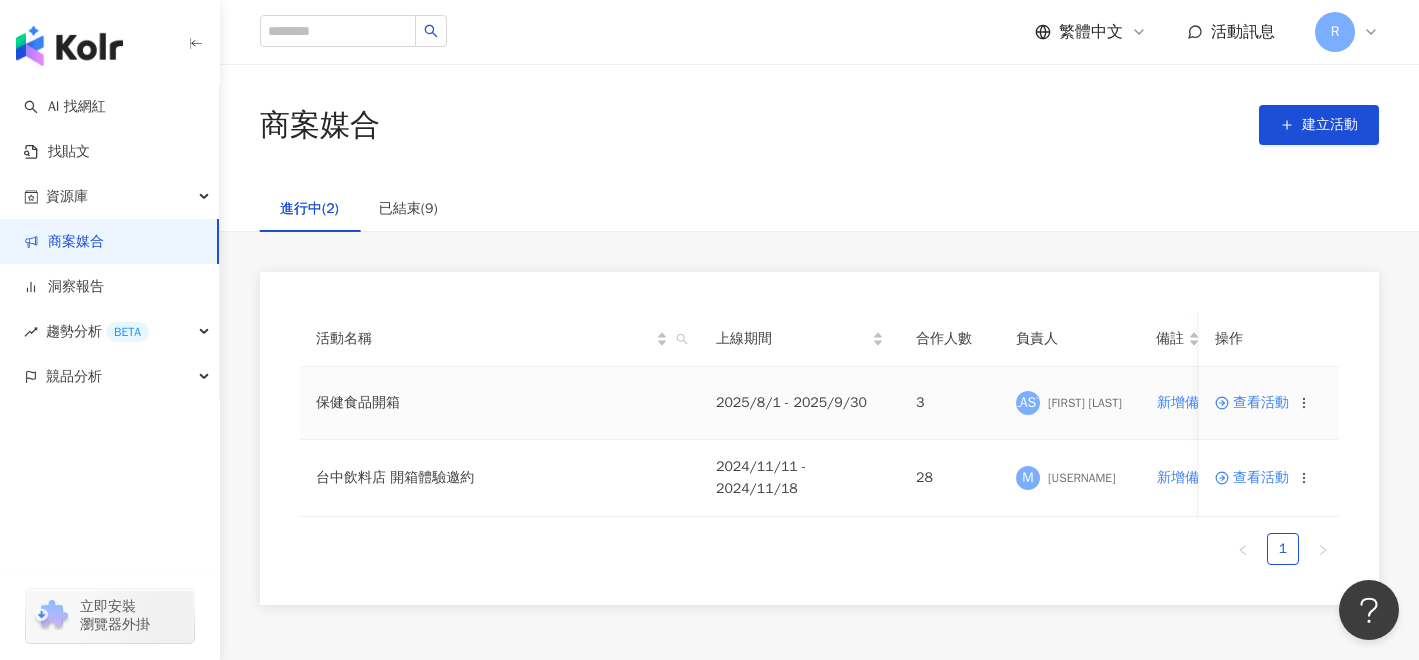 click on "保健食品開箱" at bounding box center (500, 403) 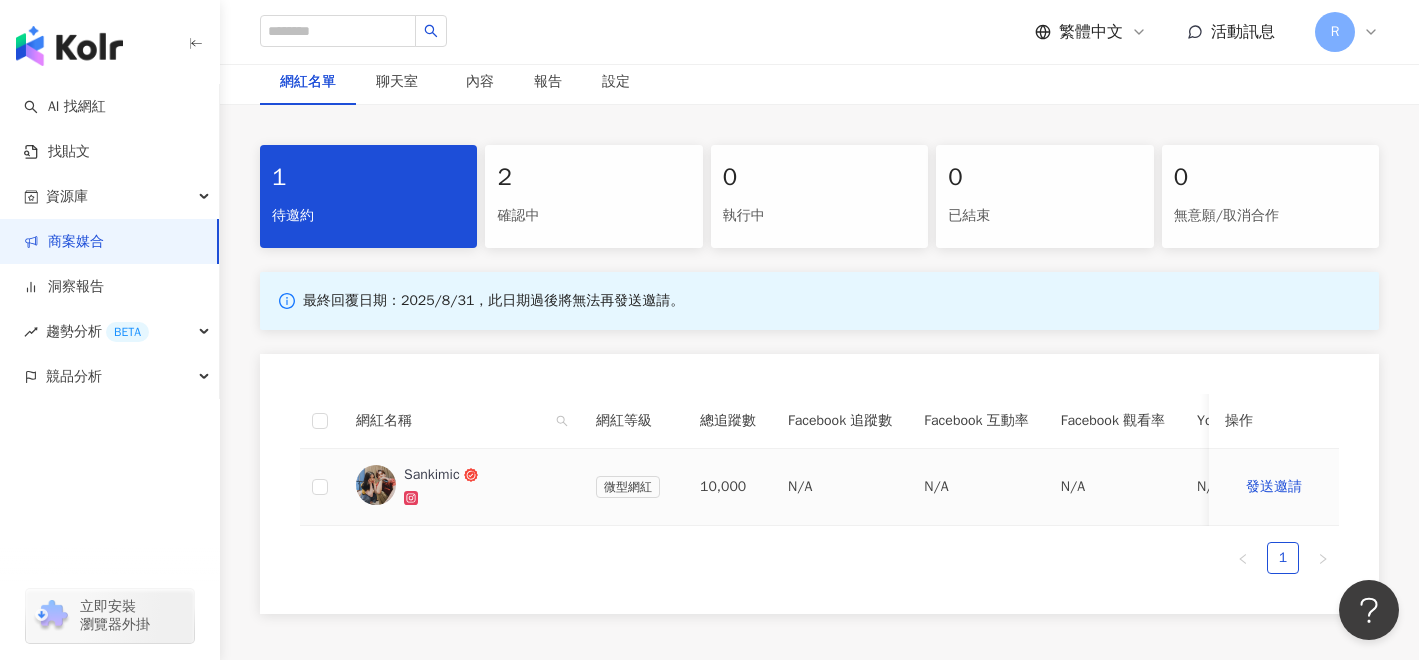 scroll, scrollTop: 275, scrollLeft: 0, axis: vertical 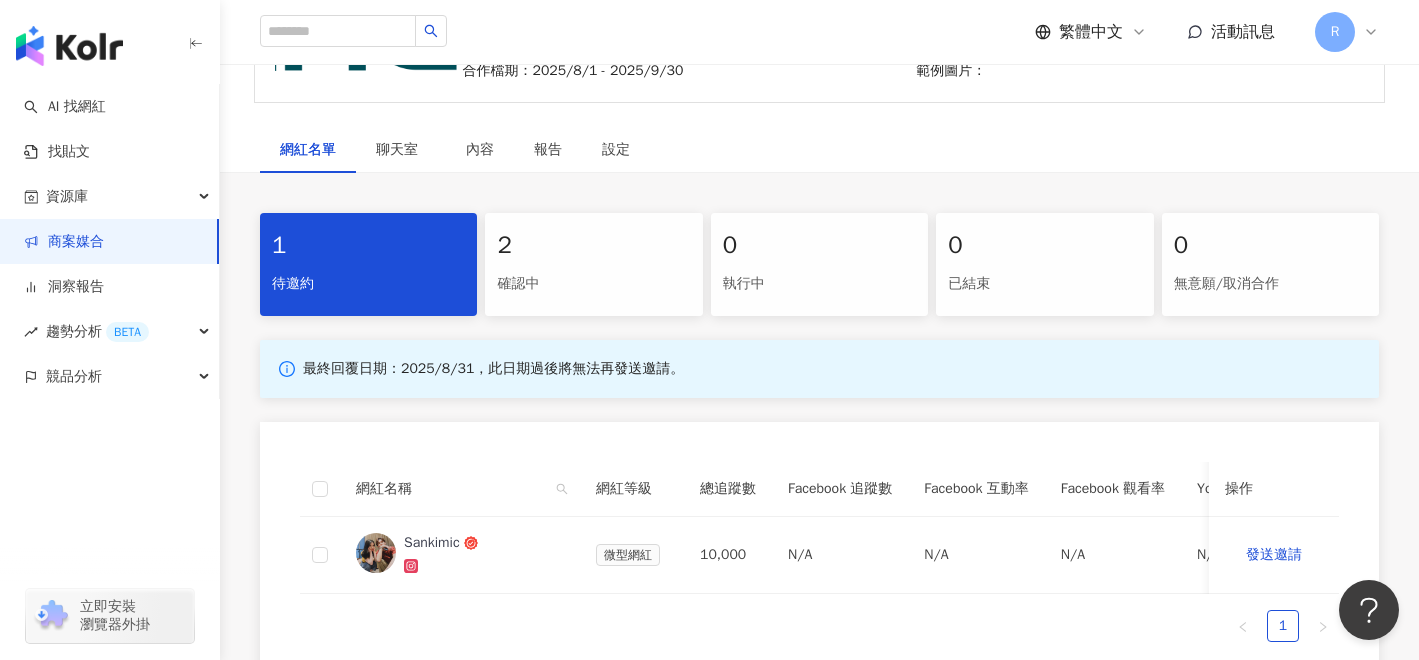click on "2" at bounding box center [593, 246] 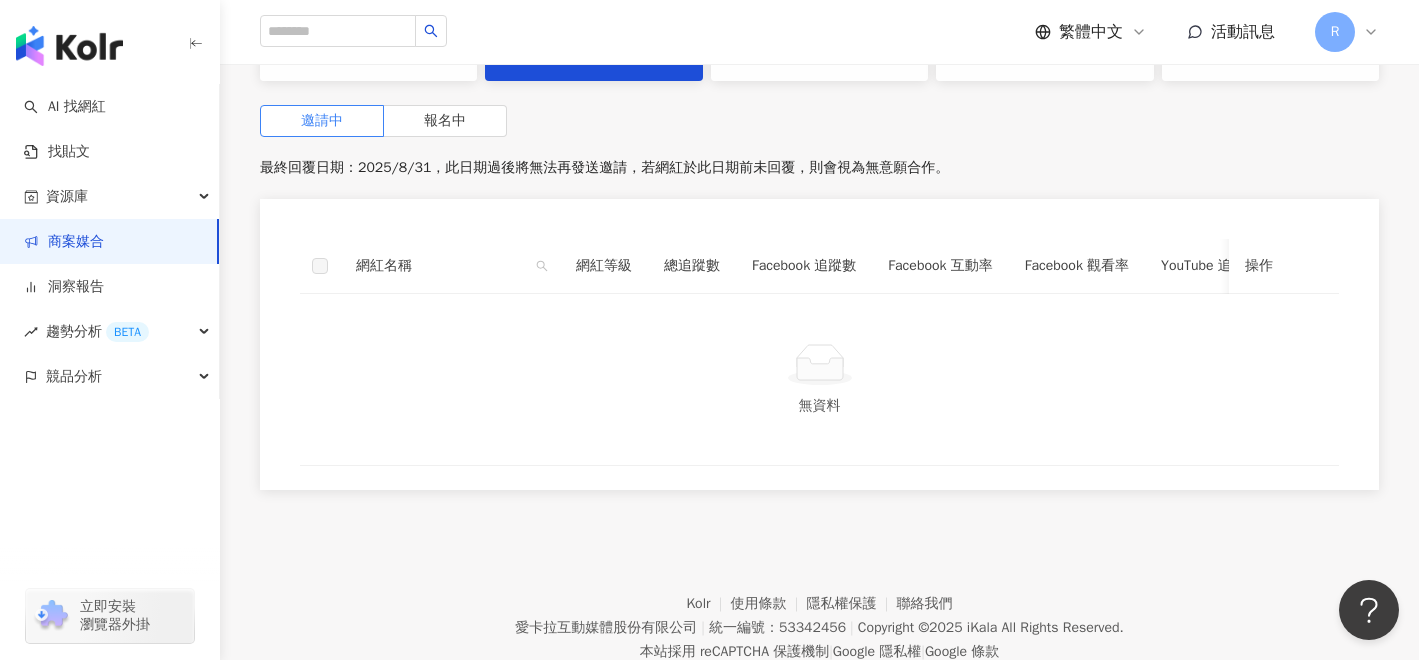scroll, scrollTop: 416, scrollLeft: 0, axis: vertical 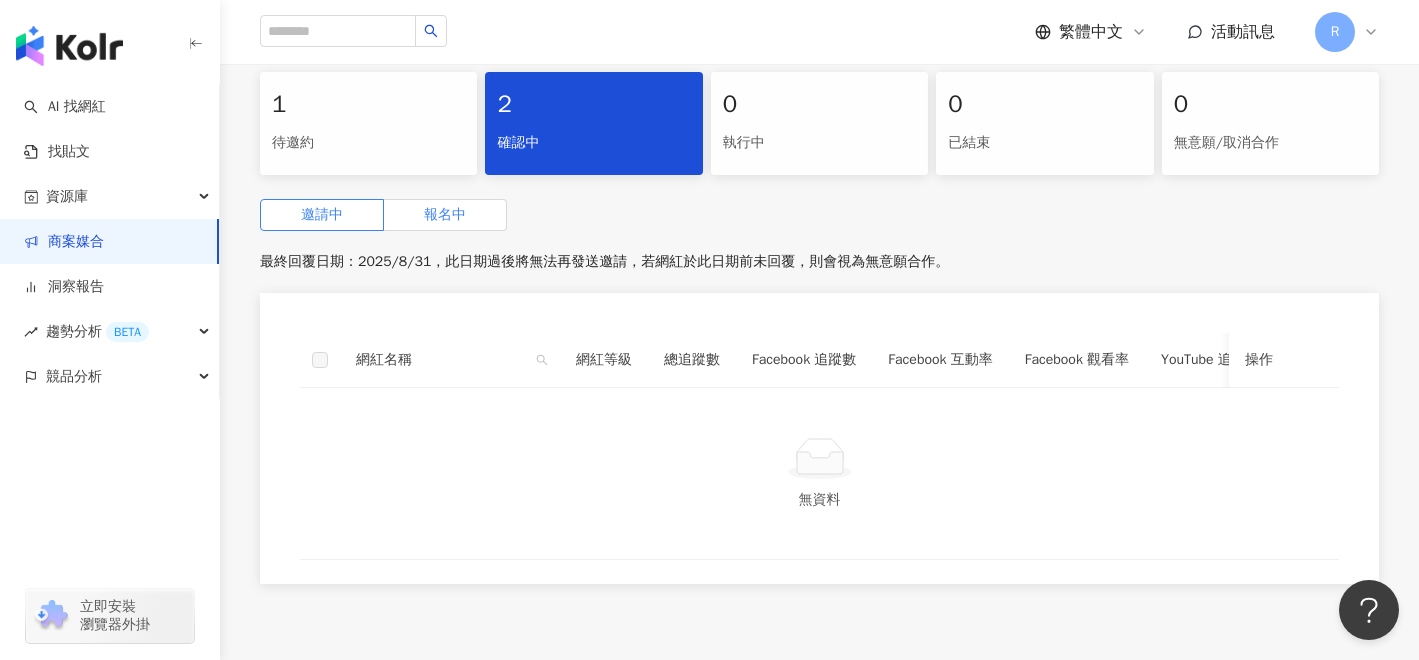 click on "報名中" at bounding box center [445, 215] 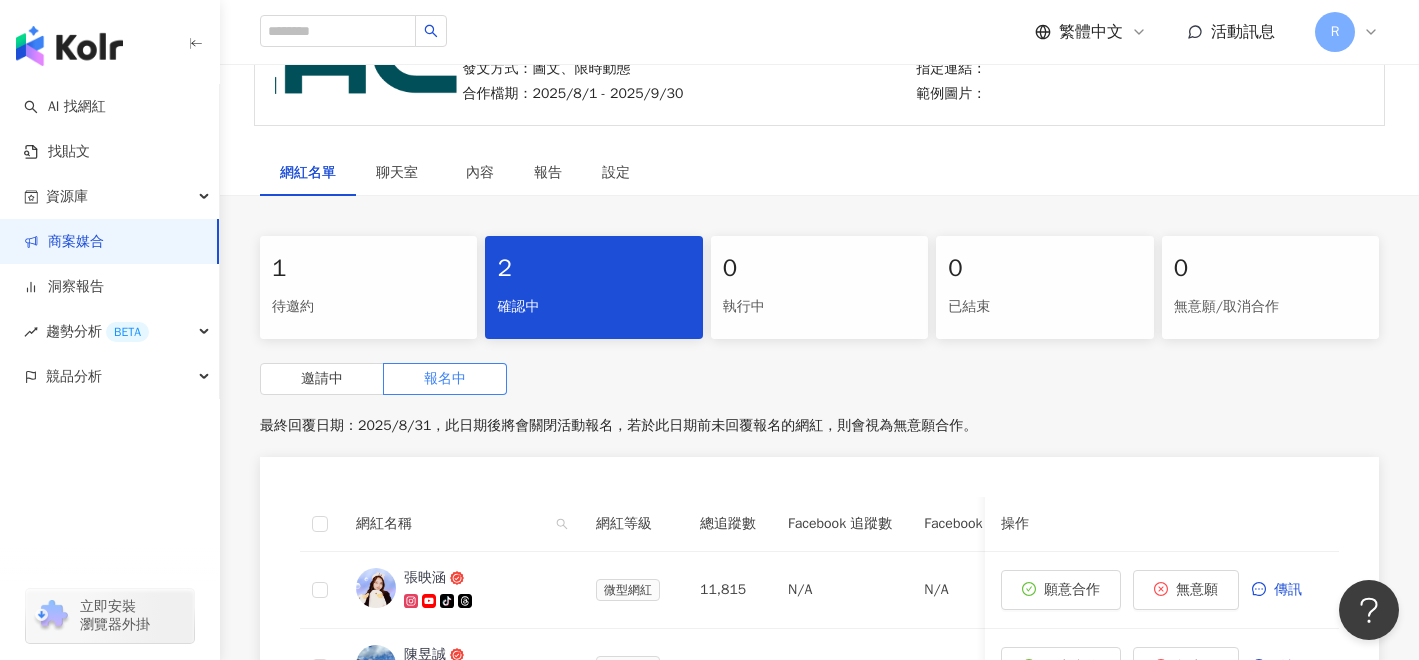 scroll, scrollTop: 0, scrollLeft: 0, axis: both 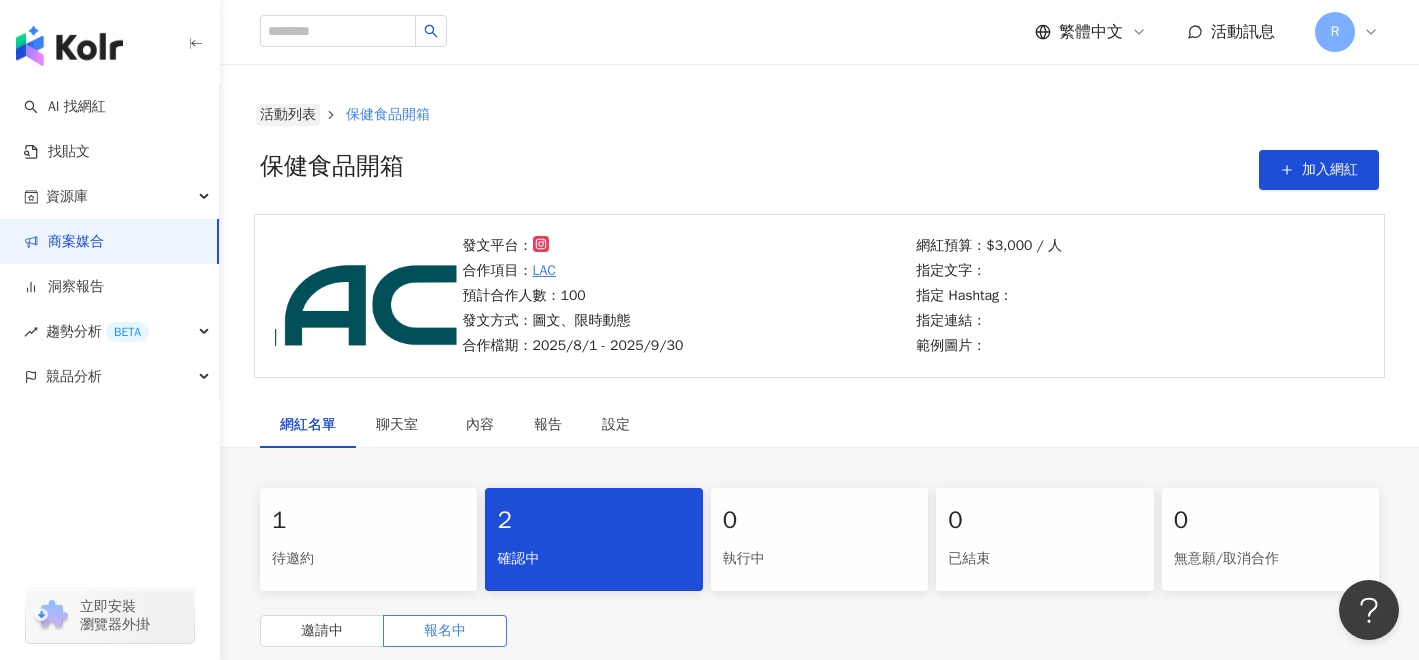 click on "活動列表" at bounding box center (288, 115) 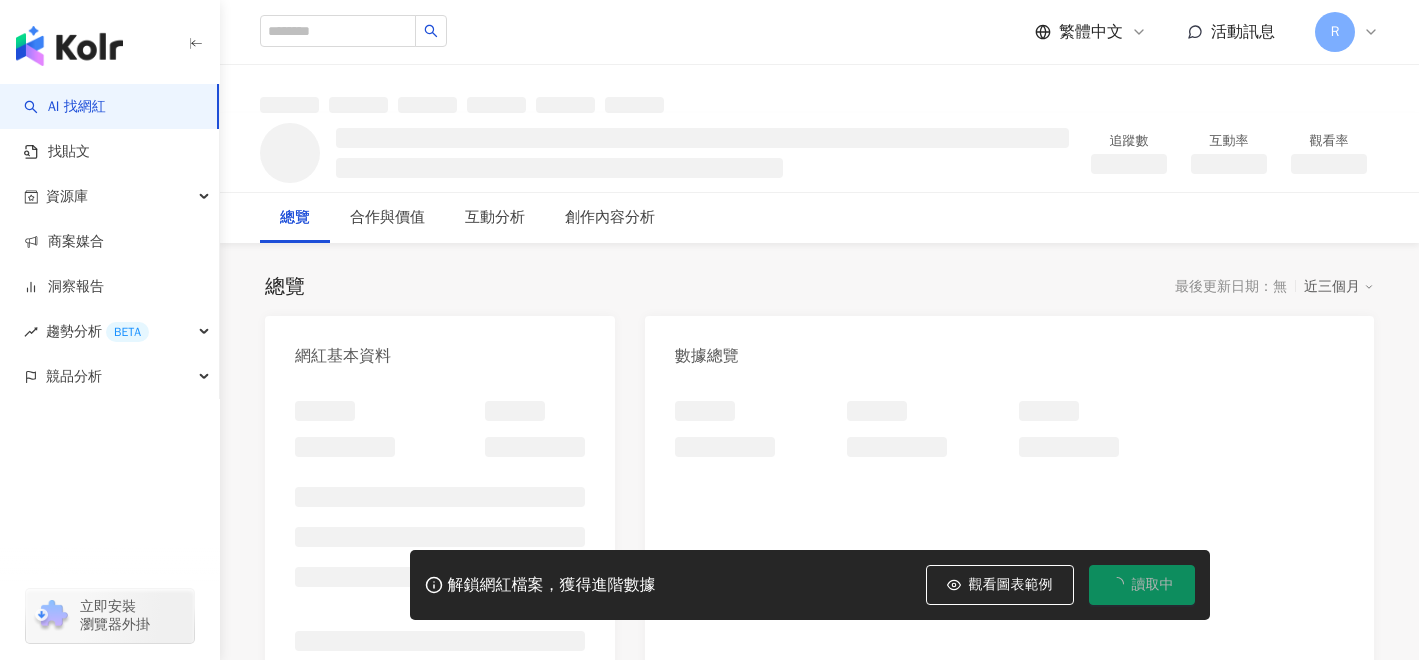 scroll, scrollTop: 0, scrollLeft: 0, axis: both 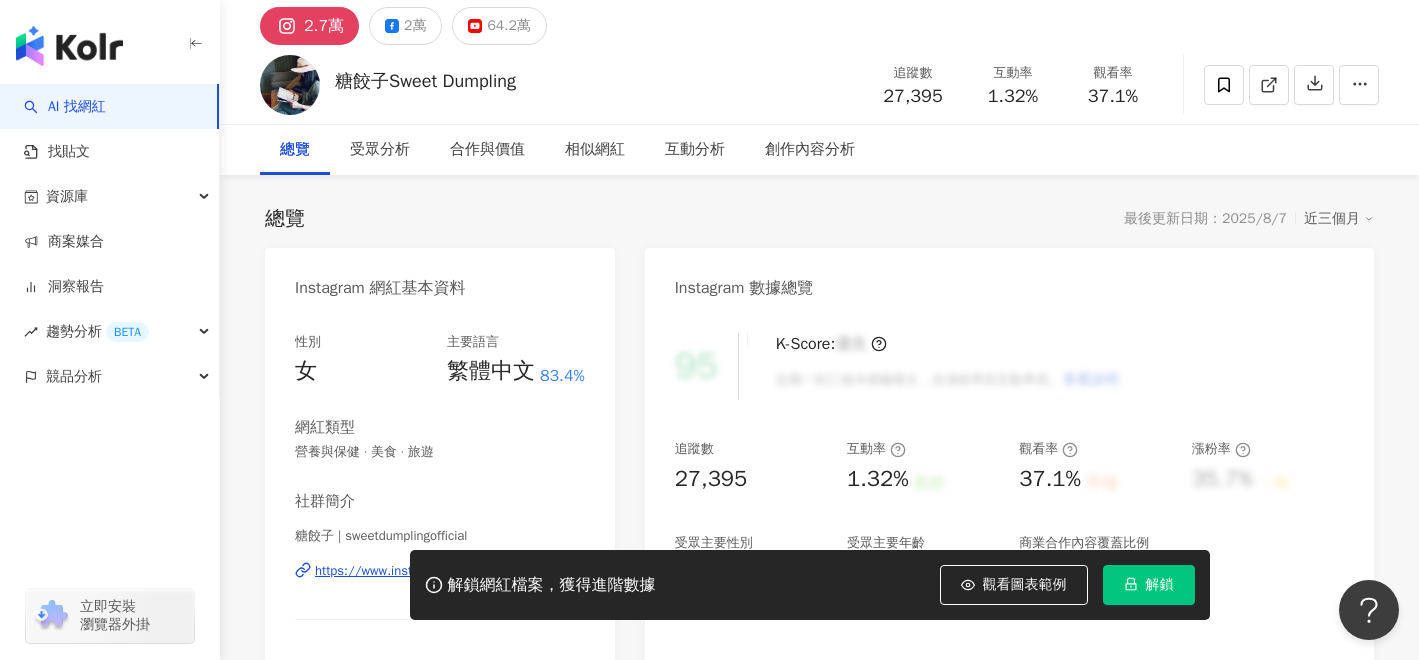 click on "解鎖網紅檔案，獲得進階數據 觀看圖表範例 解鎖" at bounding box center [709, 585] 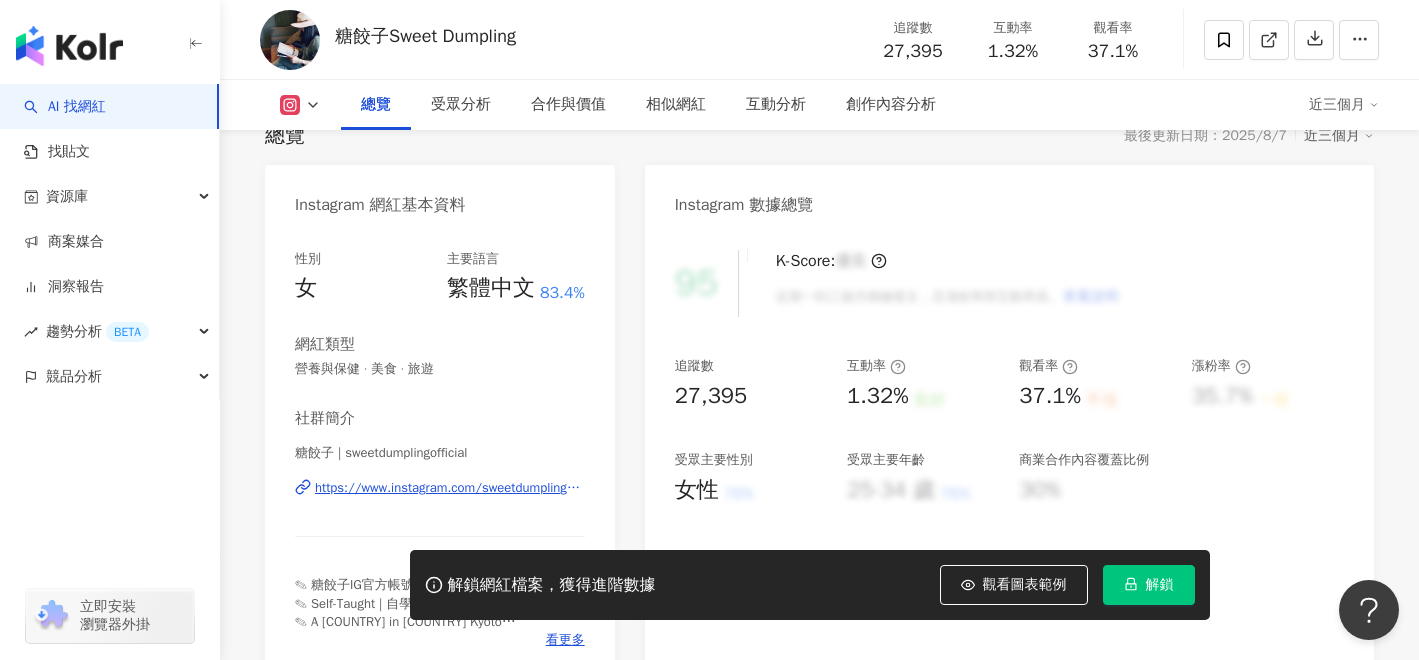 scroll, scrollTop: 169, scrollLeft: 0, axis: vertical 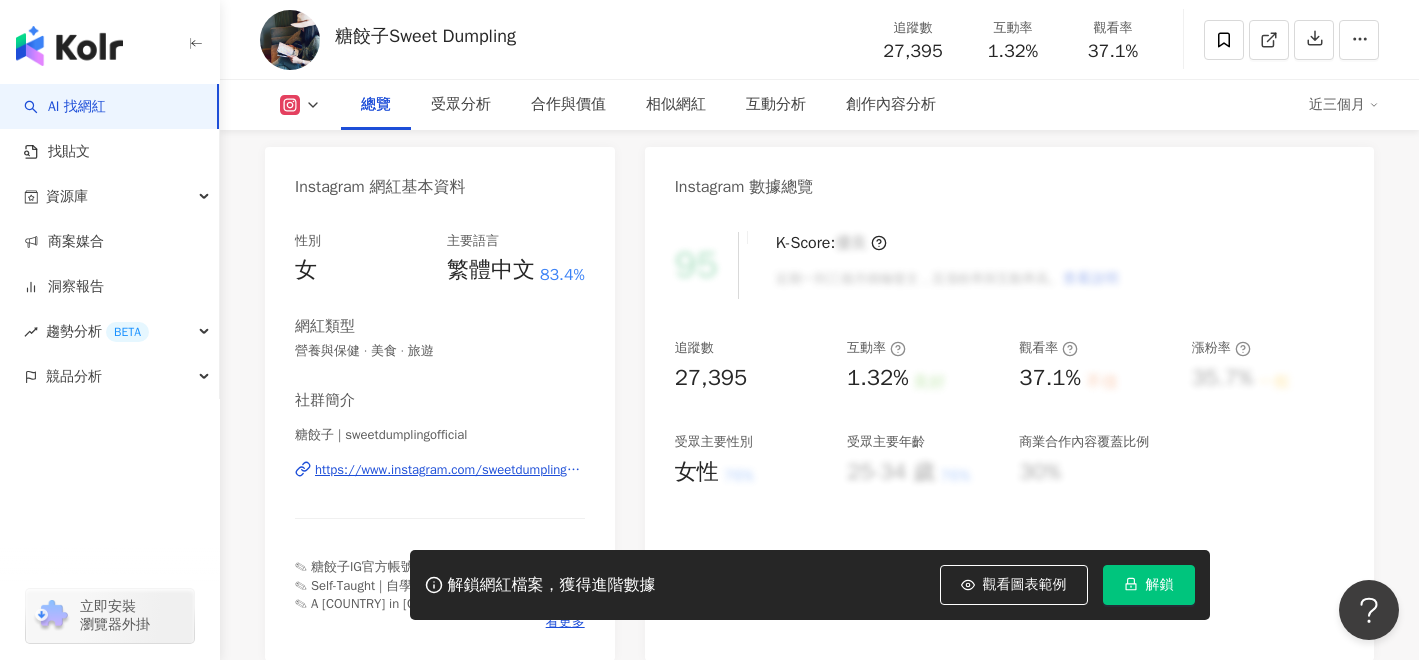 click on "https://www.instagram.com/sweetdumplingofficial/" at bounding box center (450, 470) 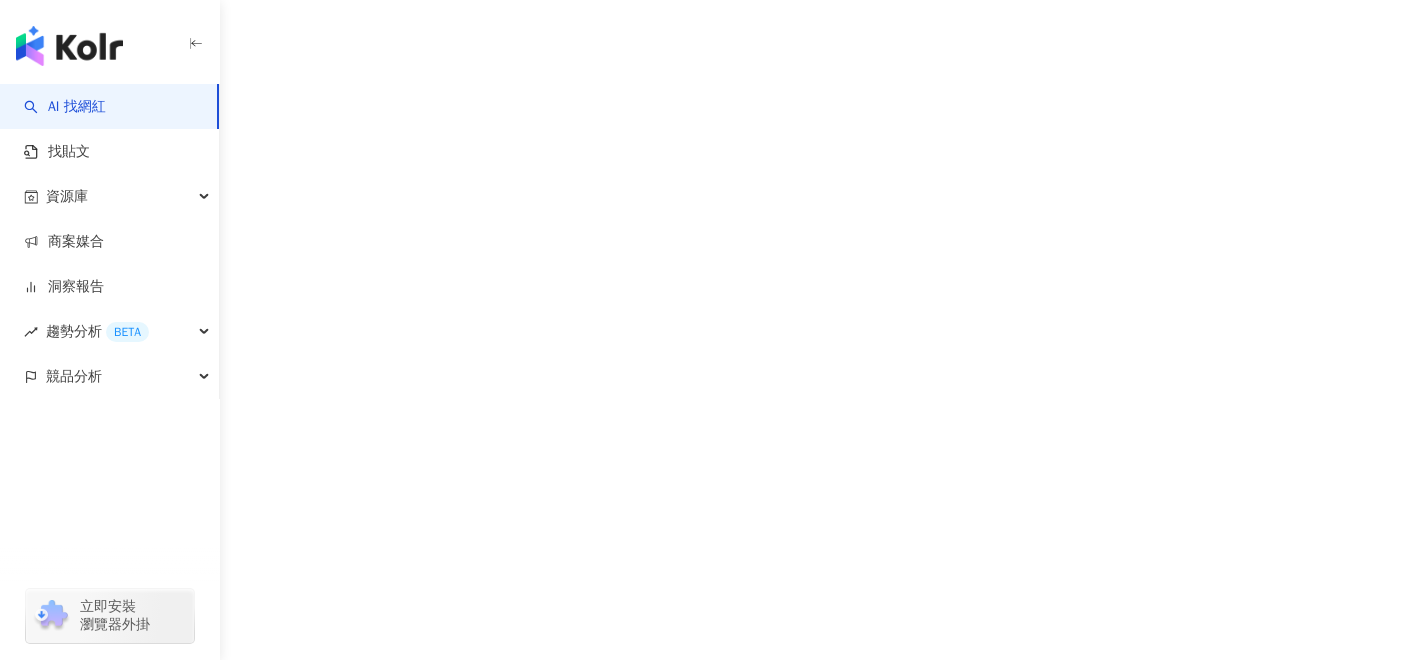 scroll, scrollTop: 0, scrollLeft: 0, axis: both 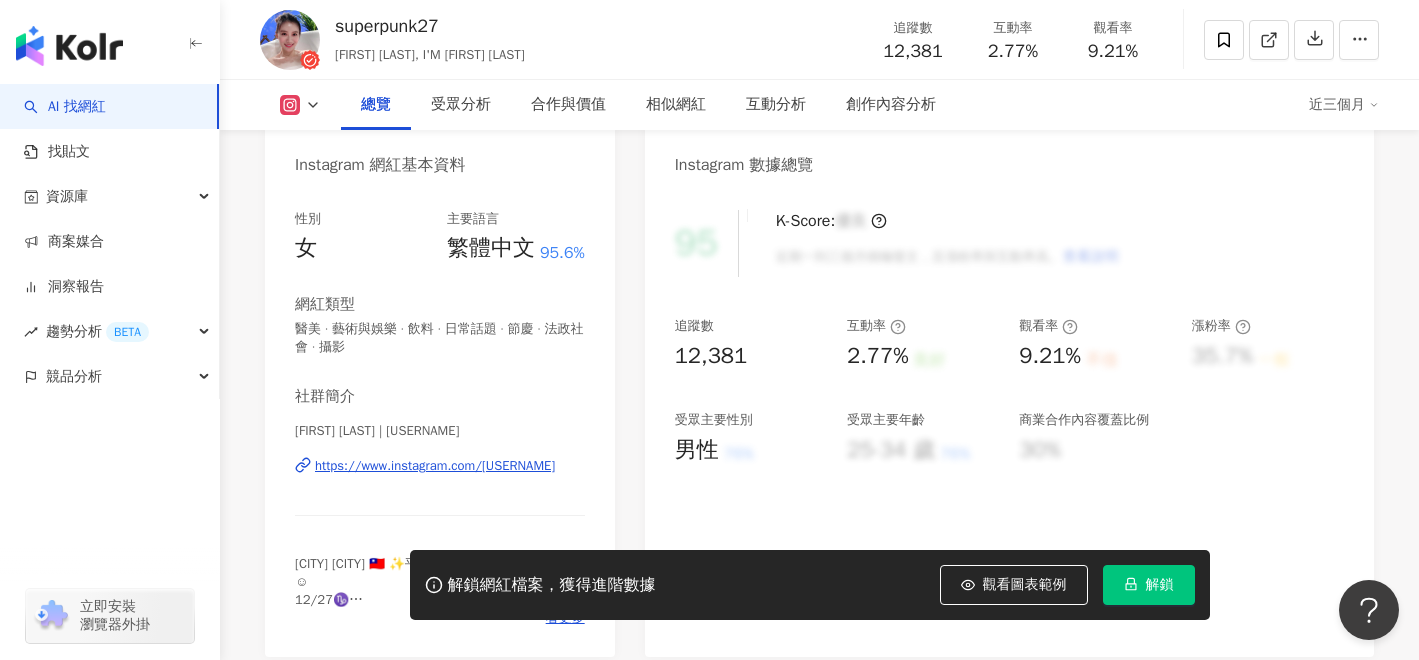 click on "佩佩 李 | superpunk27 https://www.instagram.com/superpunk27/" at bounding box center (440, 480) 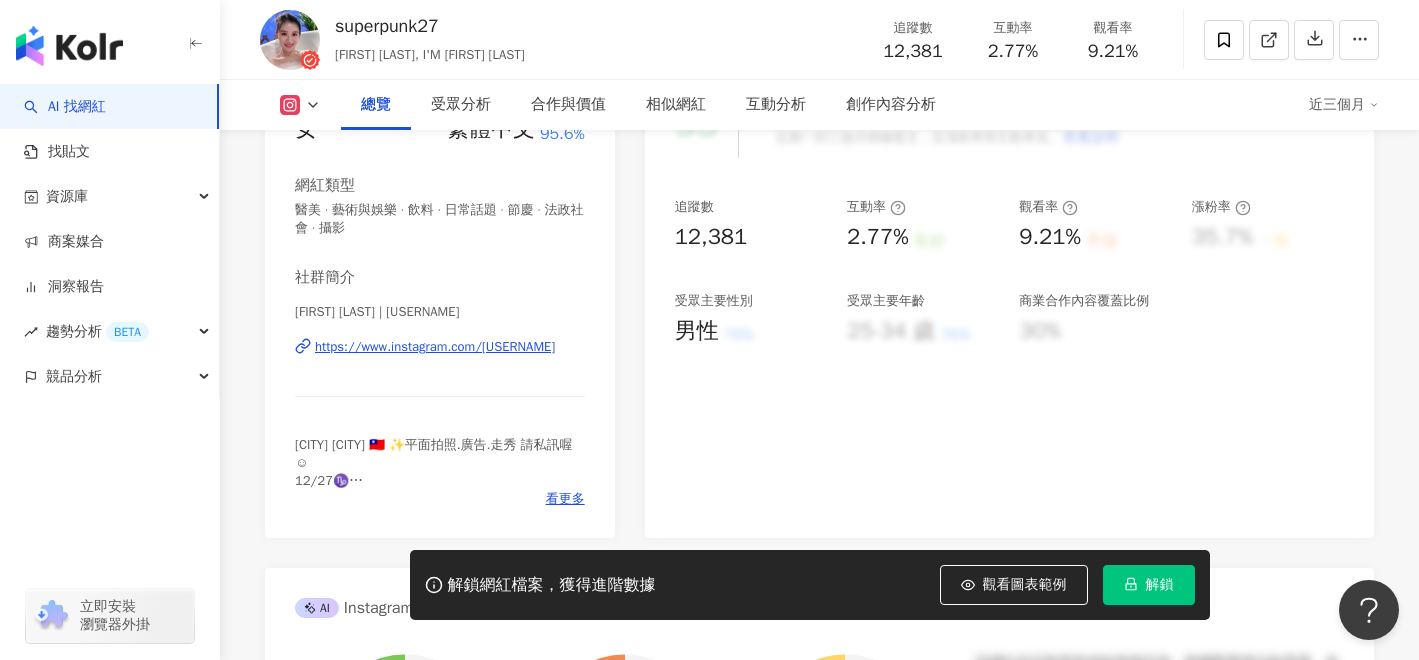click on "https://www.instagram.com/superpunk27/" at bounding box center (435, 347) 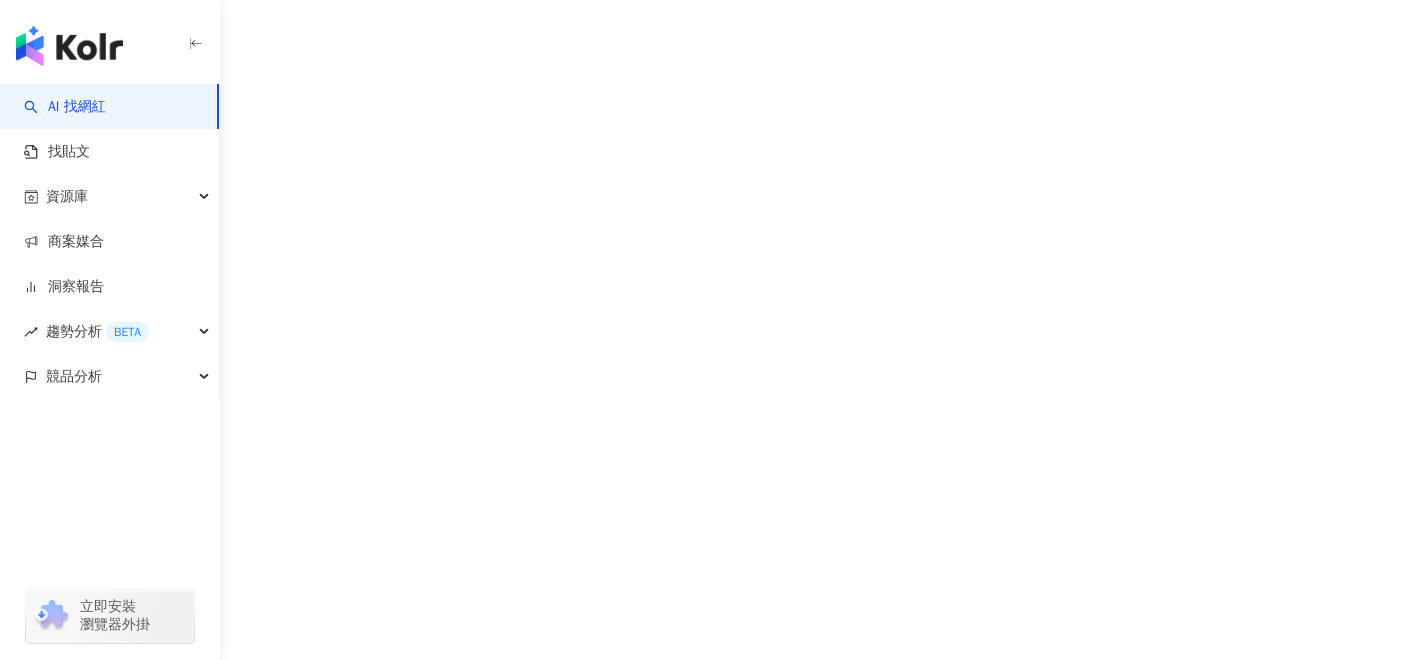 scroll, scrollTop: 0, scrollLeft: 0, axis: both 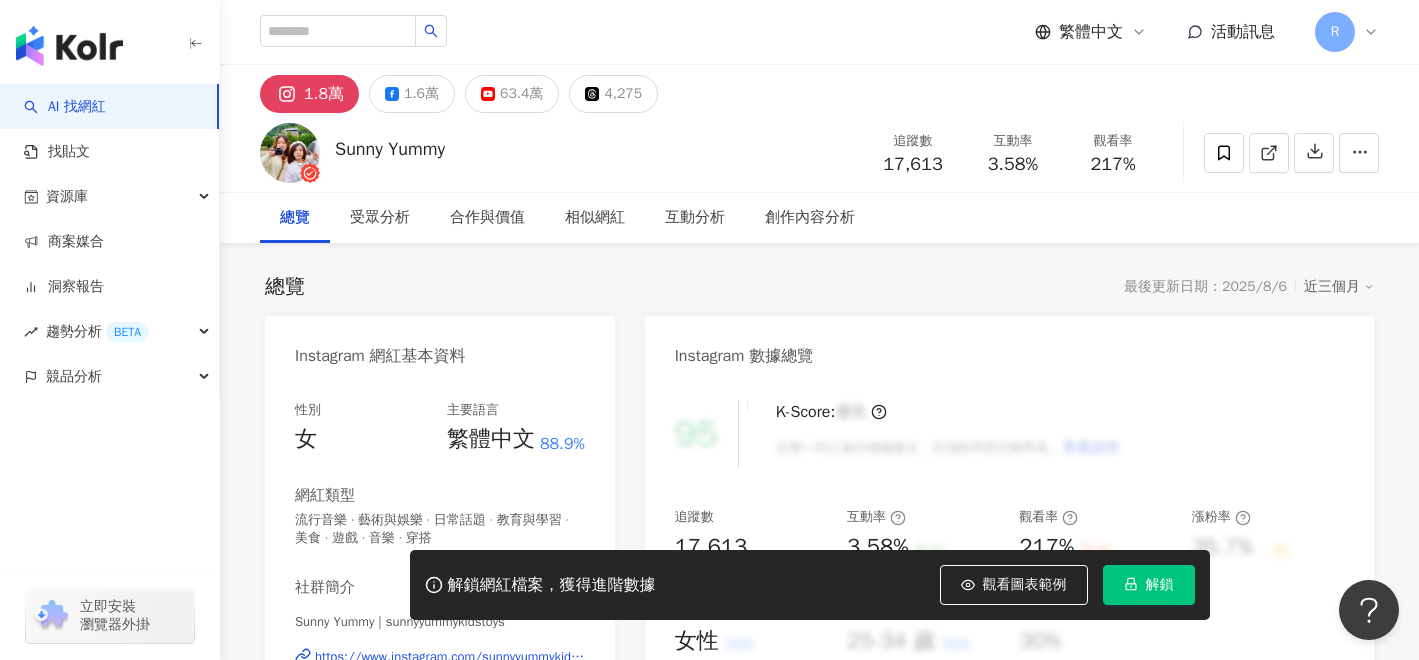 click on "社群簡介 Sunny Yummy | sunnyyummykidstoys https://www.instagram.com/sunnyyummykidstoys/ ✨ 週邊商品熱賣中！獨家樂譜＆新專輯試聽限時開放
🔥 手刀點擊探索，粉絲必收清單在這！
🎵 點下方連接到SunnyYummy官網 看更多" at bounding box center (440, 697) 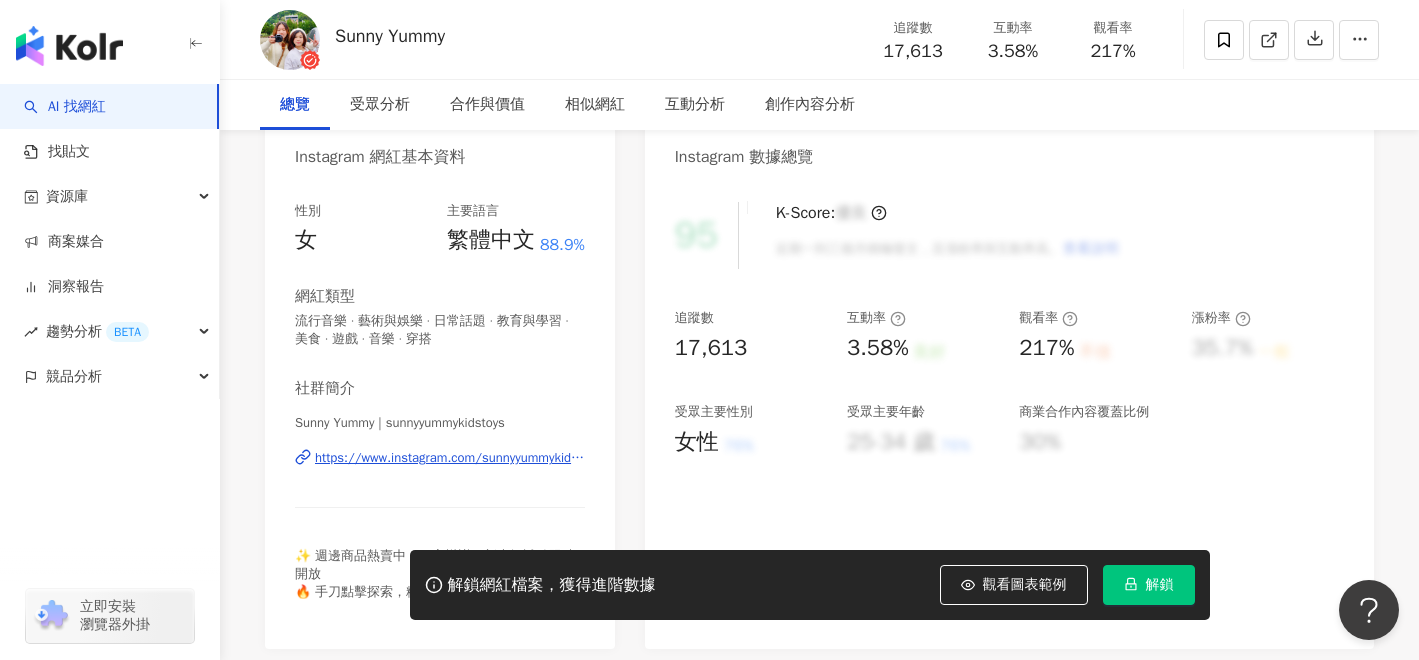 click on "https://www.instagram.com/sunnyyummykidstoys/" at bounding box center (450, 458) 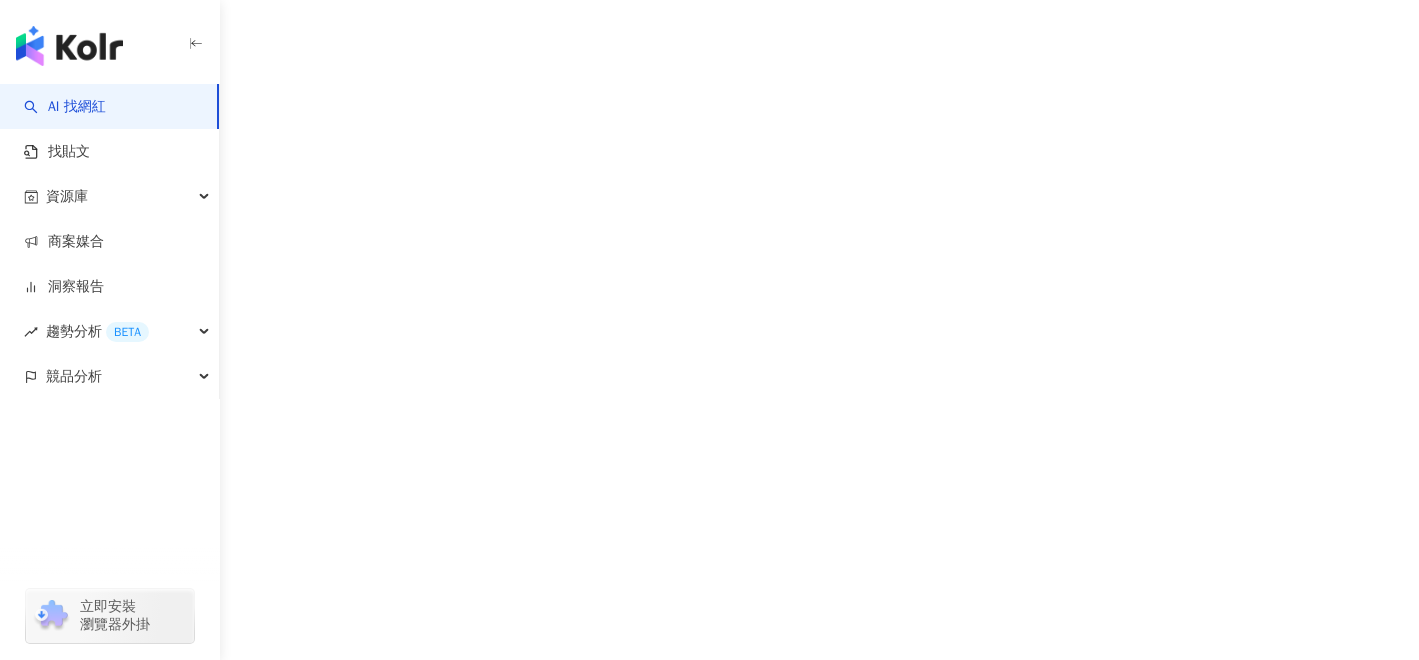scroll, scrollTop: 0, scrollLeft: 0, axis: both 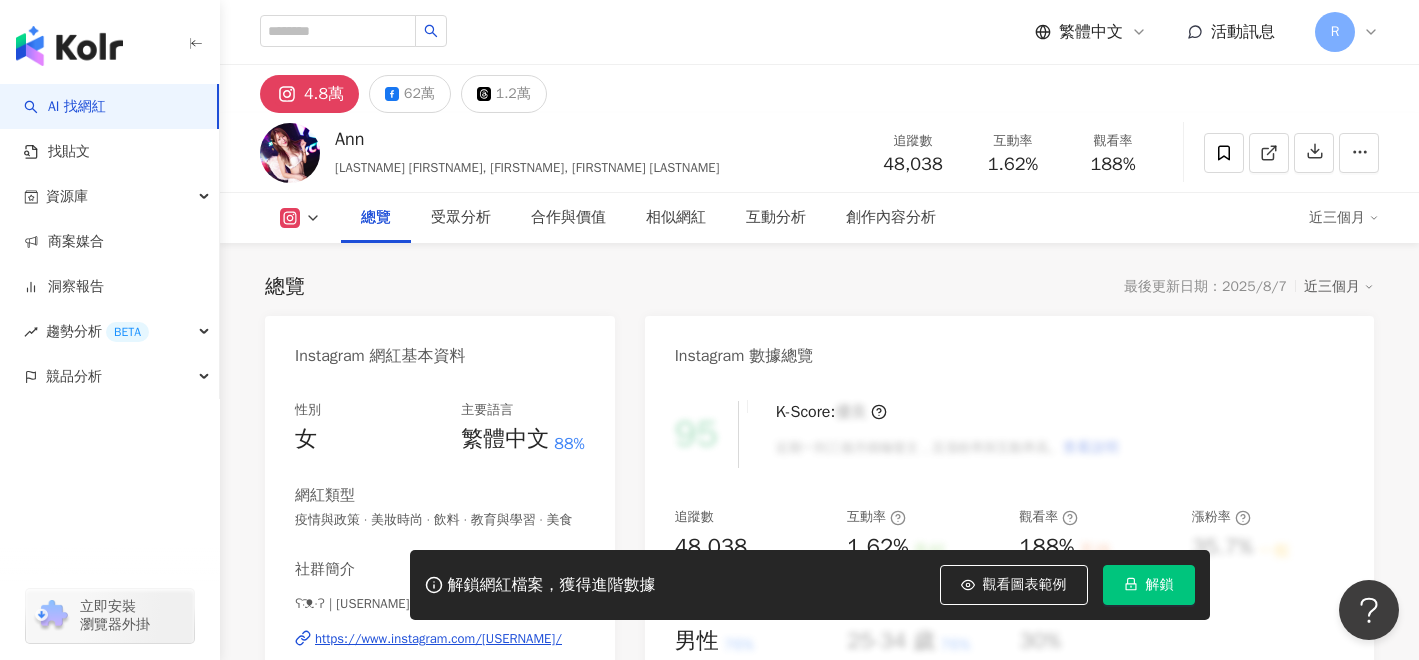 click on "https://www.instagram.com/[USERNAME]/" at bounding box center (438, 639) 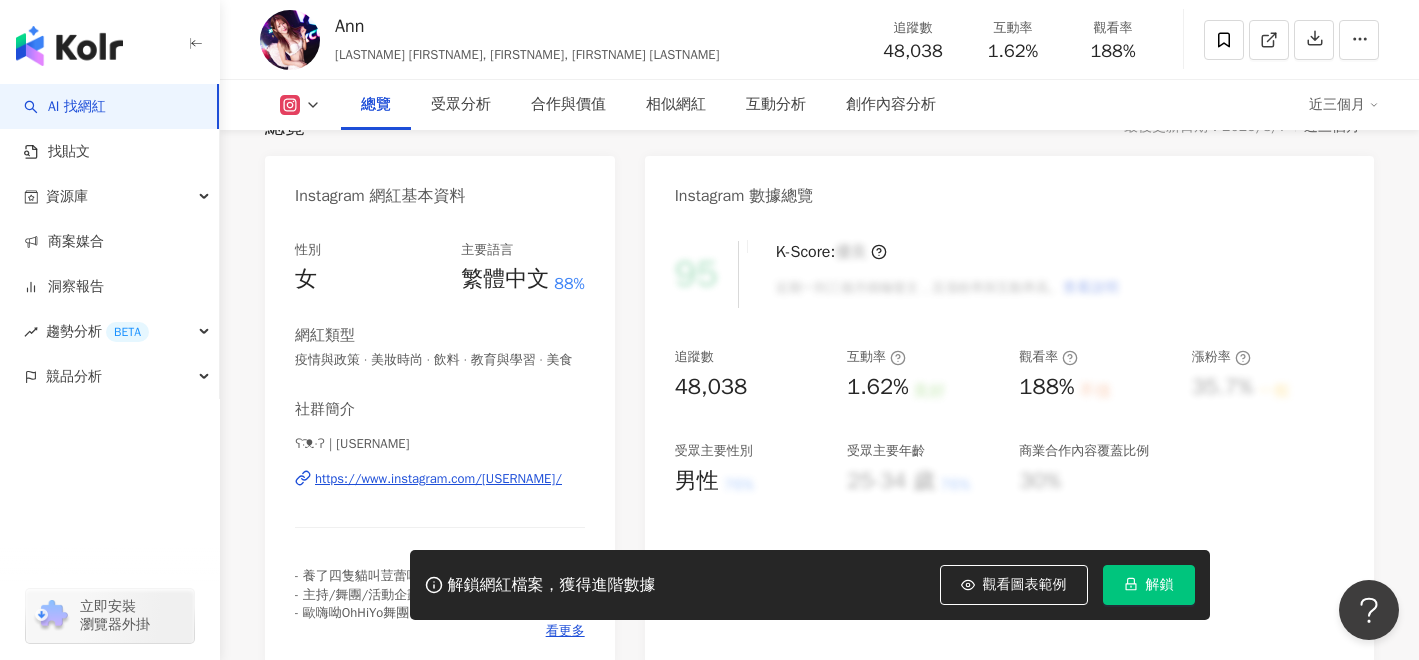 click on "https://www.instagram.com/ann_ouo/" at bounding box center [438, 479] 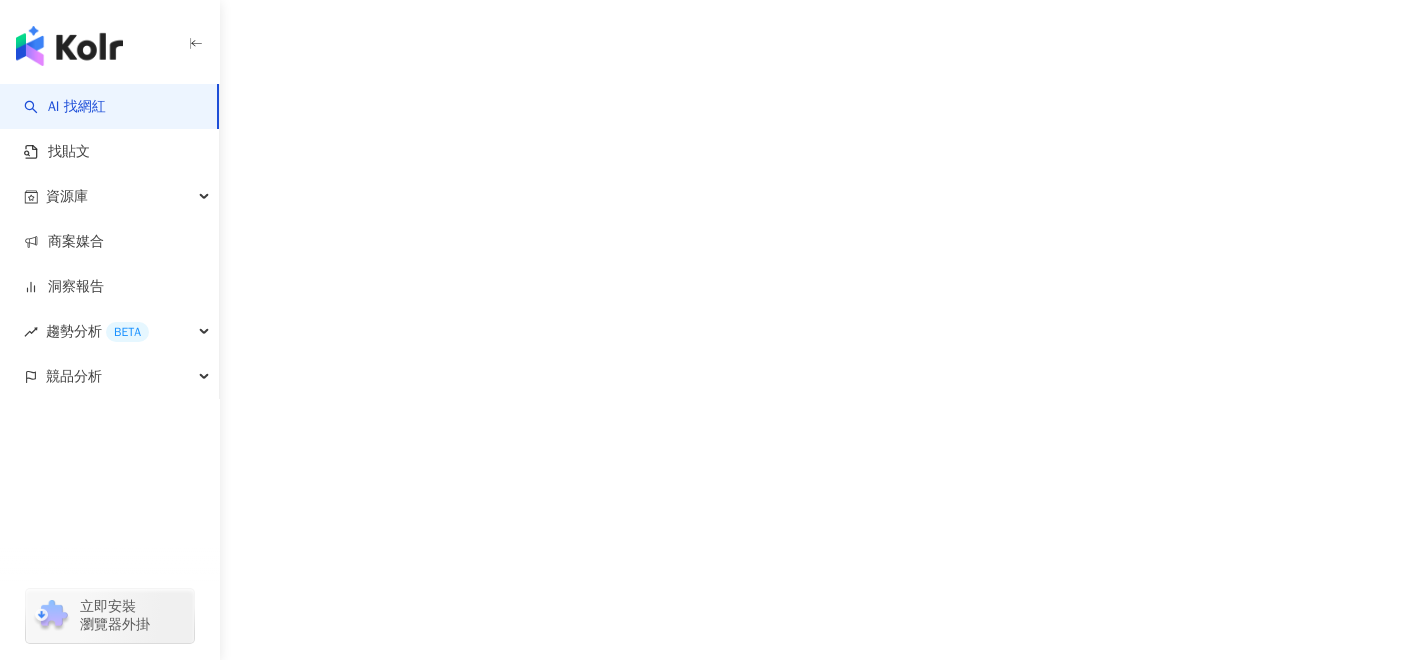 scroll, scrollTop: 0, scrollLeft: 0, axis: both 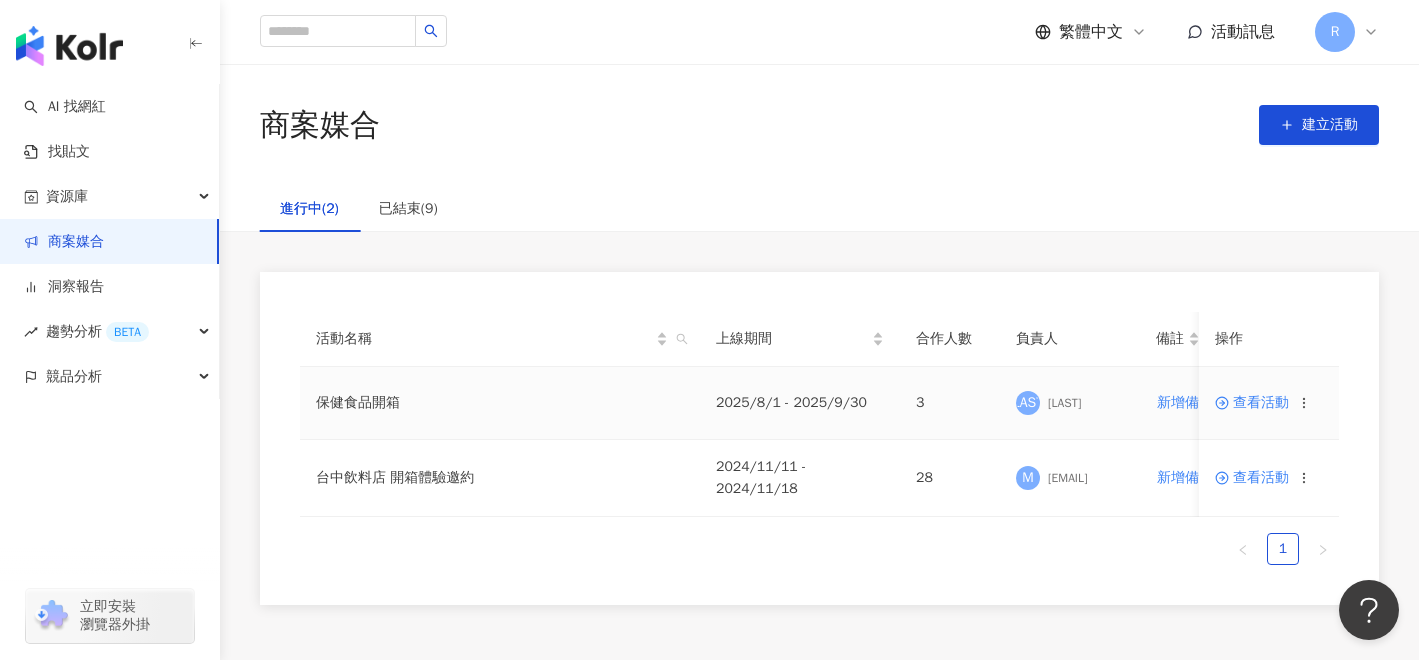 click 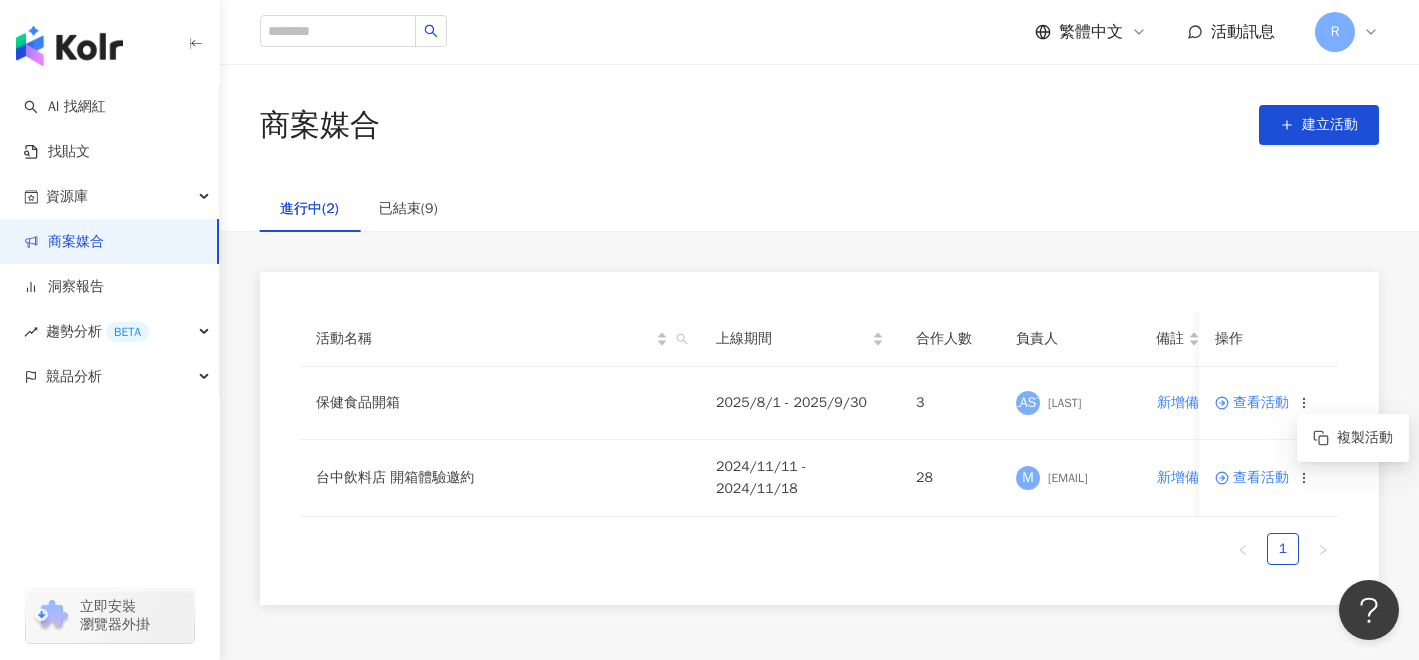 click on "操作" at bounding box center [1269, 339] 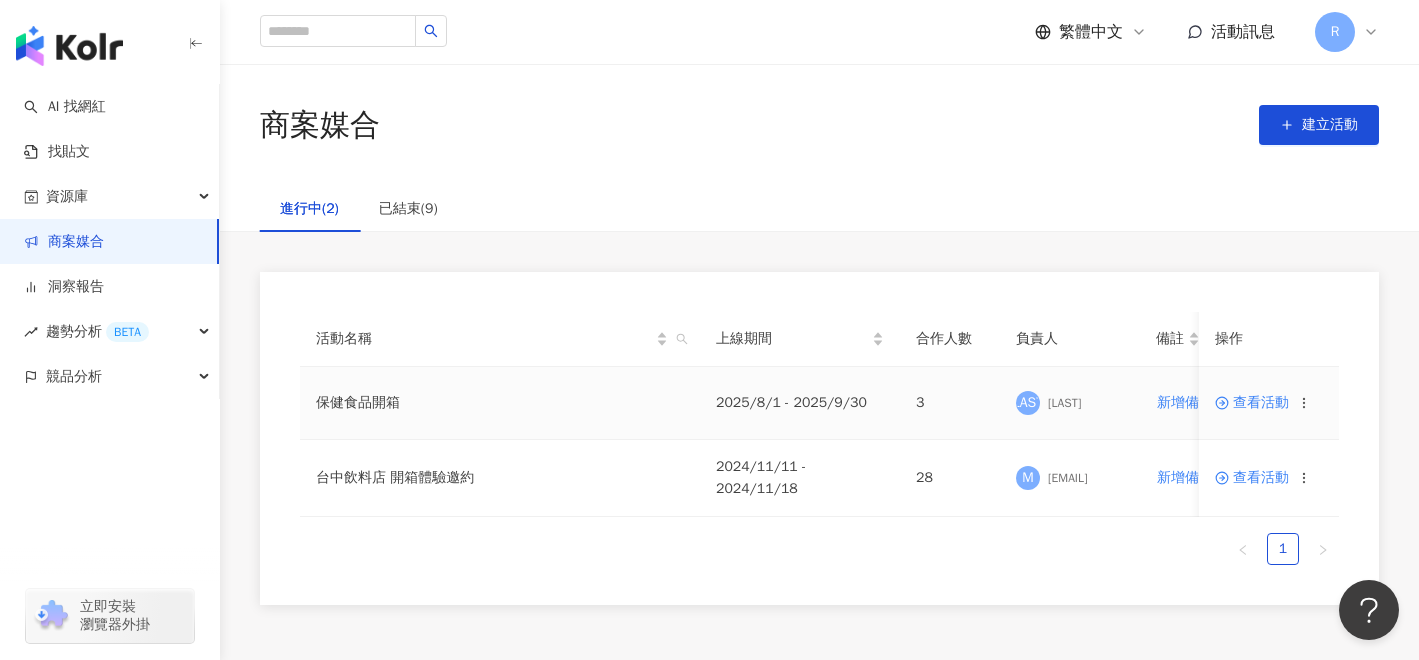 click 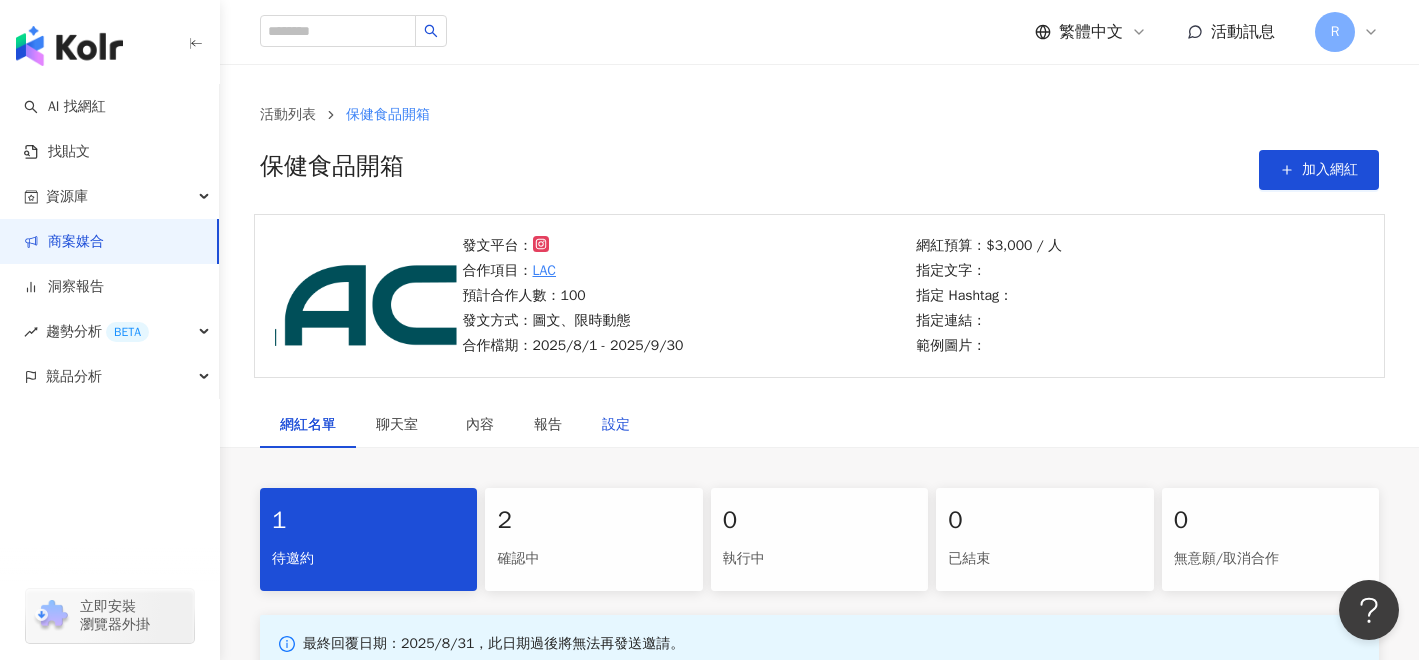click on "設定" at bounding box center (616, 425) 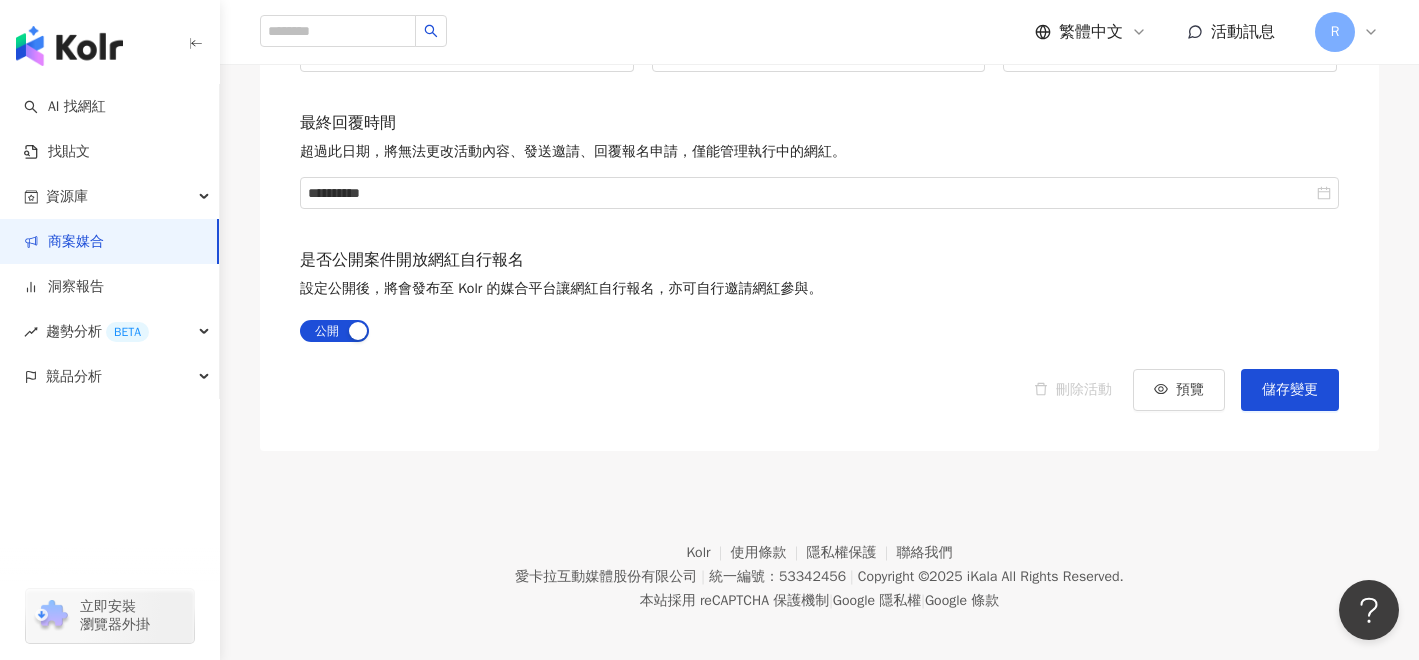 scroll, scrollTop: 3022, scrollLeft: 0, axis: vertical 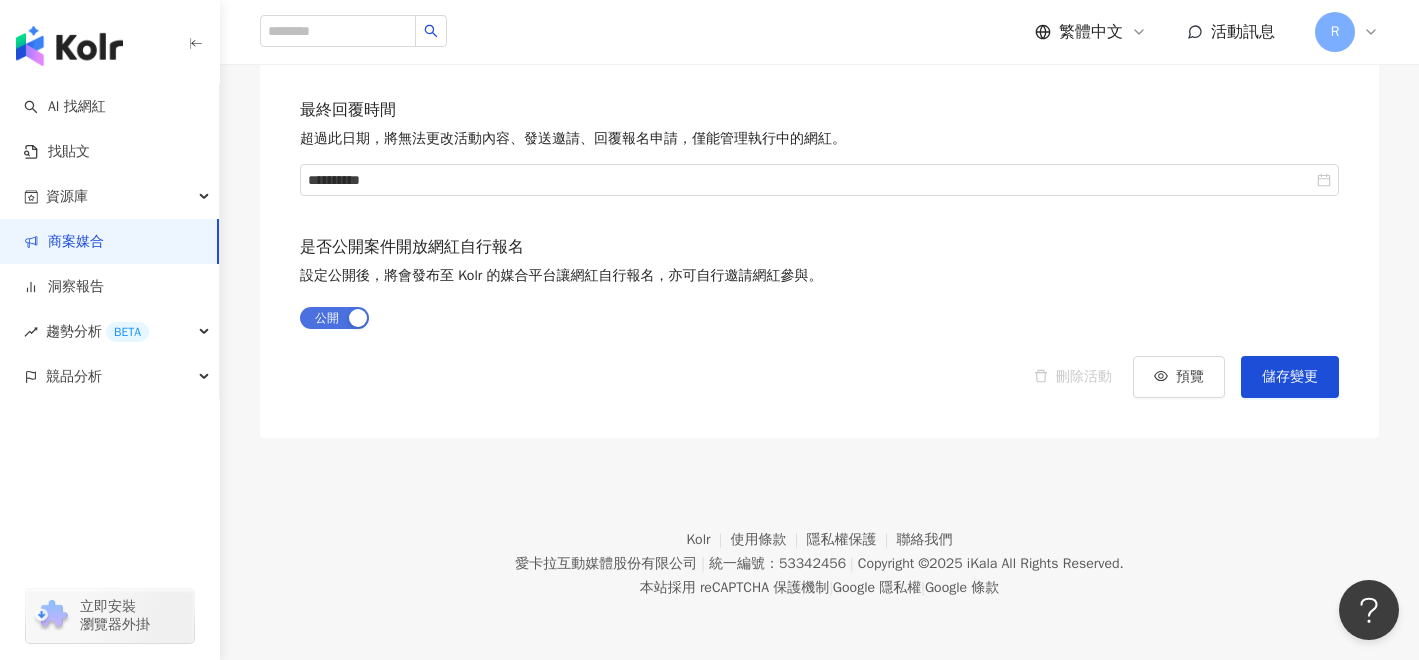 click at bounding box center [358, 318] 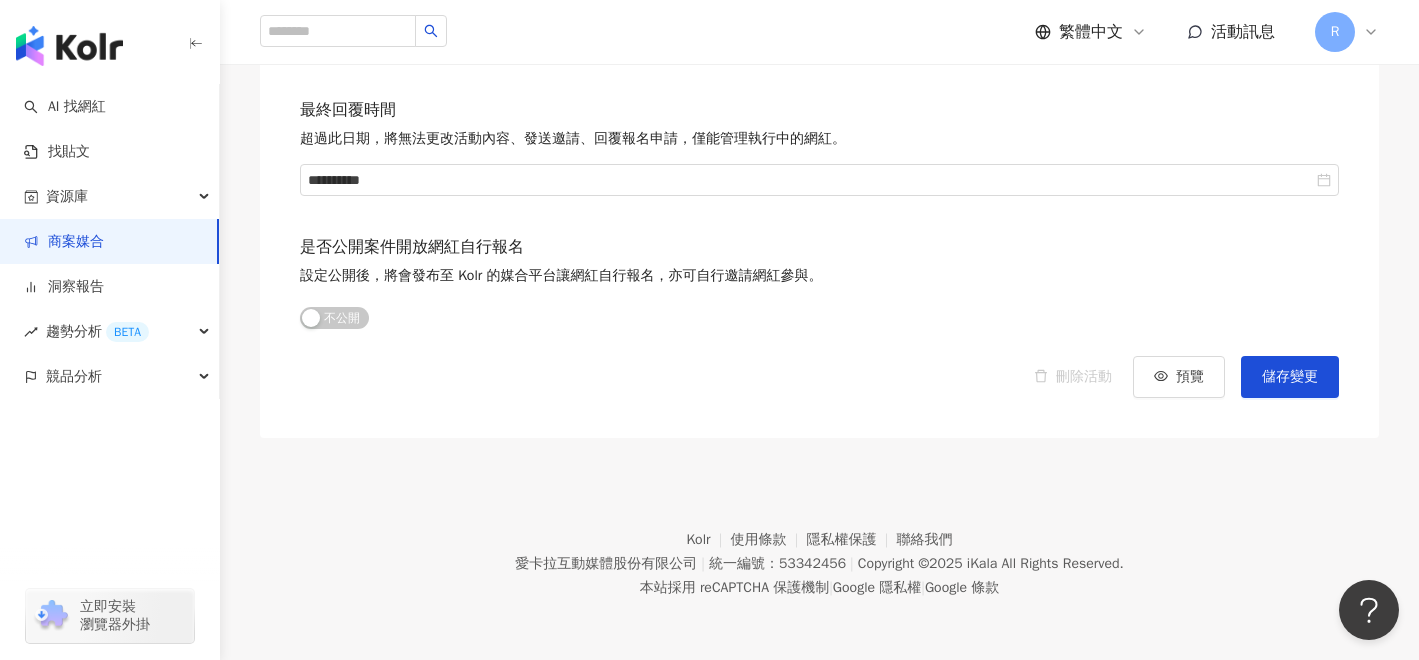 scroll, scrollTop: 3006, scrollLeft: 0, axis: vertical 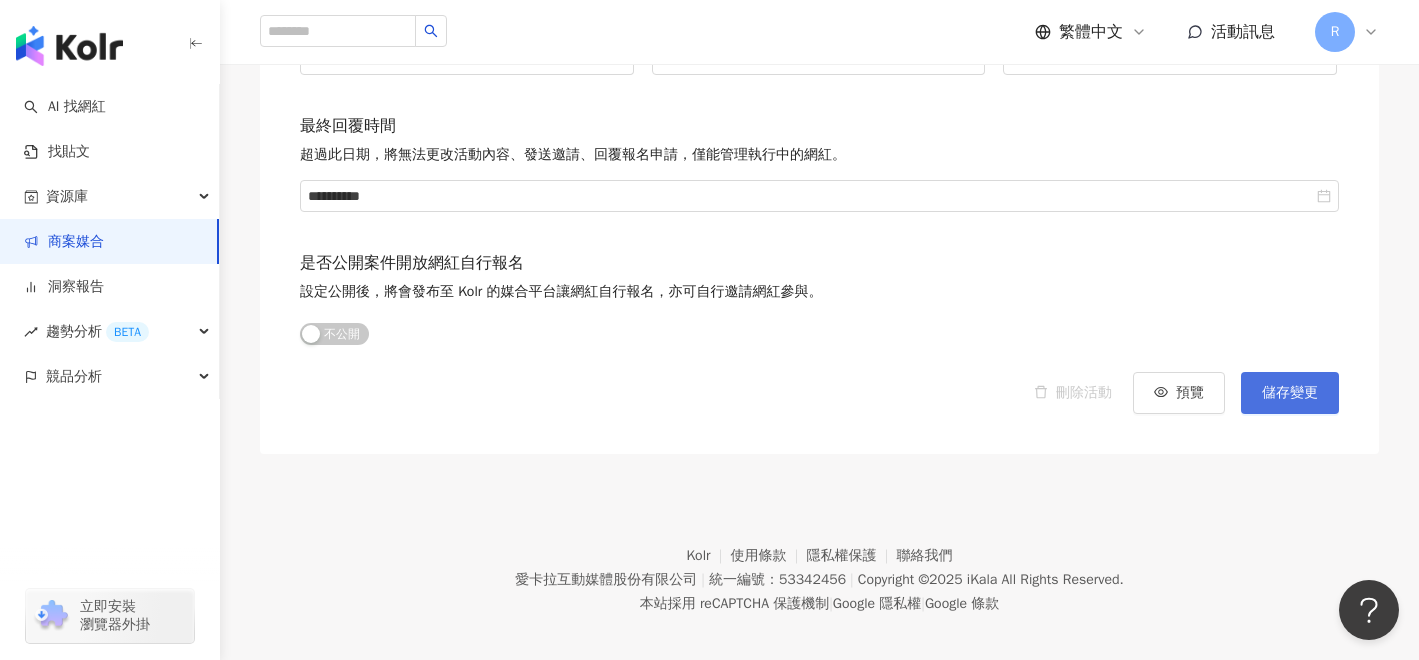 click on "儲存變更" at bounding box center (1290, 393) 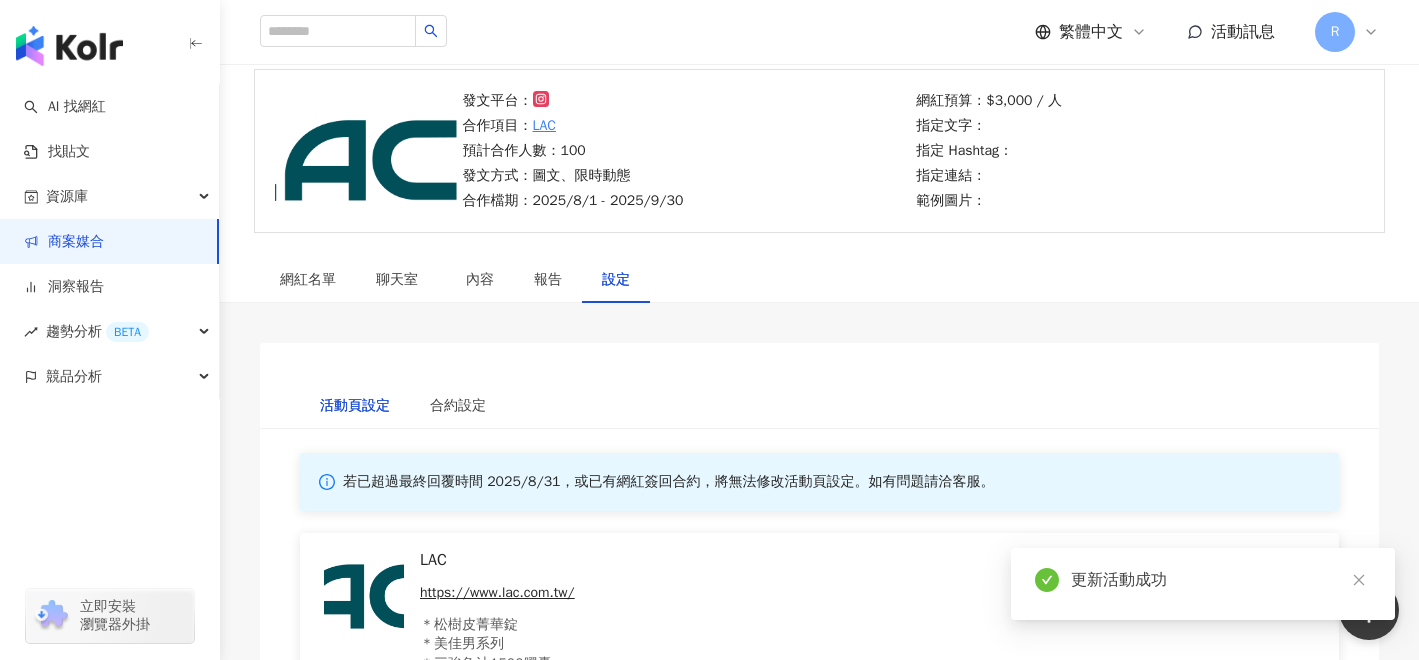 scroll, scrollTop: 3006, scrollLeft: 0, axis: vertical 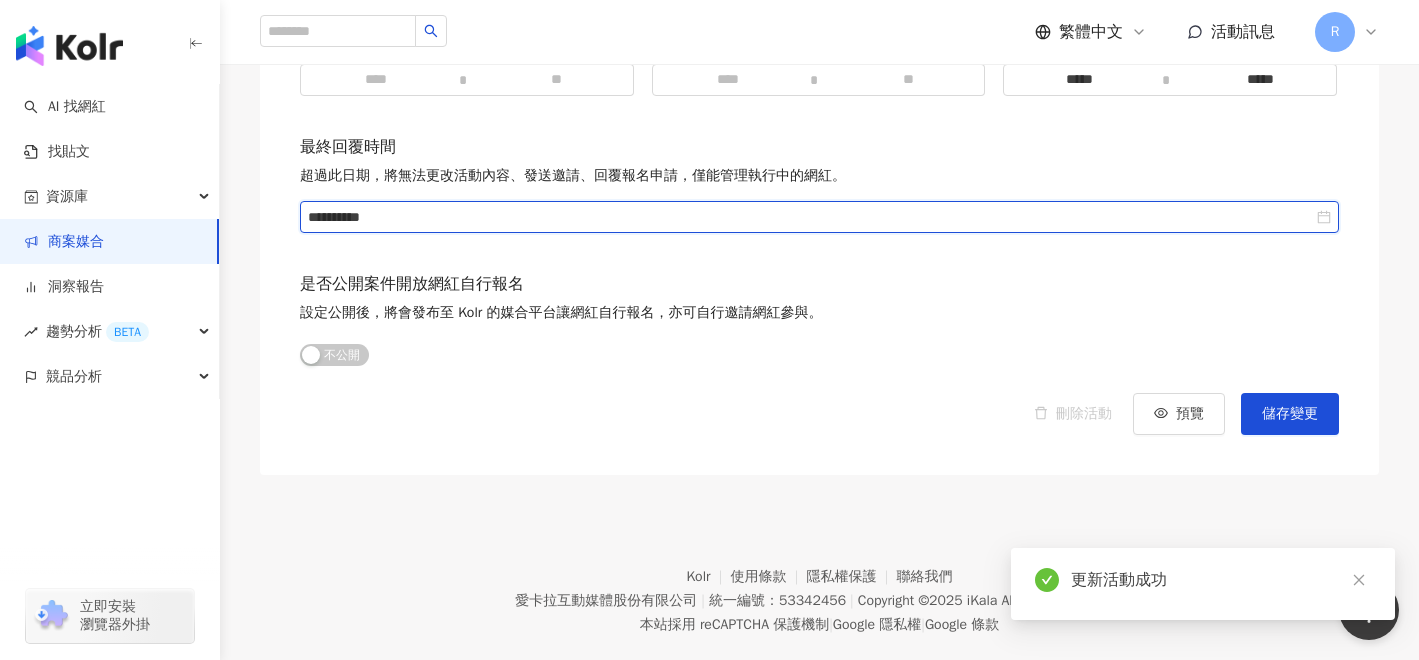 click on "**********" at bounding box center (810, 217) 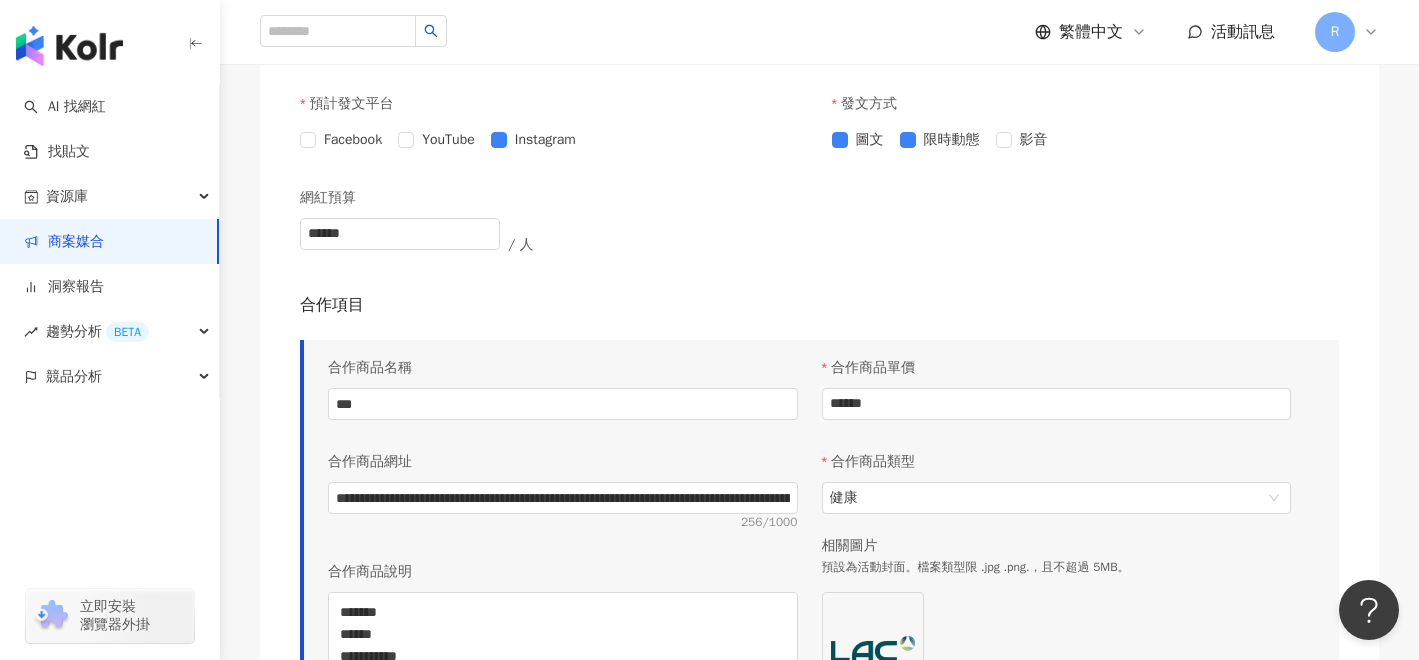 scroll, scrollTop: 0, scrollLeft: 0, axis: both 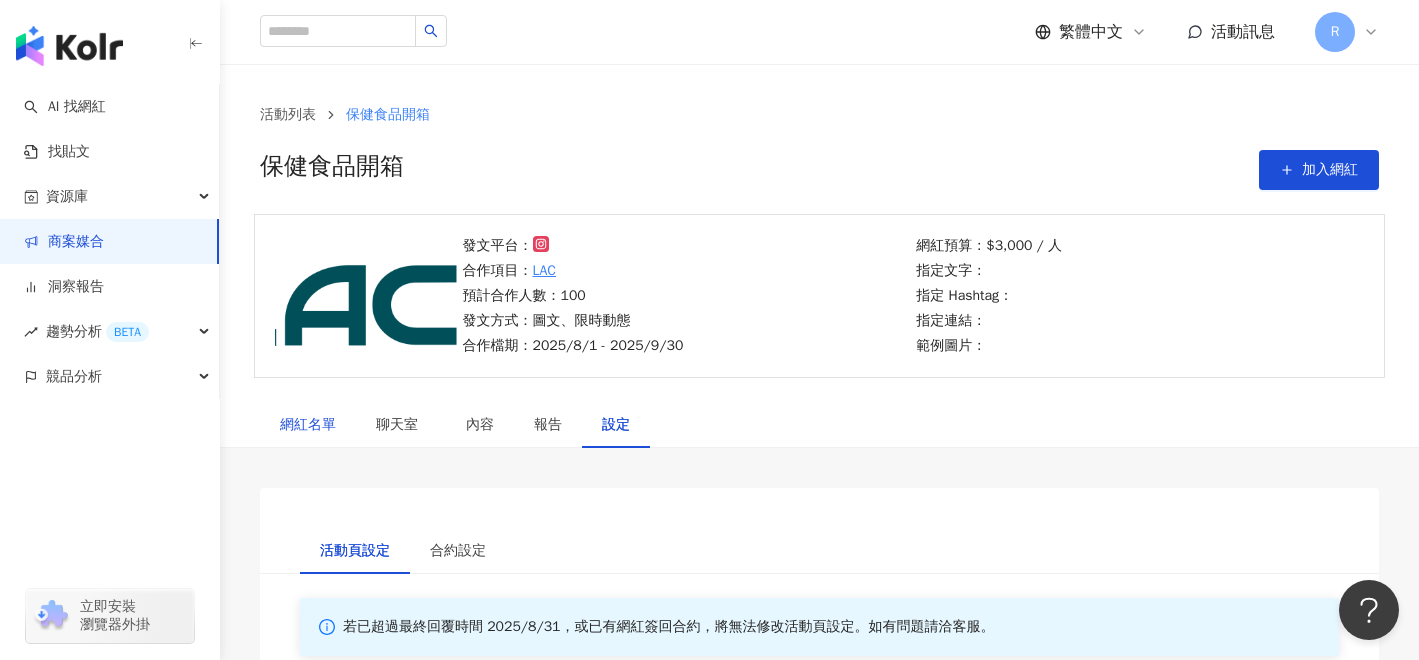 click on "網紅名單" at bounding box center (308, 425) 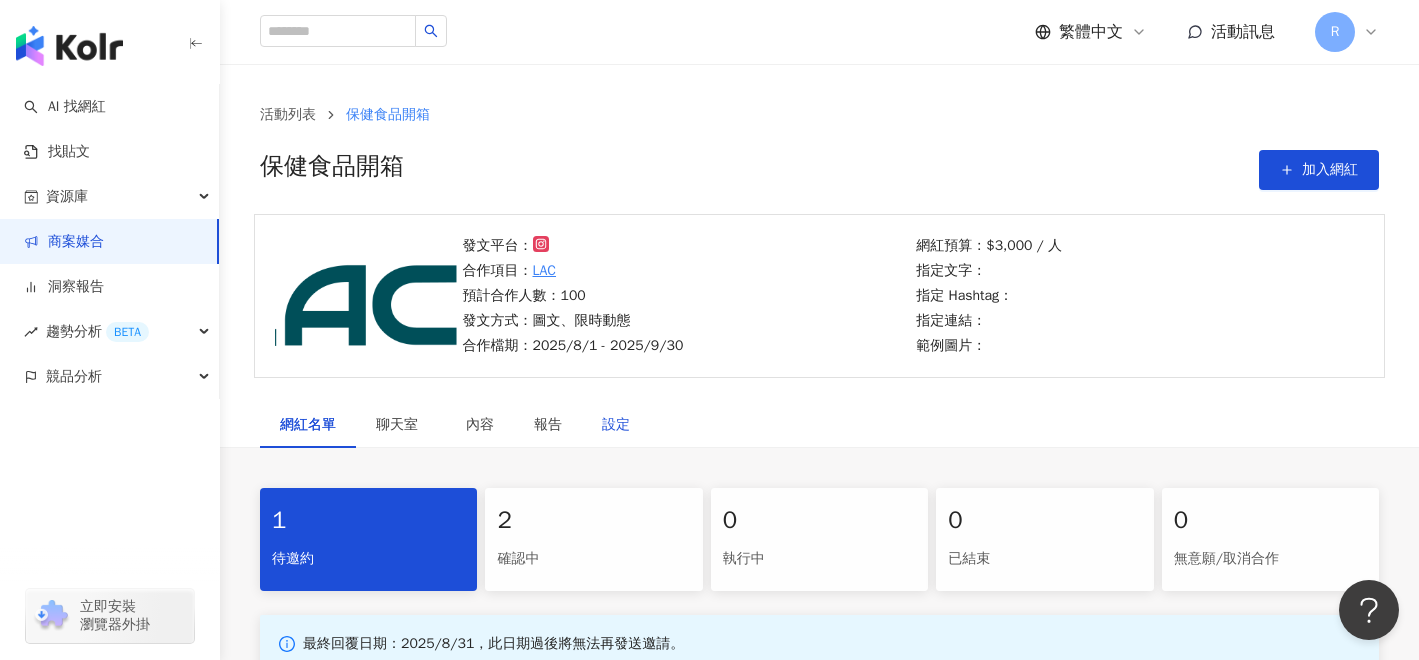click on "設定" at bounding box center [616, 425] 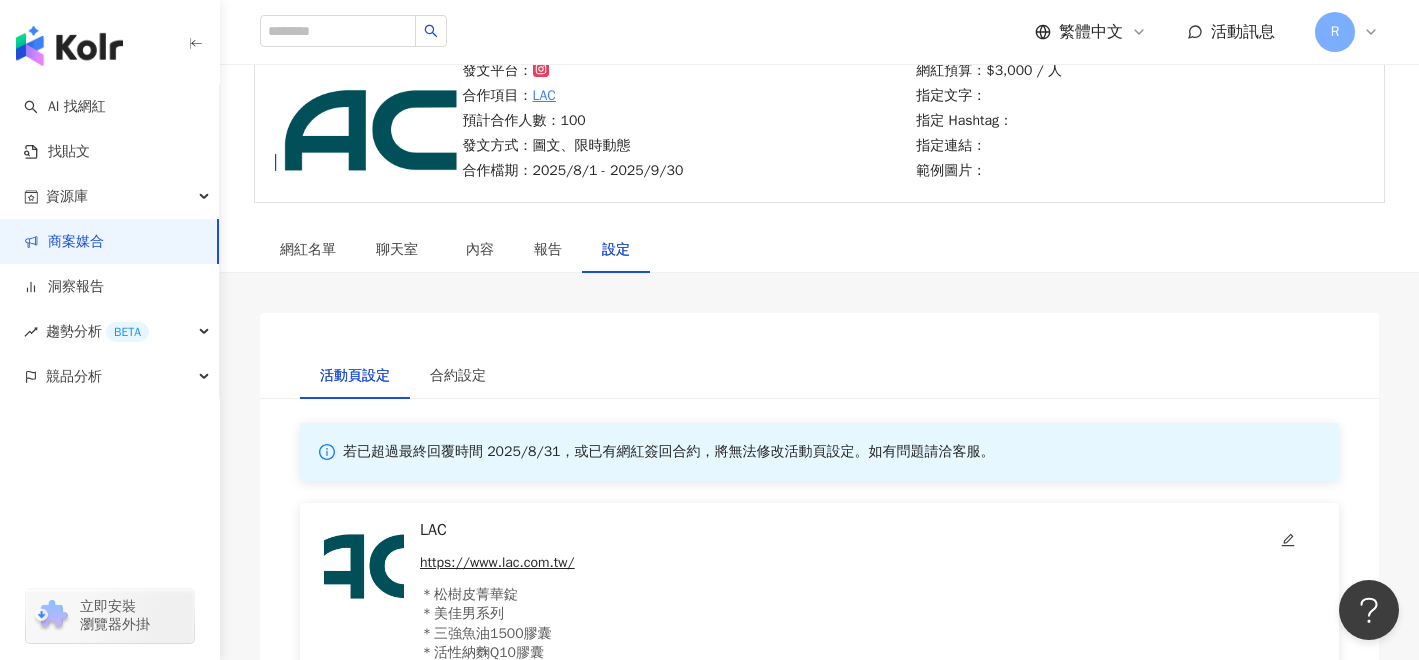 scroll, scrollTop: 265, scrollLeft: 0, axis: vertical 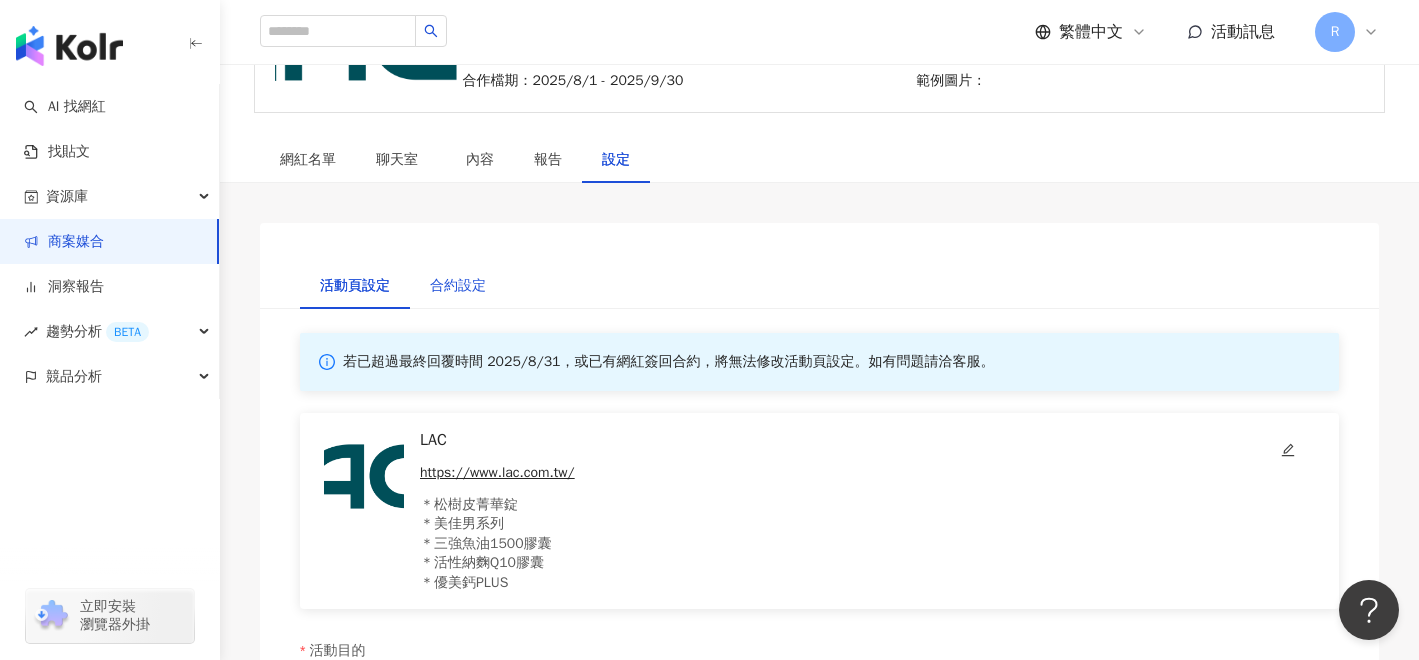 click on "合約設定" at bounding box center (458, 286) 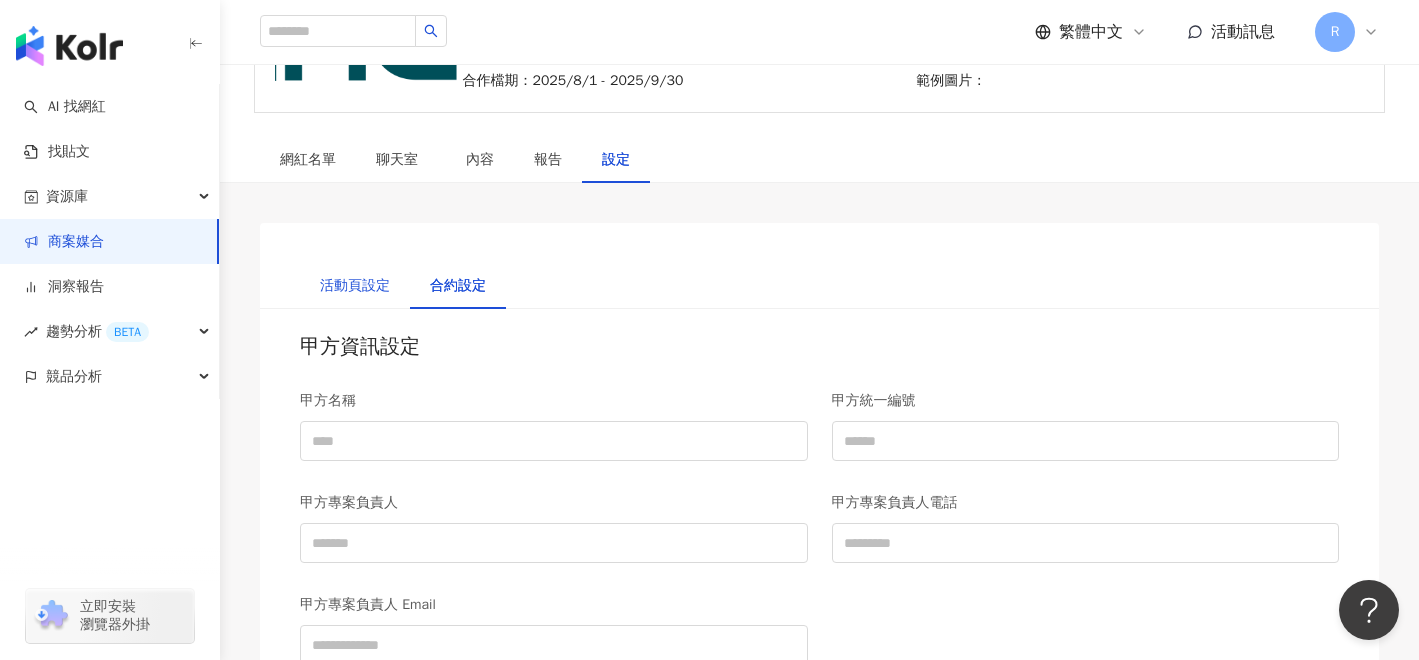 click on "活動頁設定" at bounding box center [355, 286] 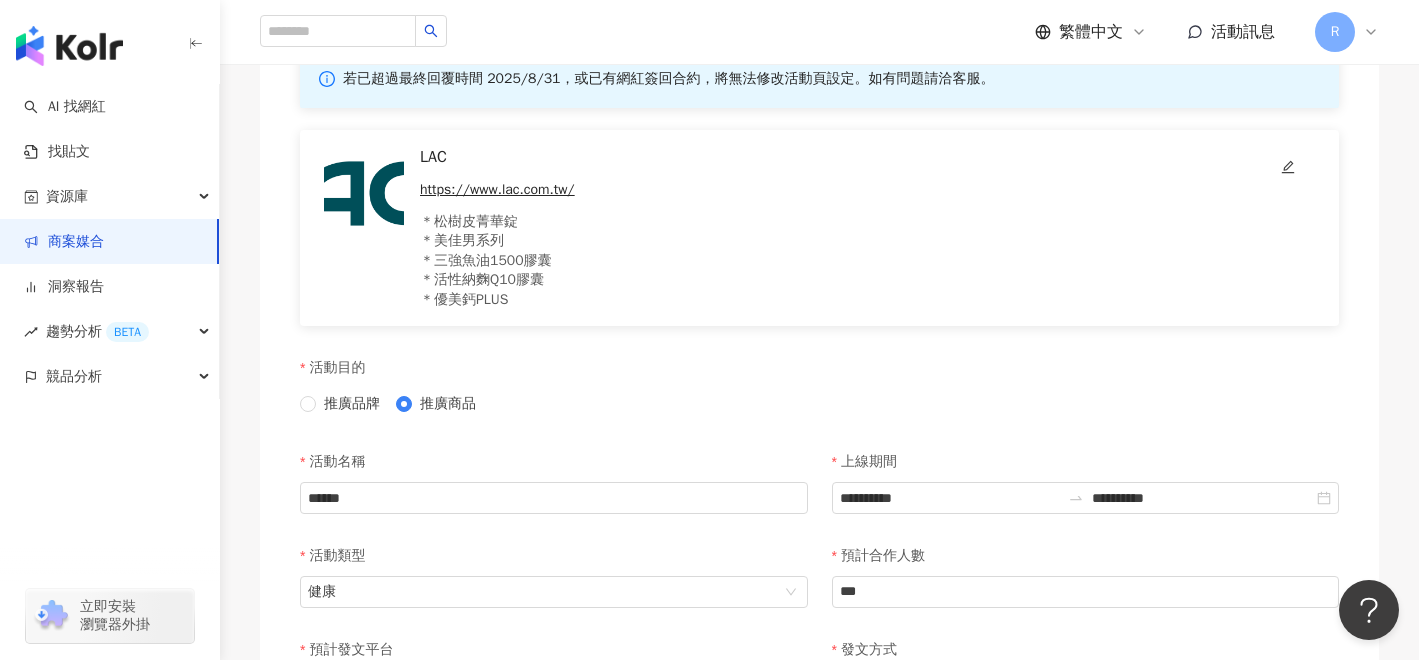 scroll, scrollTop: 0, scrollLeft: 0, axis: both 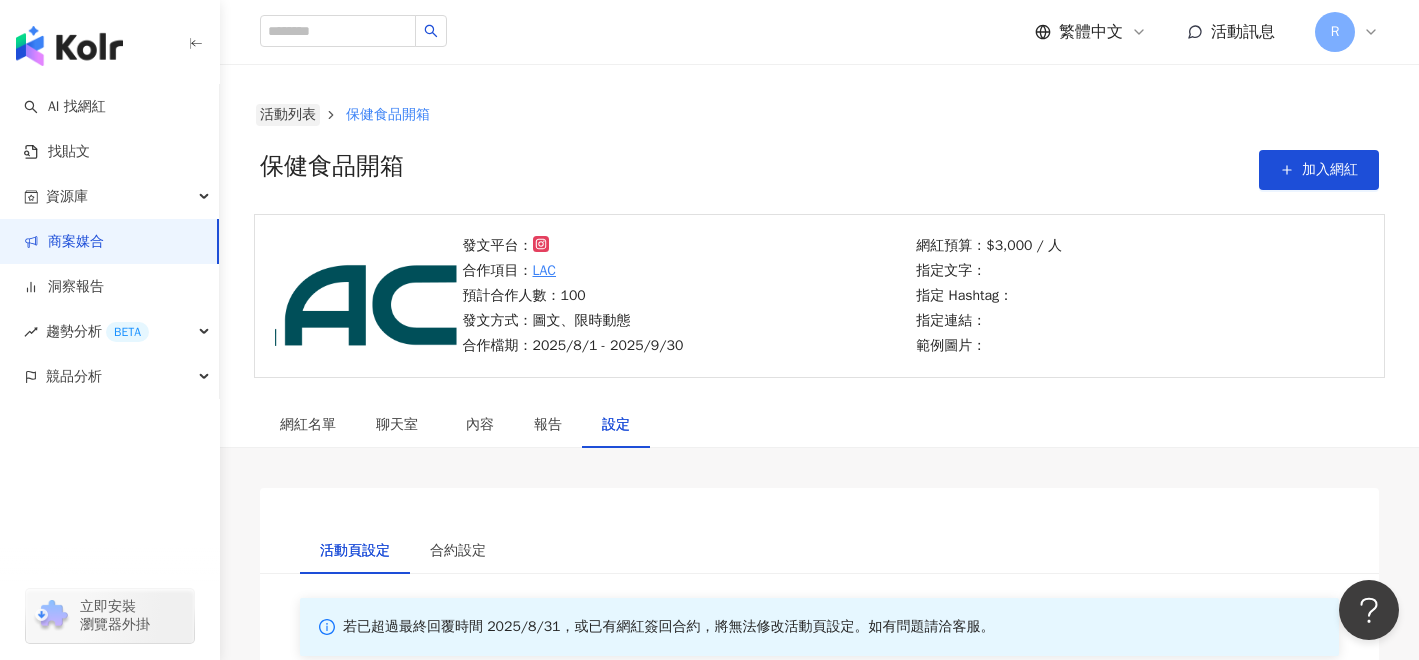 click on "活動列表" at bounding box center (288, 115) 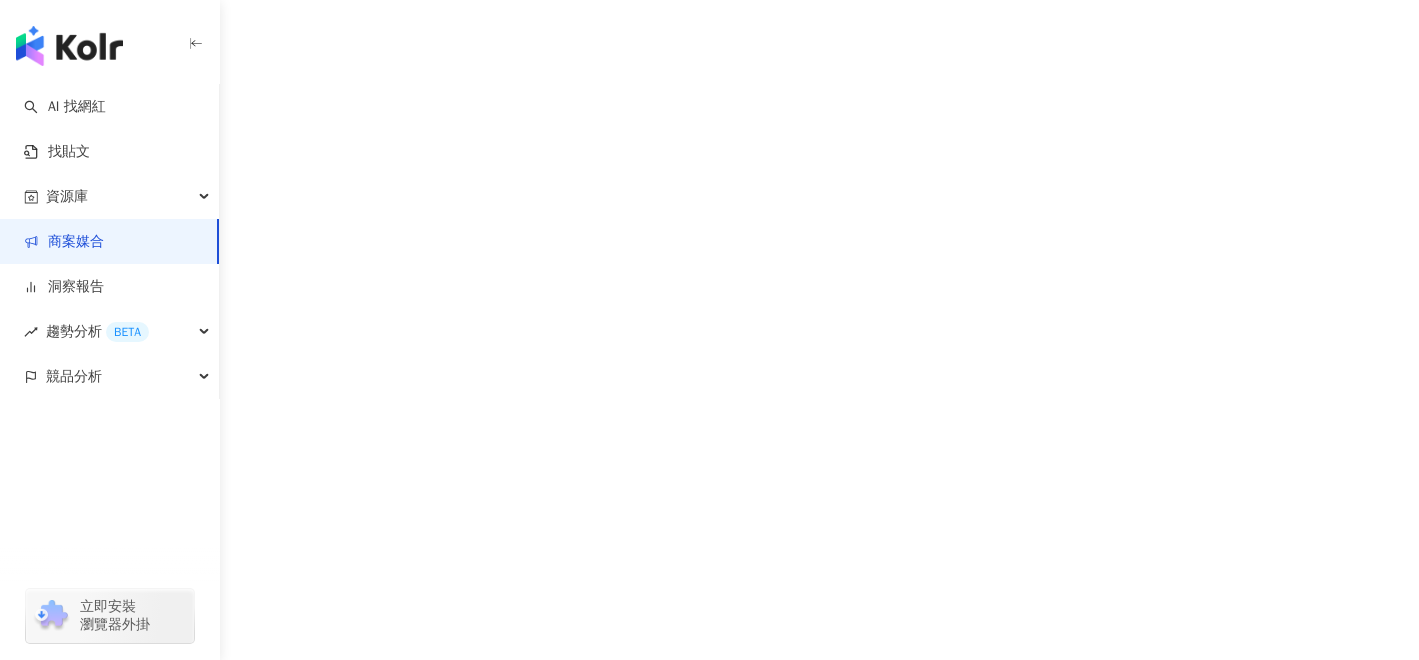 scroll, scrollTop: 0, scrollLeft: 0, axis: both 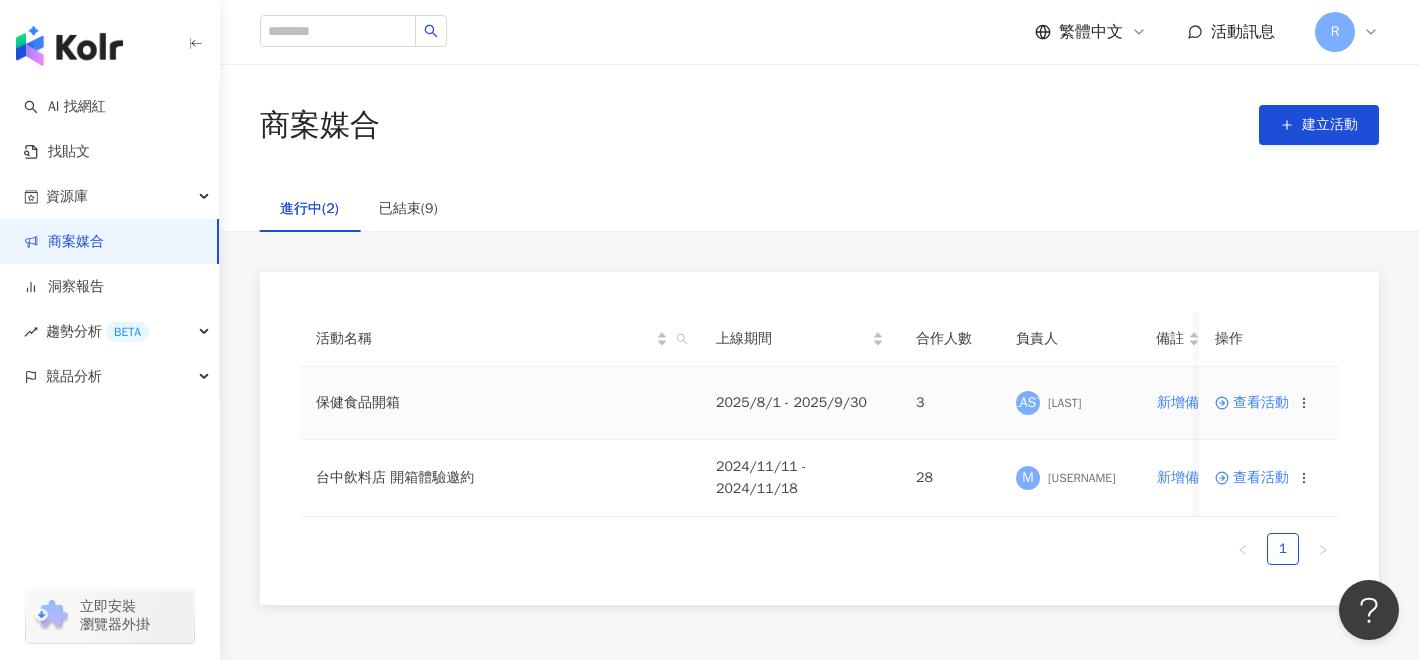 click on "鄧 [LAST]" at bounding box center (1070, 403) 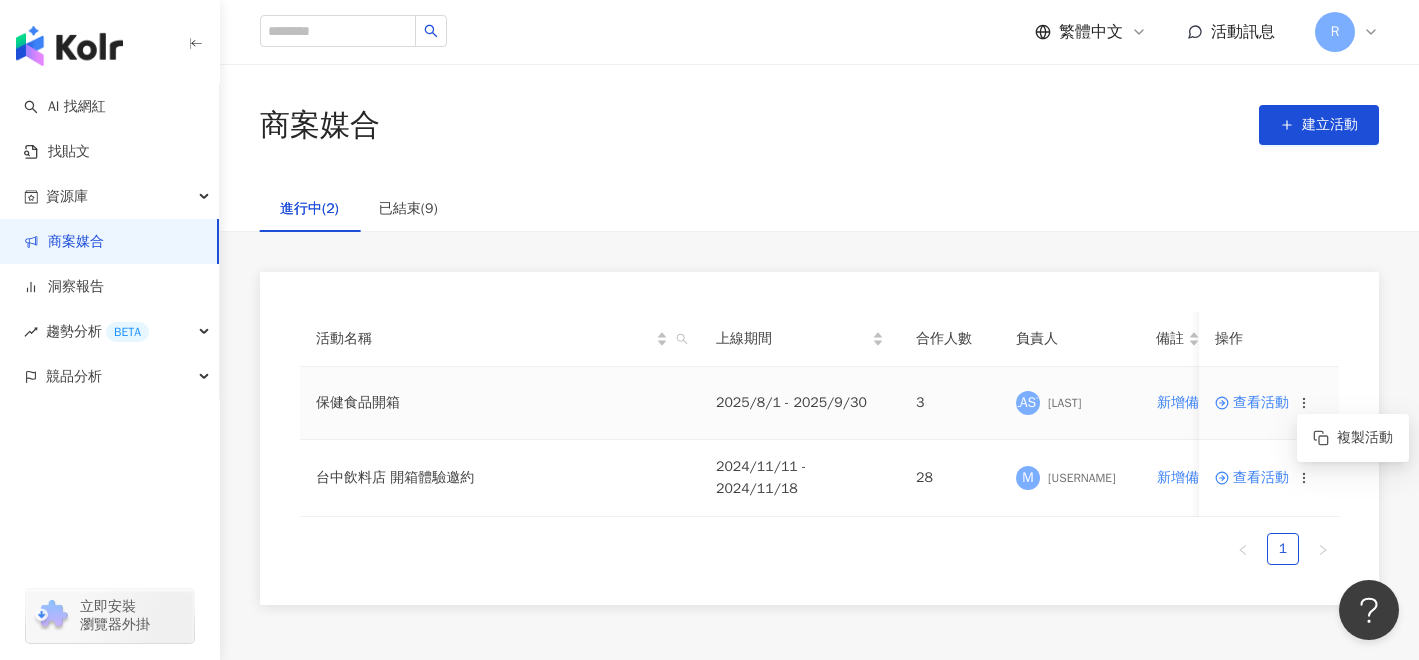 click 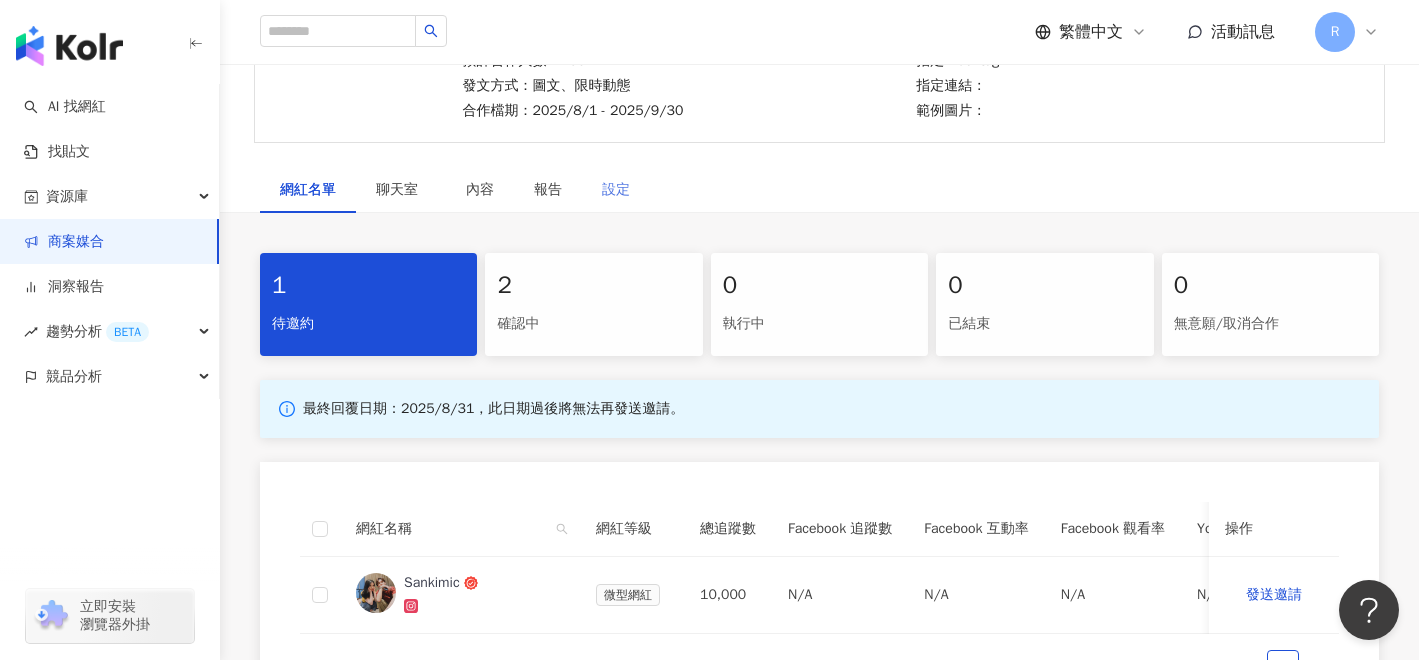 scroll, scrollTop: 173, scrollLeft: 0, axis: vertical 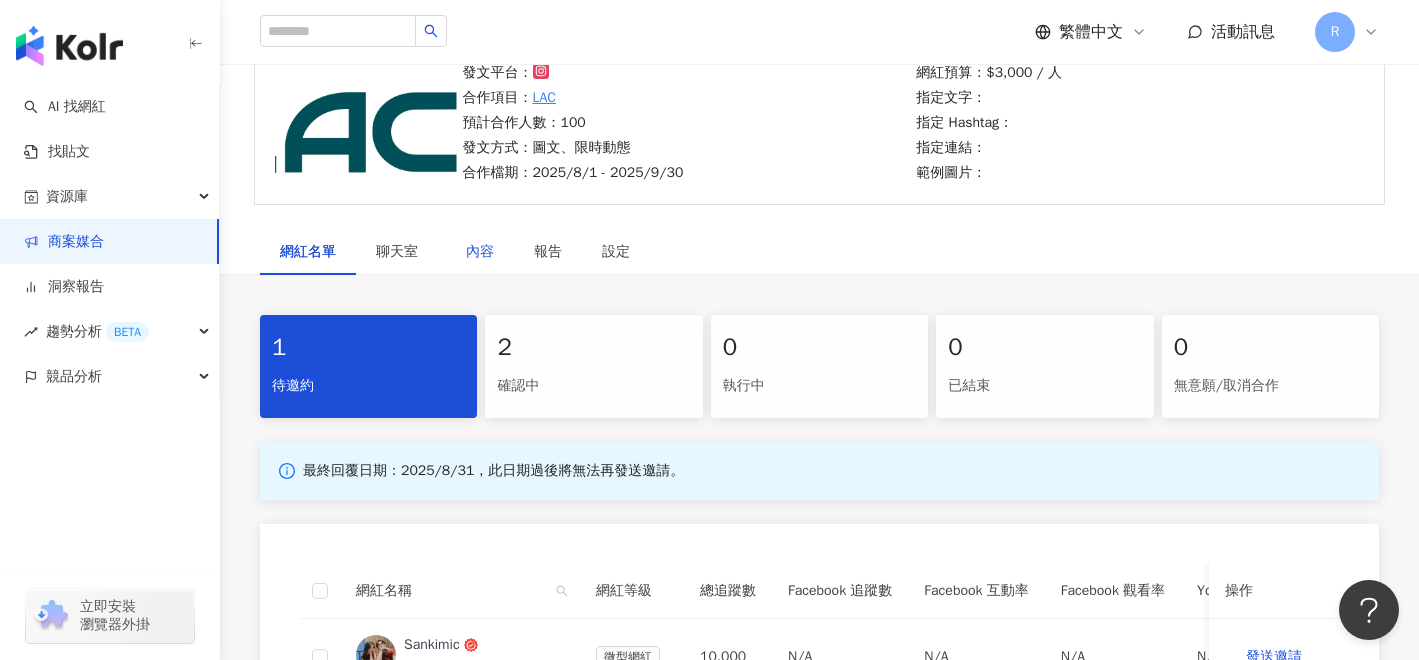 click on "內容" at bounding box center (480, 252) 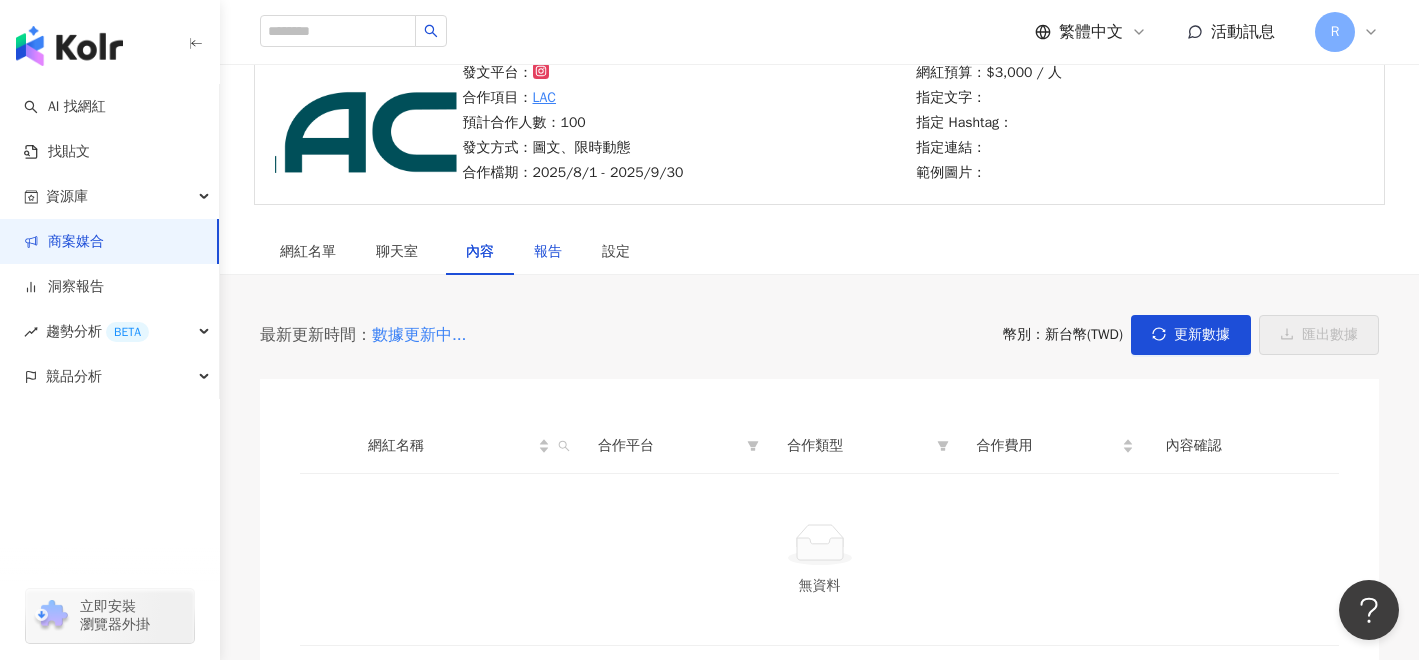 click on "報告" at bounding box center (548, 252) 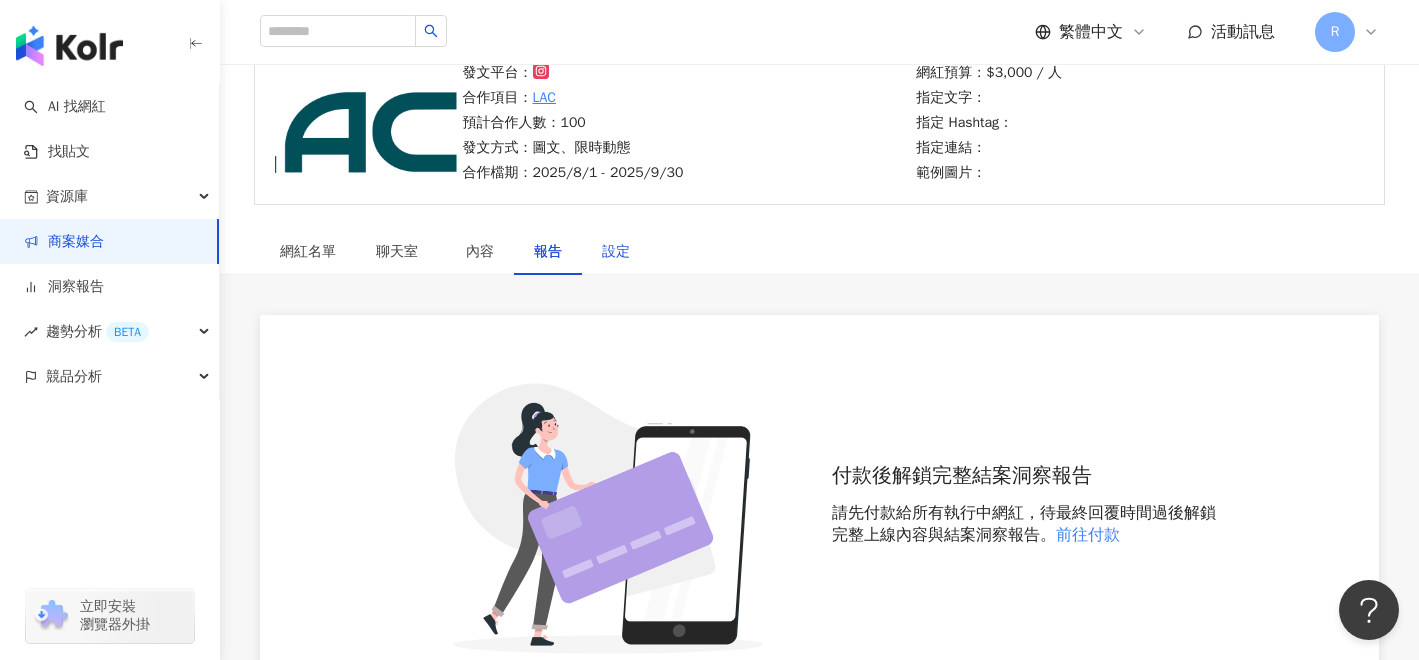 click on "設定" at bounding box center (616, 252) 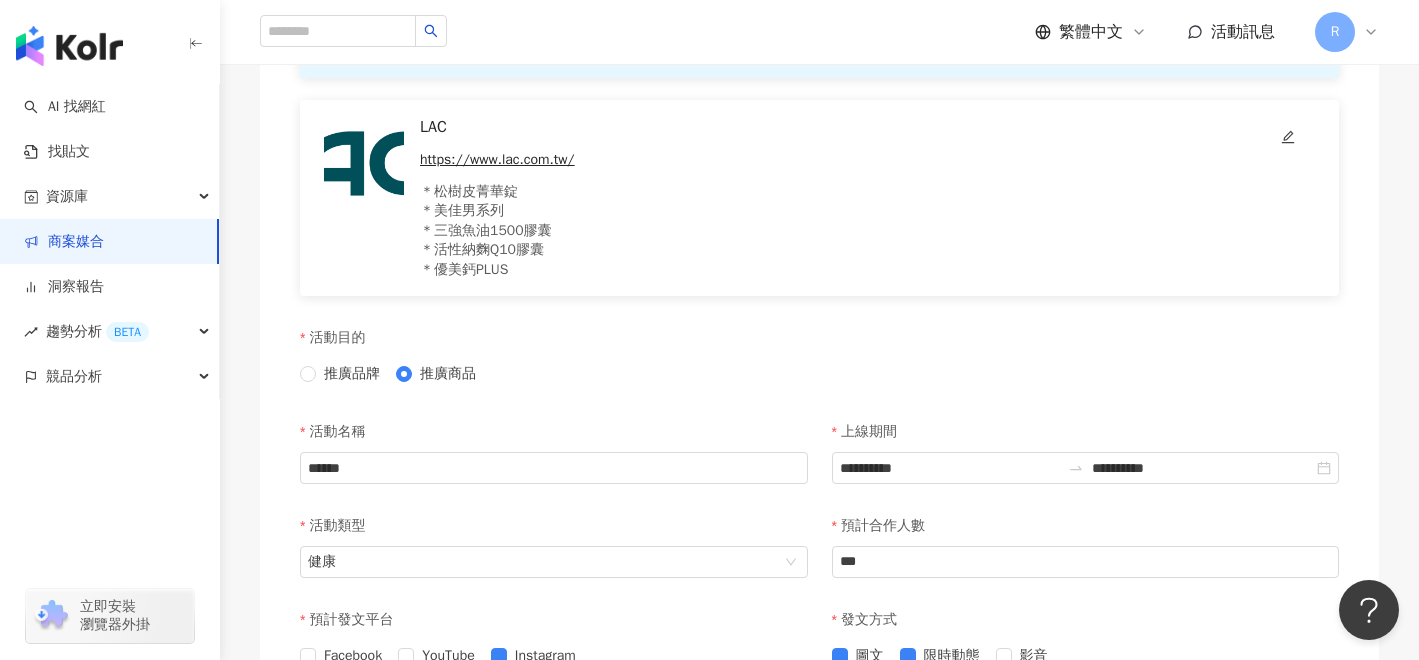 scroll, scrollTop: 557, scrollLeft: 0, axis: vertical 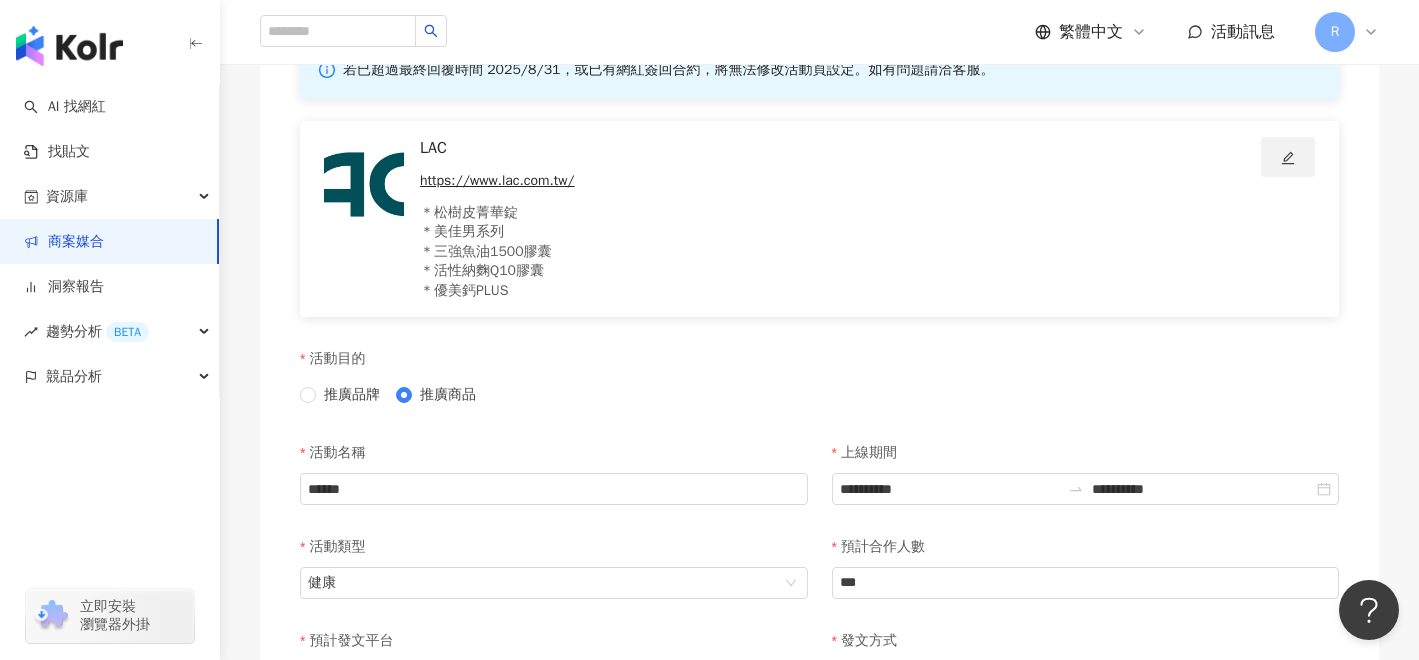 click at bounding box center (1288, 157) 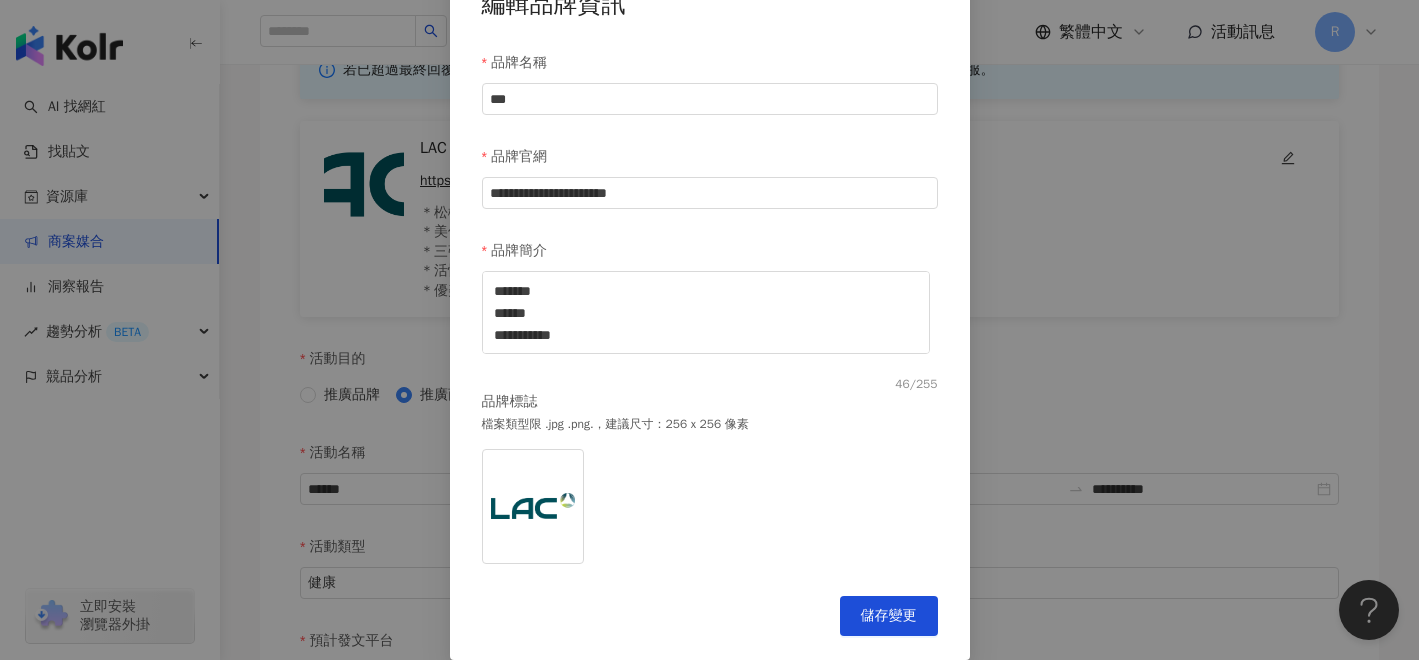 scroll, scrollTop: 0, scrollLeft: 0, axis: both 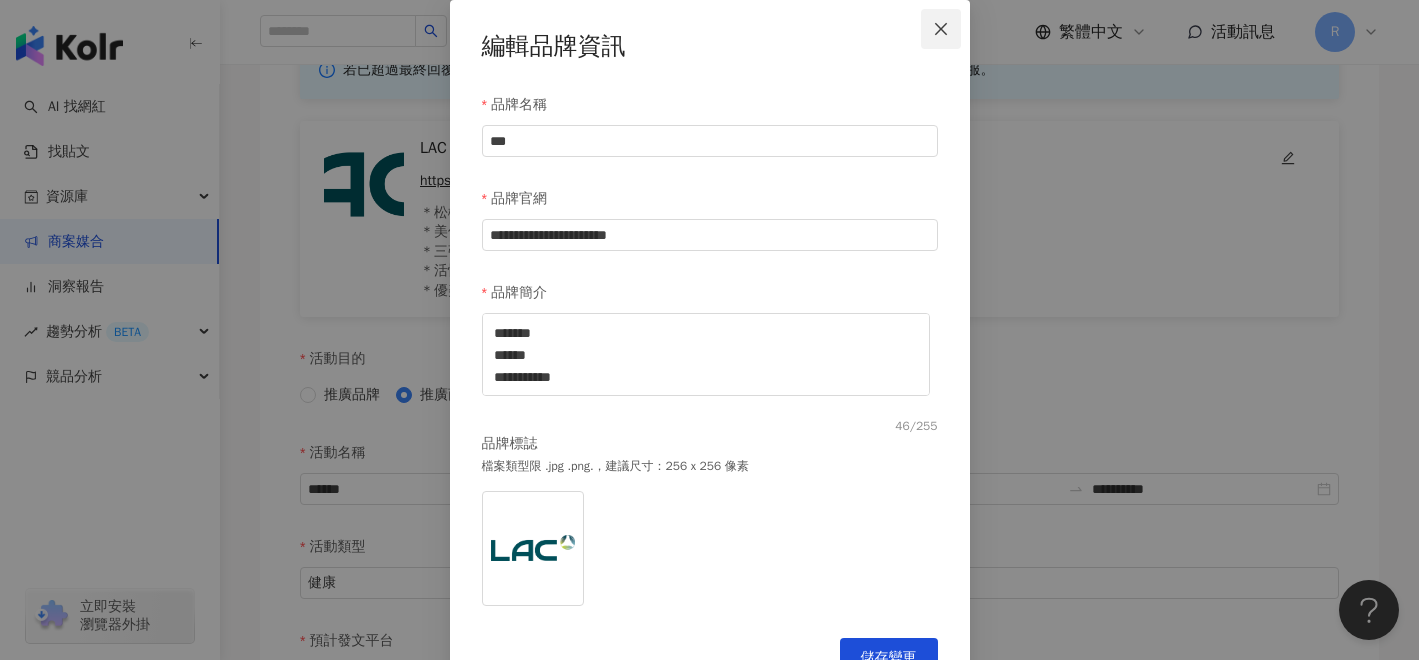 click 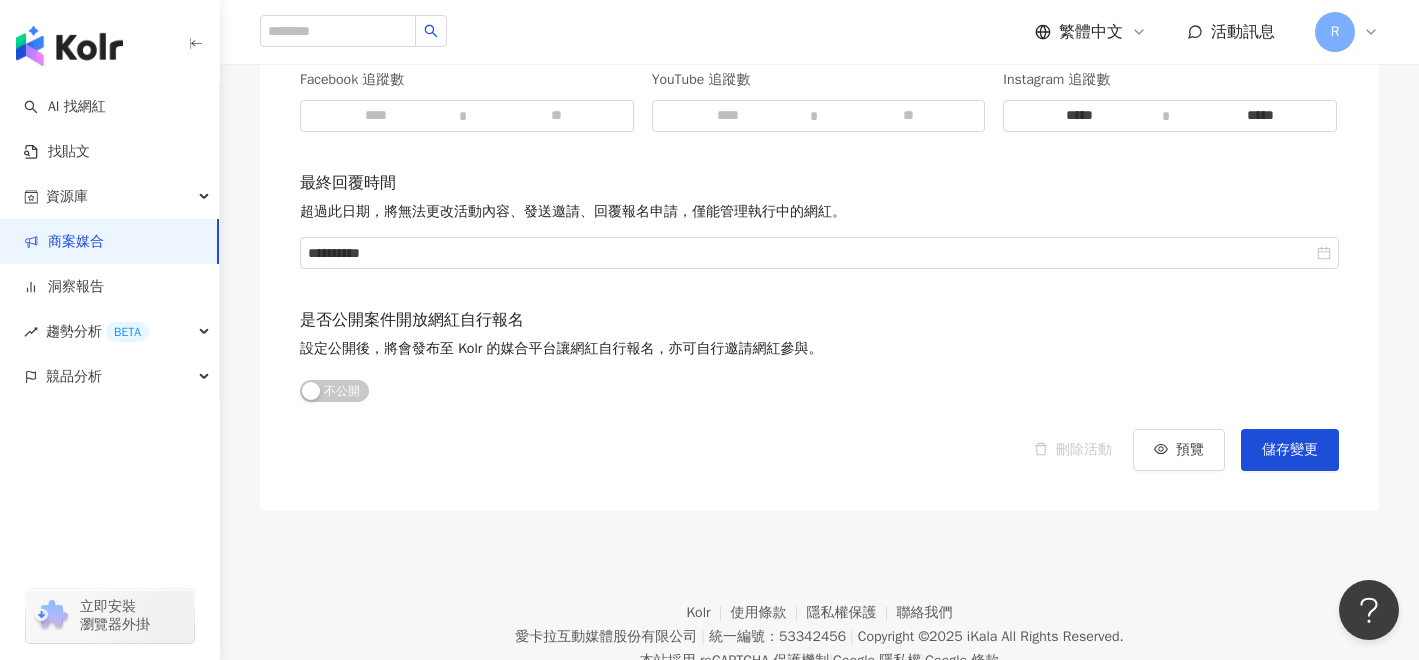scroll, scrollTop: 3022, scrollLeft: 0, axis: vertical 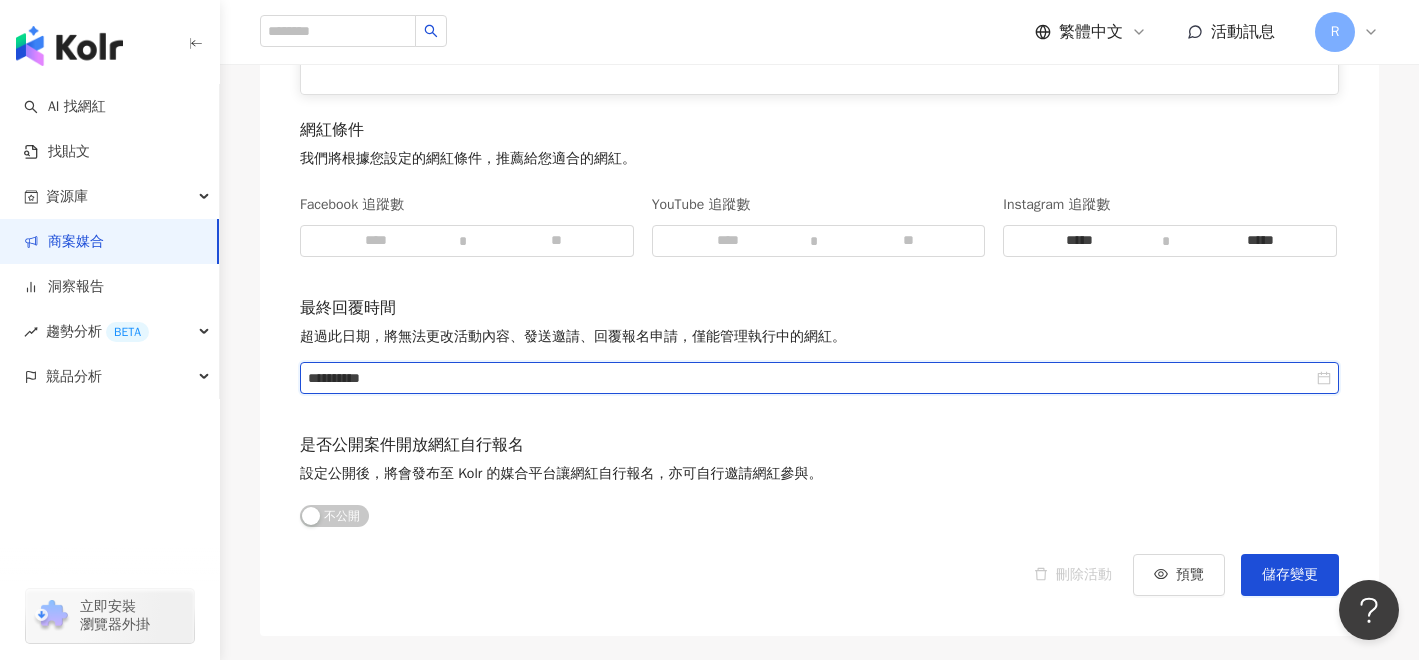 click on "**********" at bounding box center (810, 378) 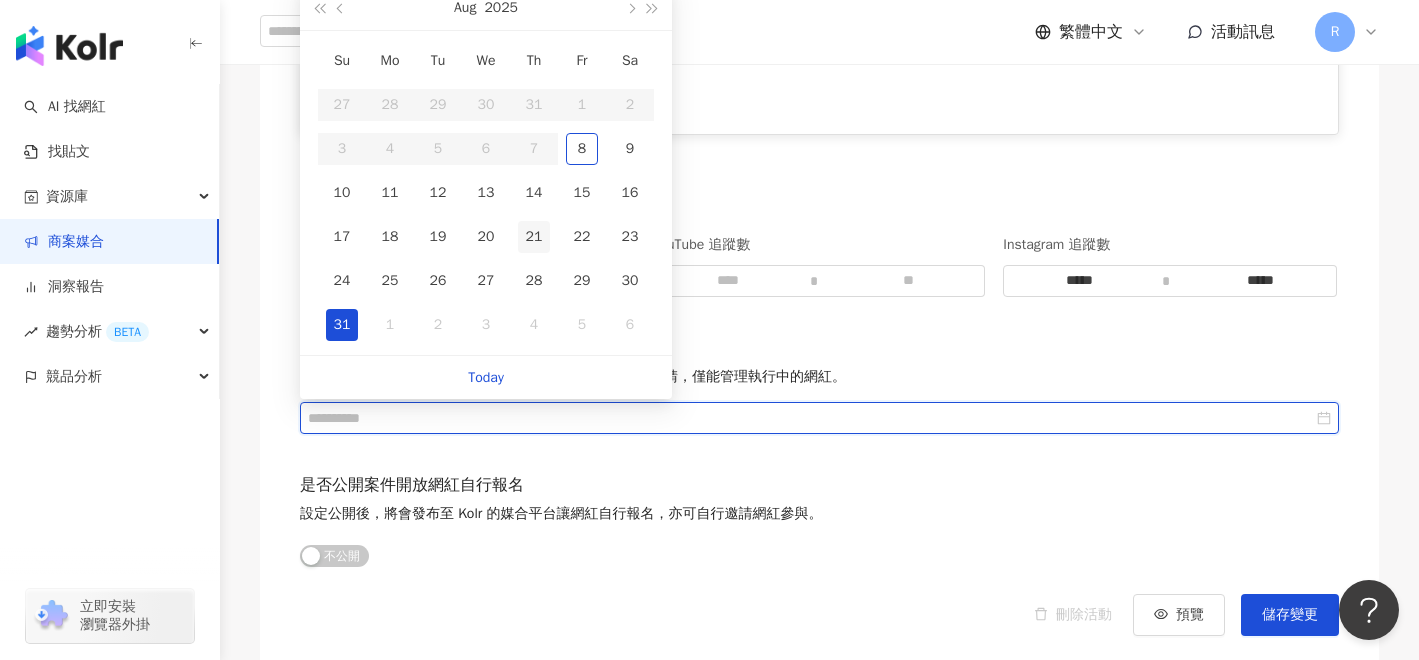 type on "**********" 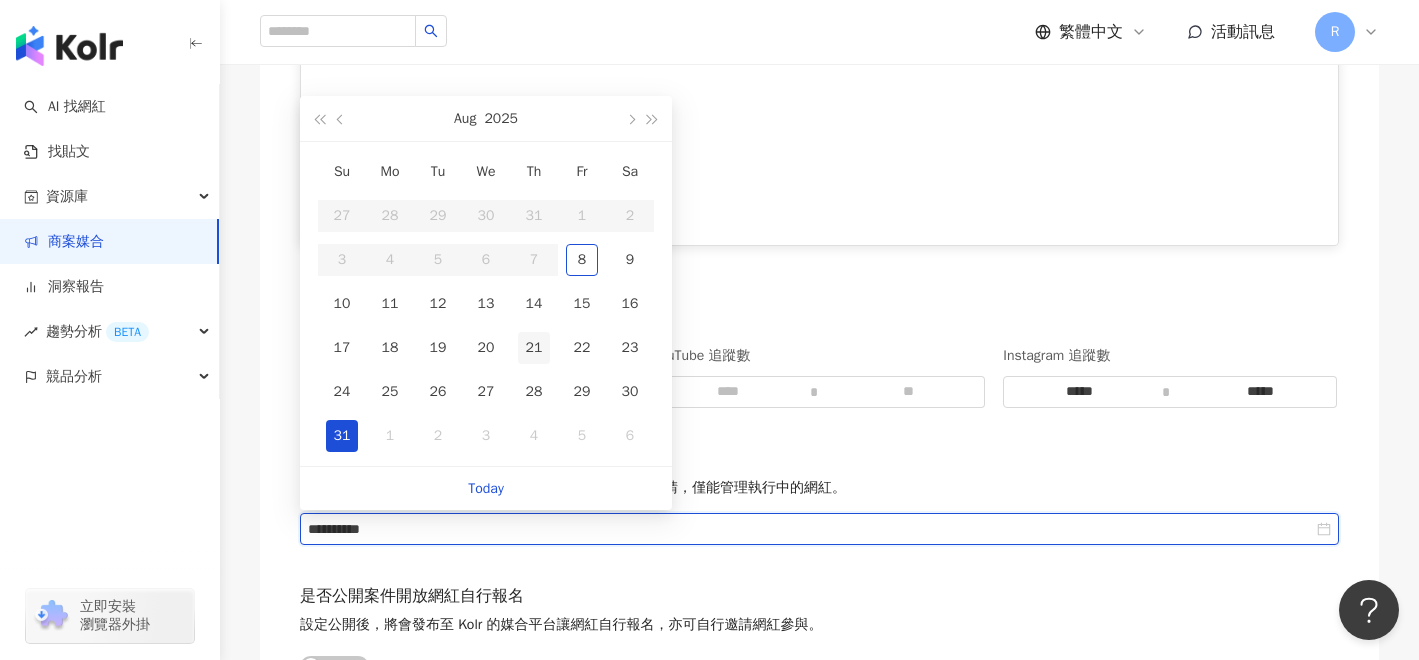 scroll, scrollTop: 2666, scrollLeft: 0, axis: vertical 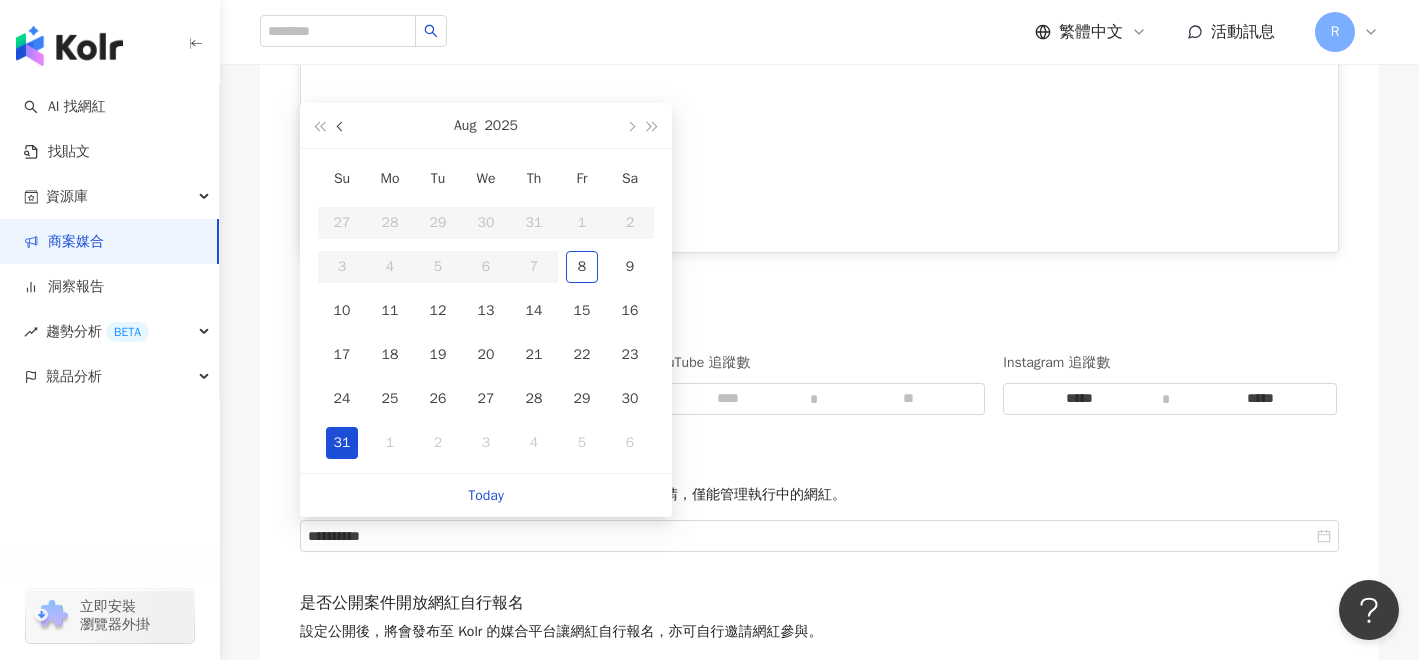 click at bounding box center [342, 127] 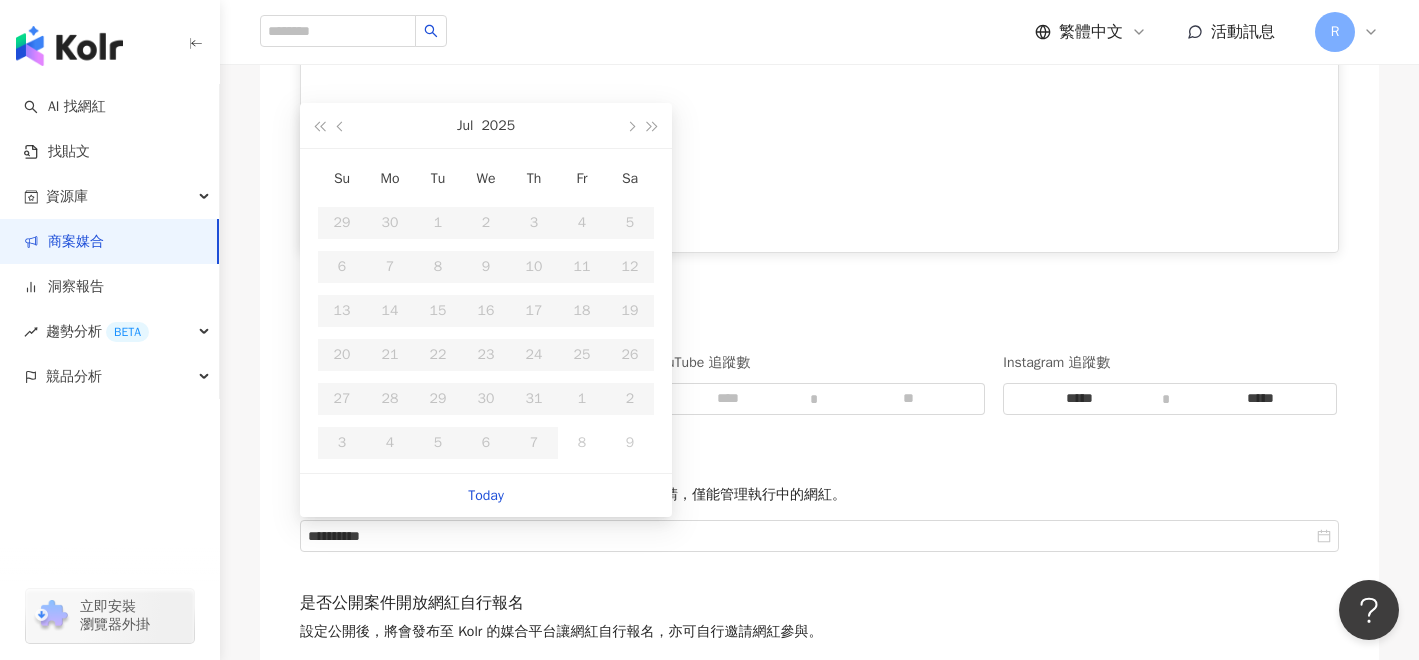 click on "網紅條件" at bounding box center (819, 288) 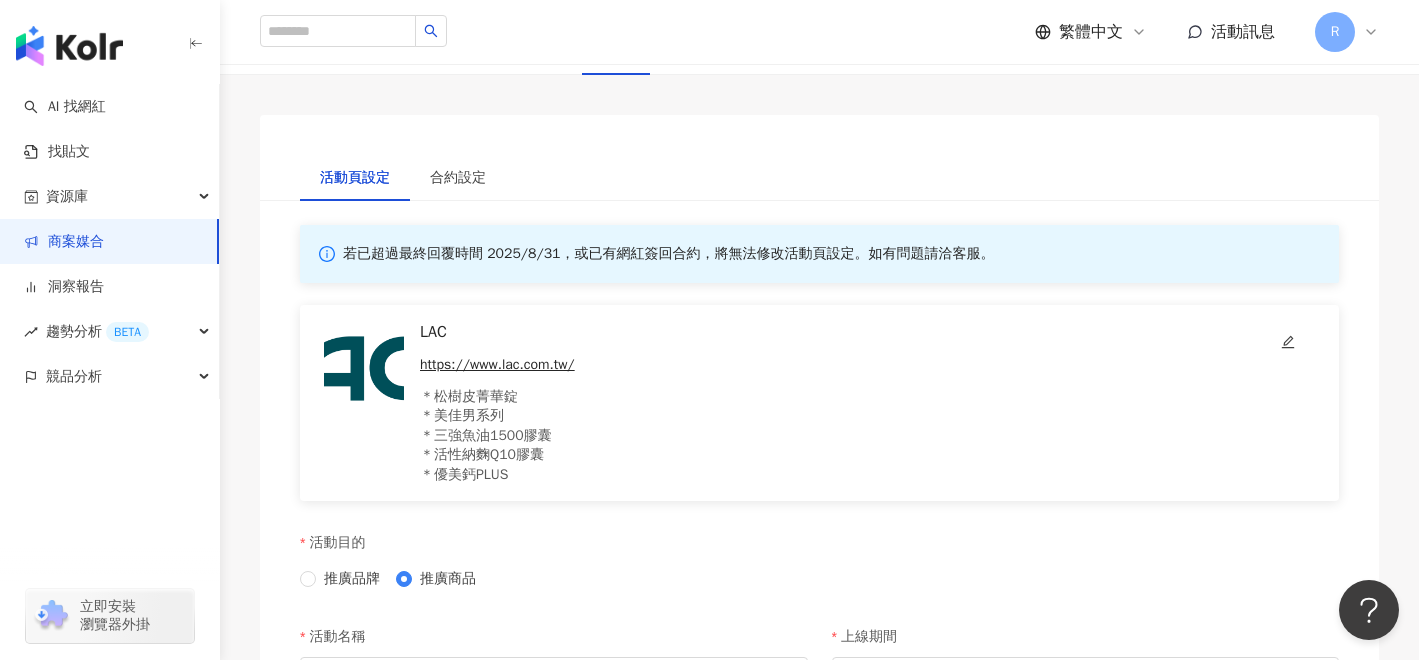 scroll, scrollTop: 0, scrollLeft: 0, axis: both 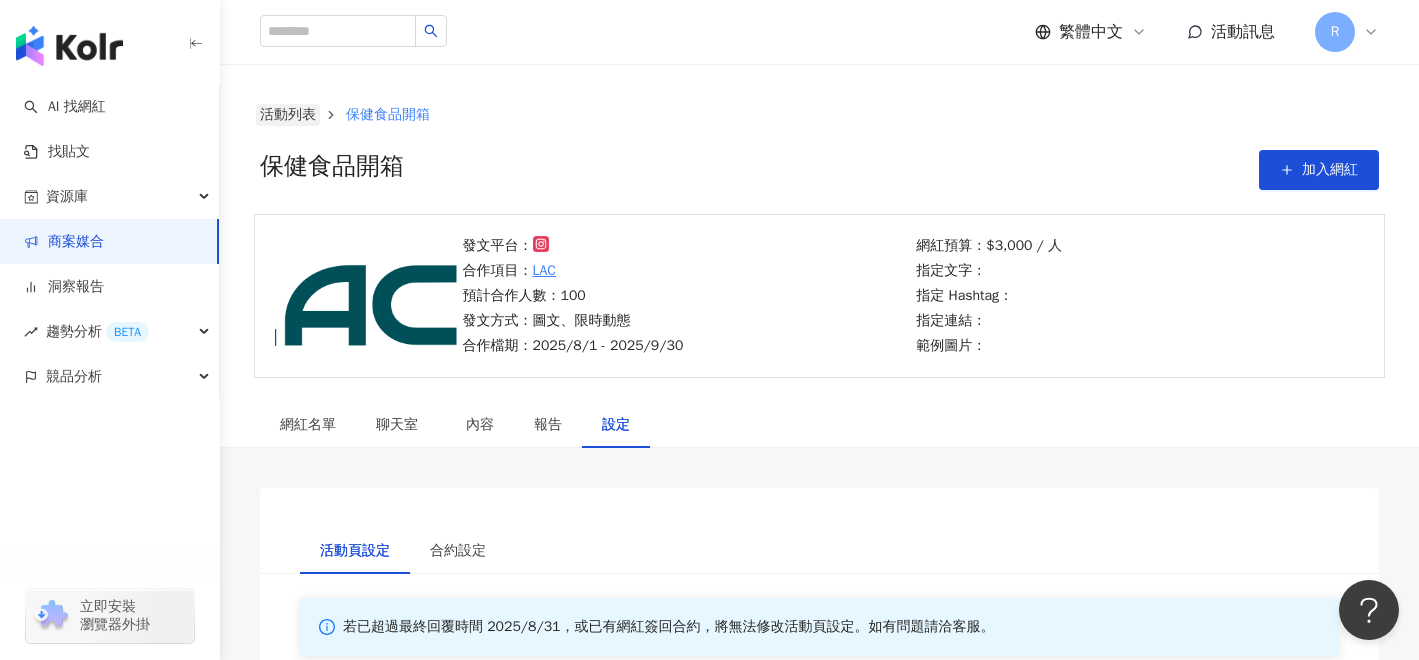 click on "活動列表" at bounding box center [288, 115] 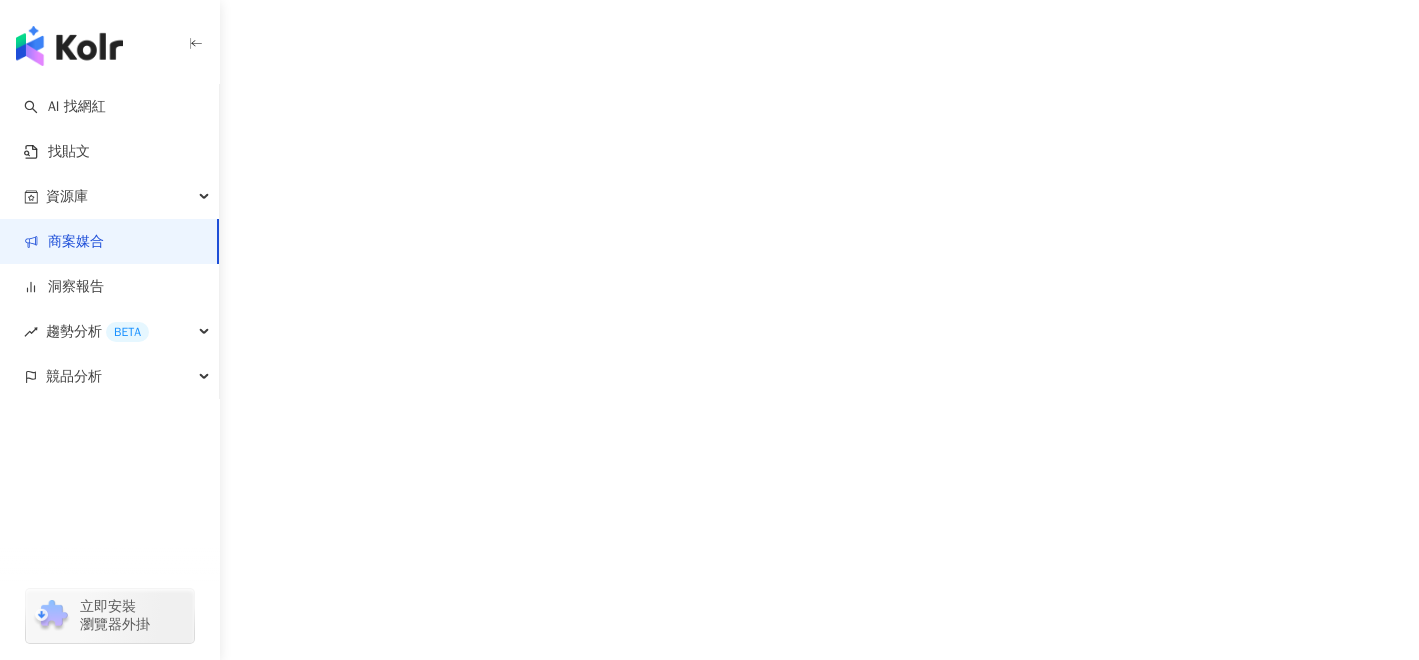 scroll, scrollTop: 0, scrollLeft: 0, axis: both 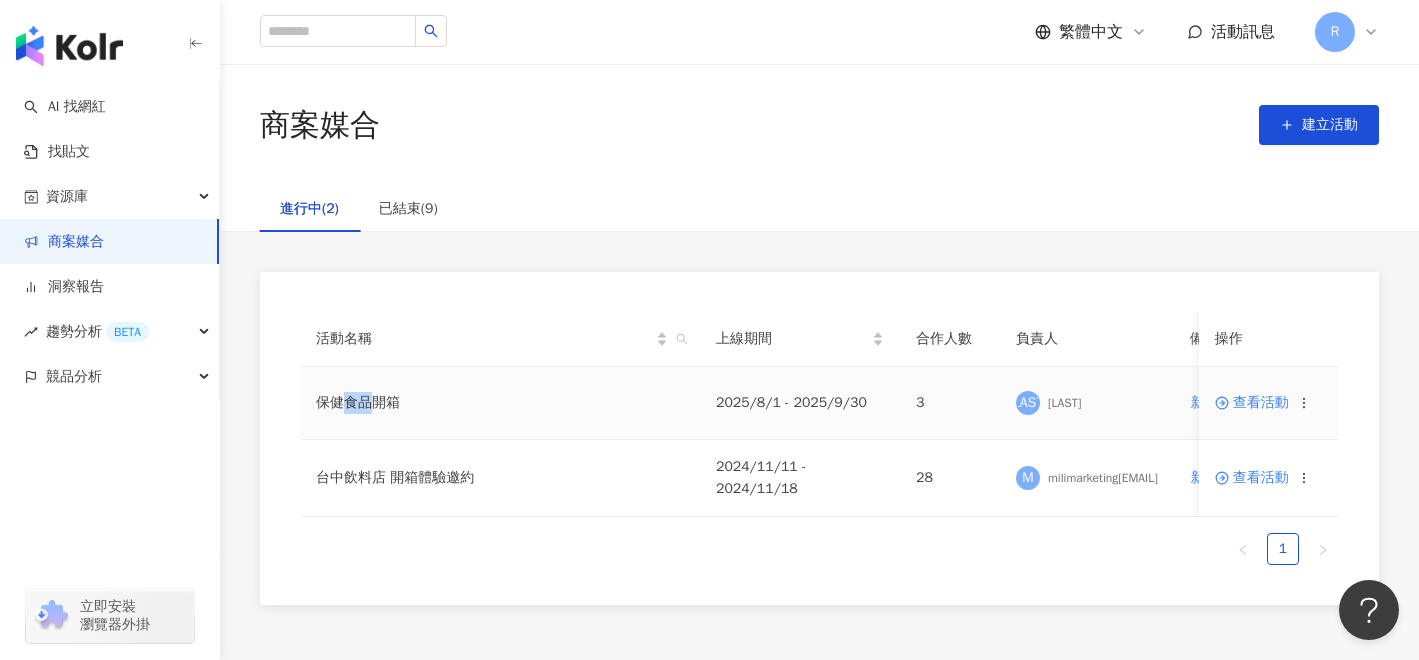 click on "查看活動" at bounding box center (1252, 403) 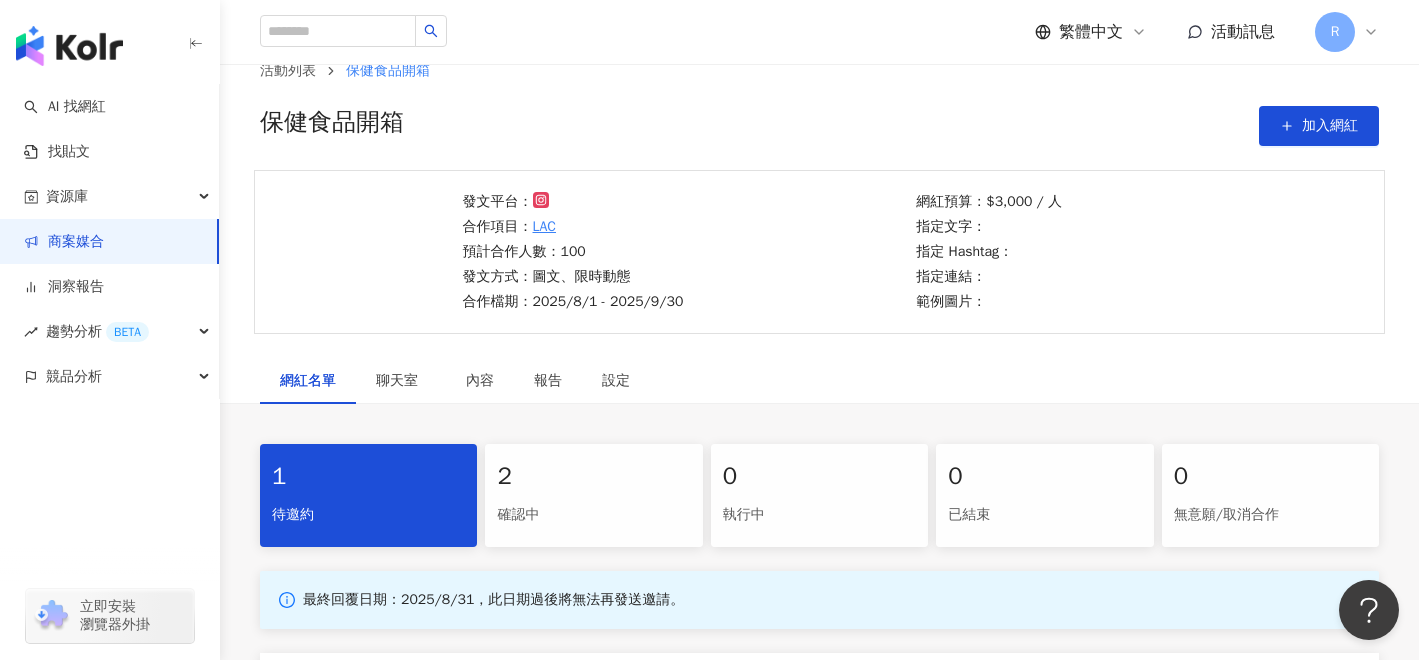 scroll, scrollTop: 49, scrollLeft: 0, axis: vertical 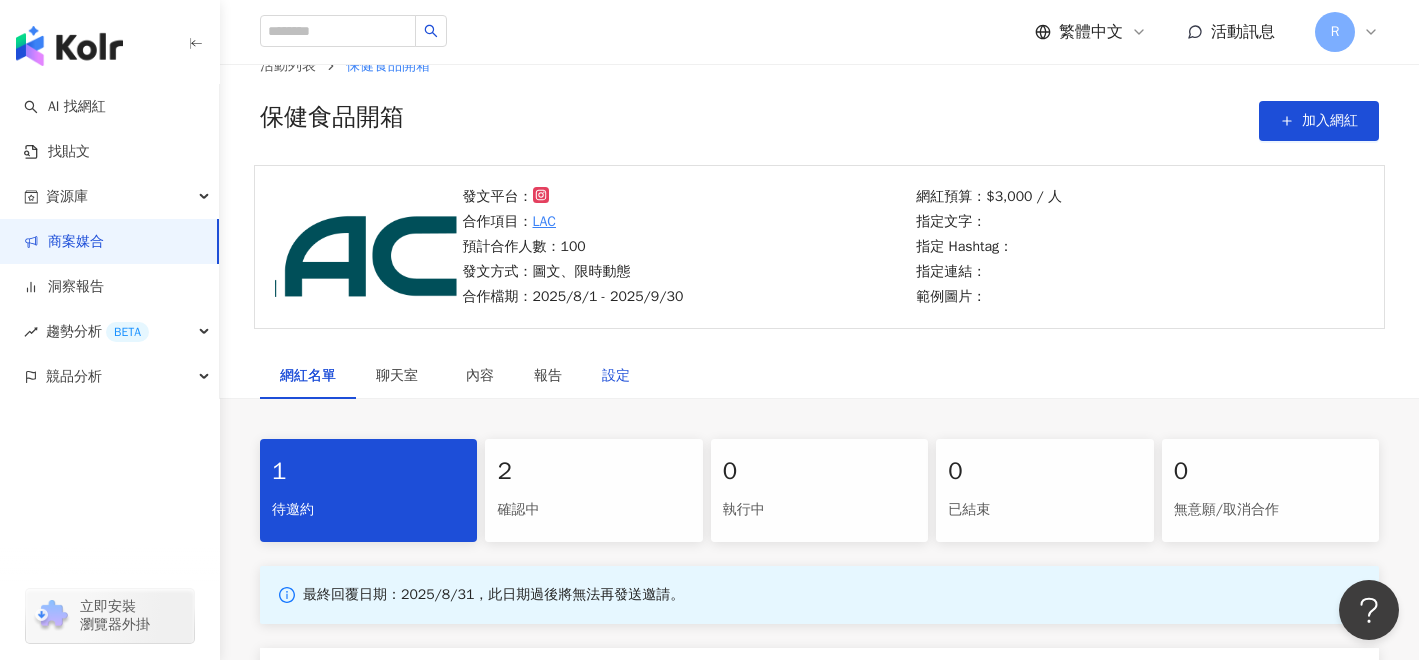 click on "設定" at bounding box center [616, 376] 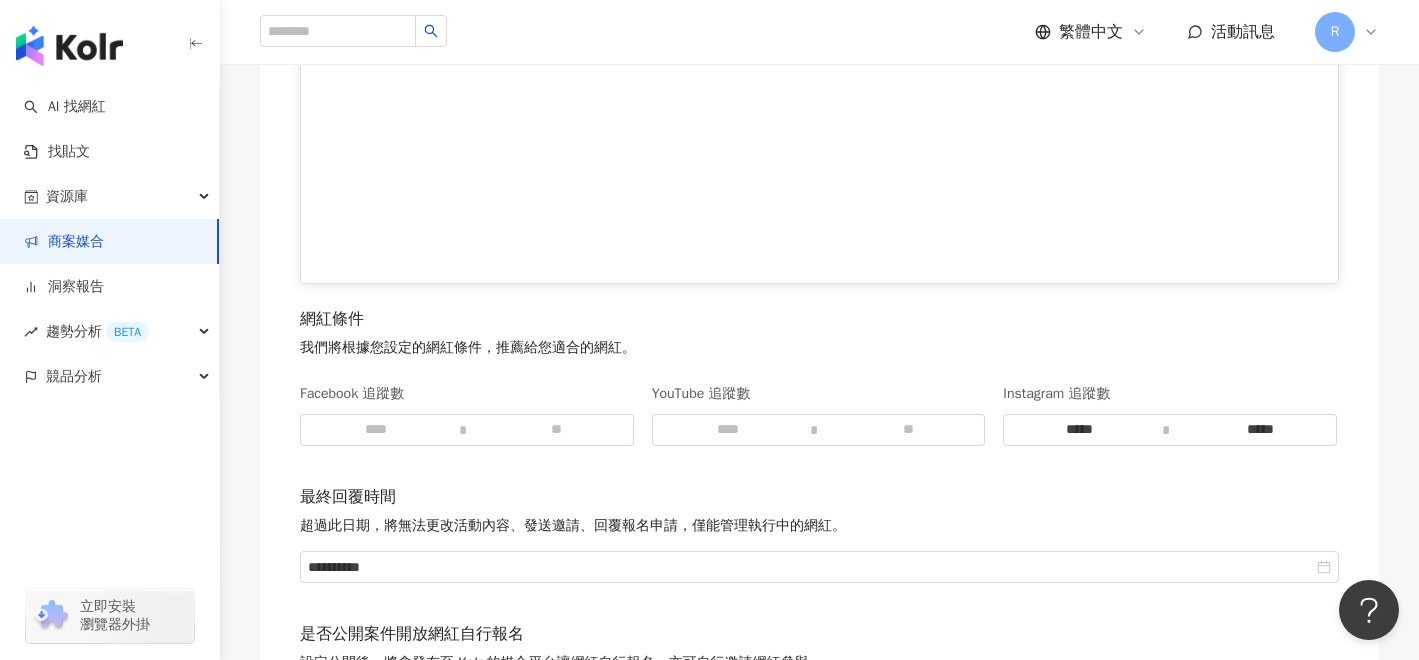 scroll, scrollTop: 3022, scrollLeft: 0, axis: vertical 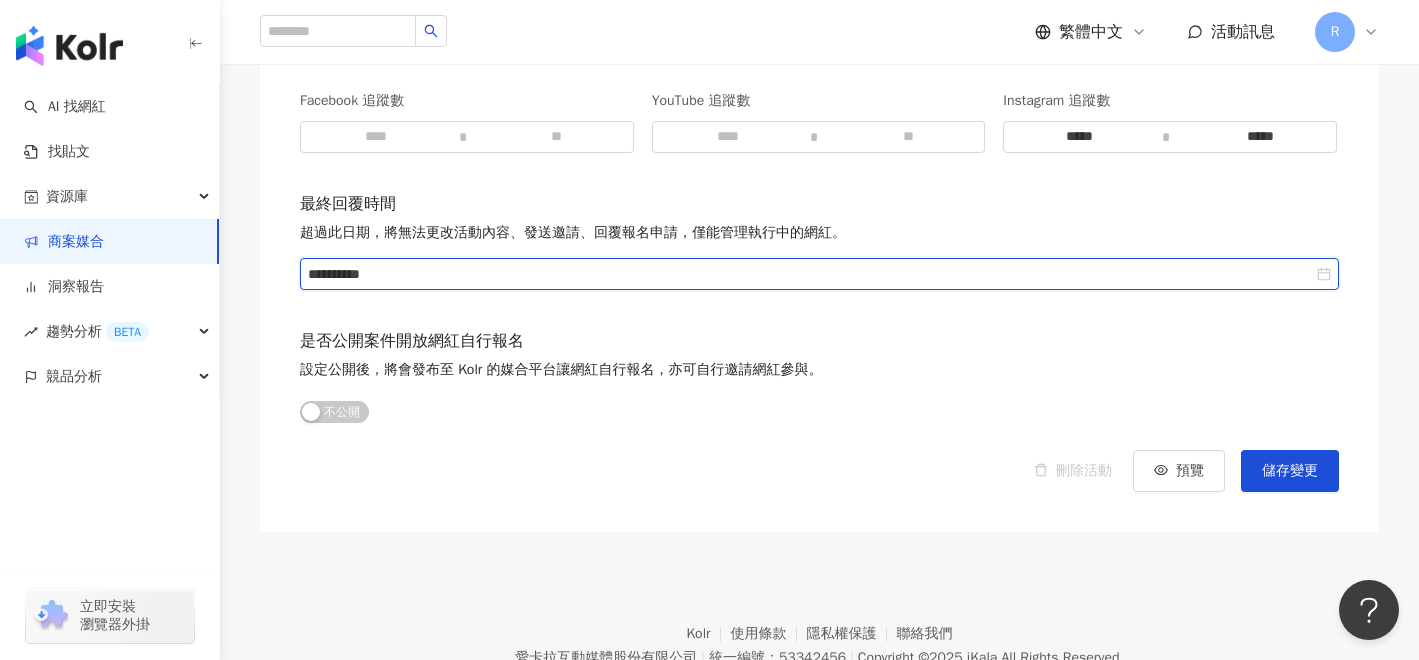 click on "**********" at bounding box center [810, 274] 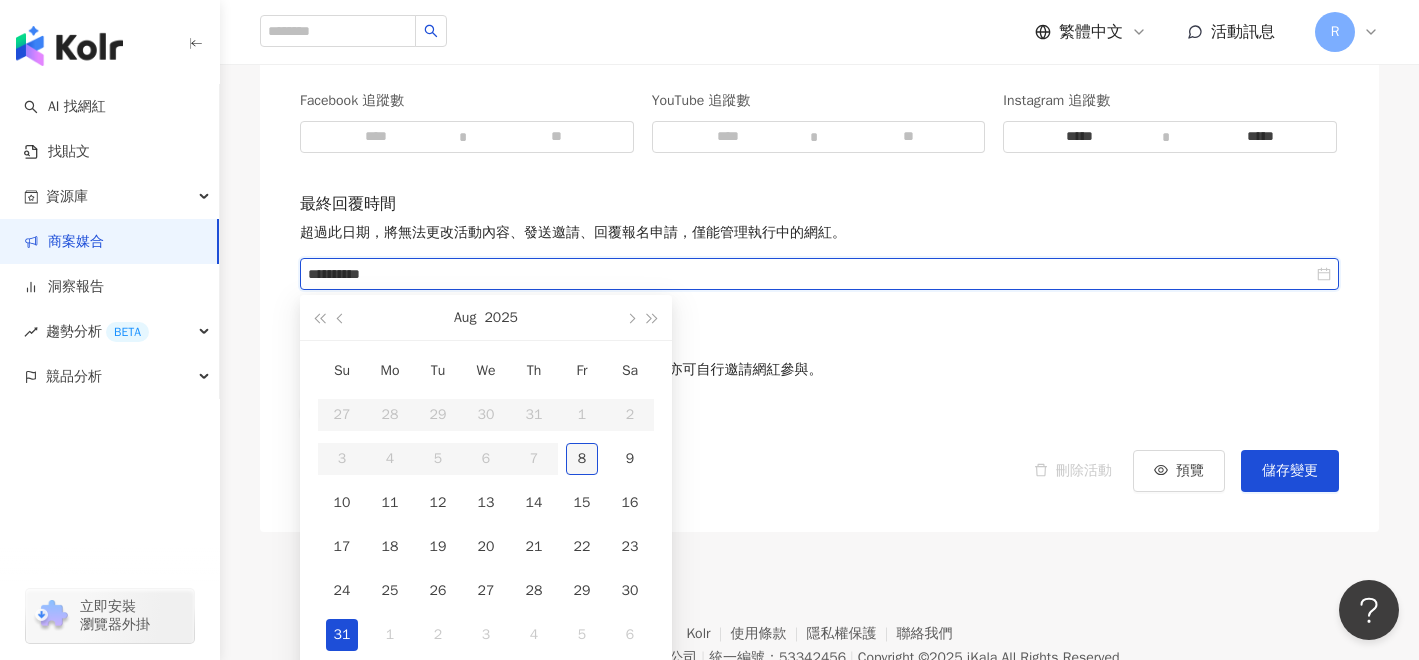 type on "**********" 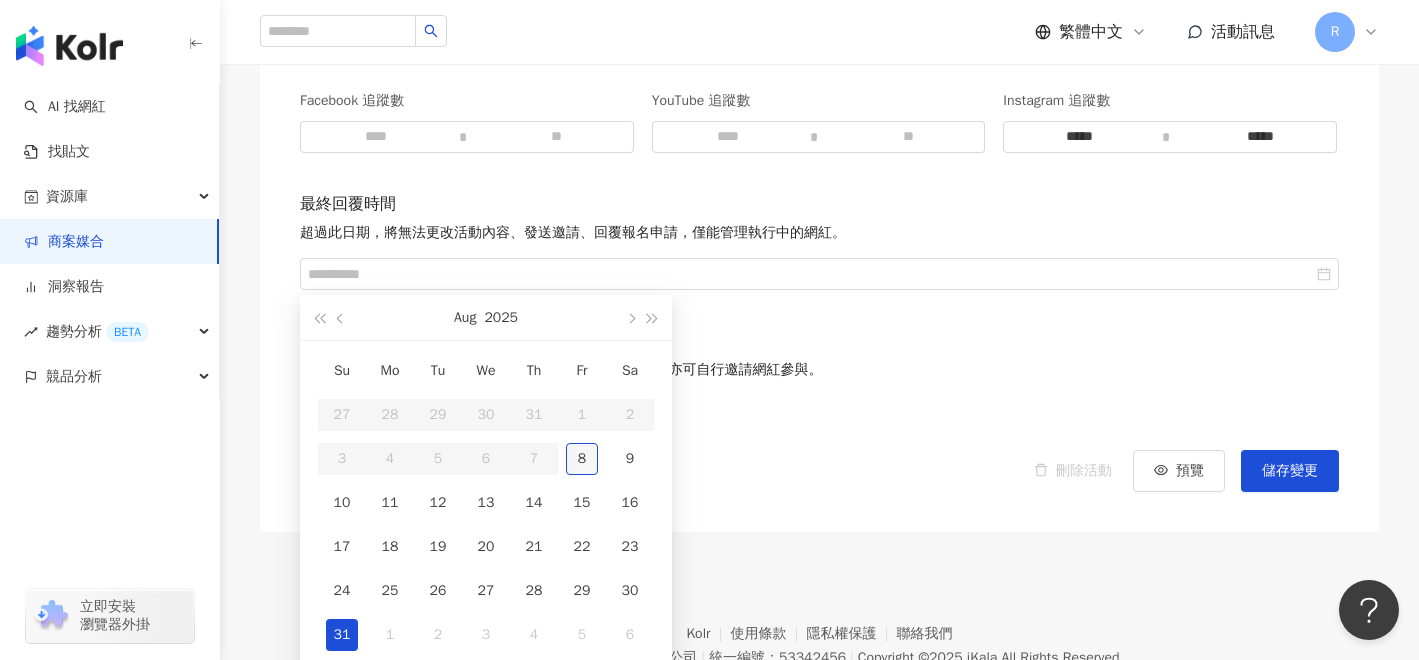 click on "8" at bounding box center [582, 459] 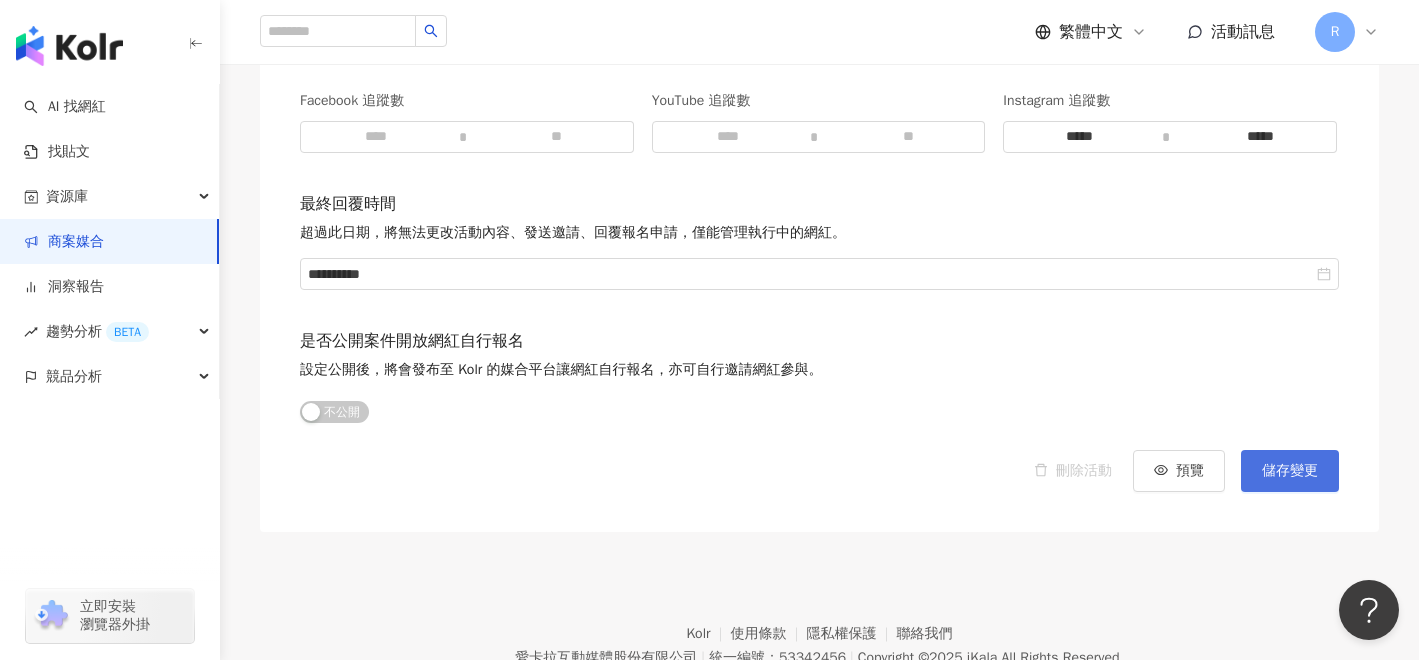 click on "儲存變更" at bounding box center [1290, 471] 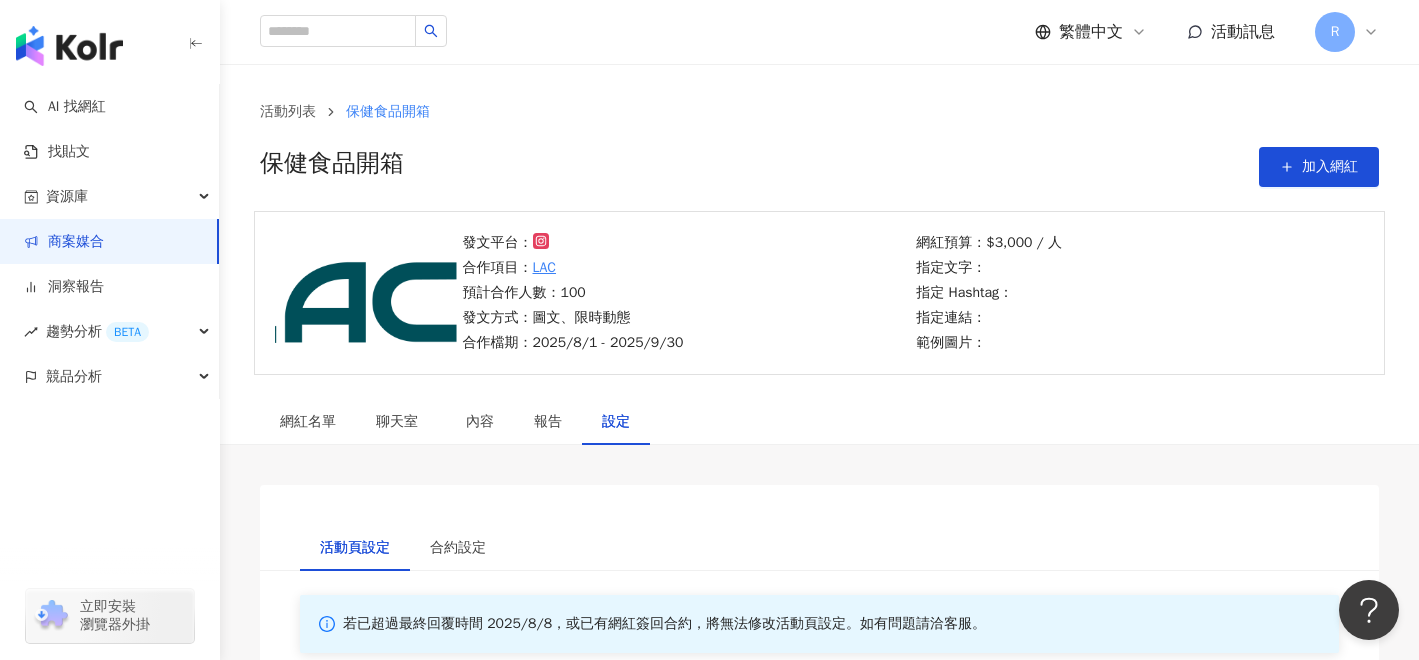 scroll, scrollTop: 0, scrollLeft: 0, axis: both 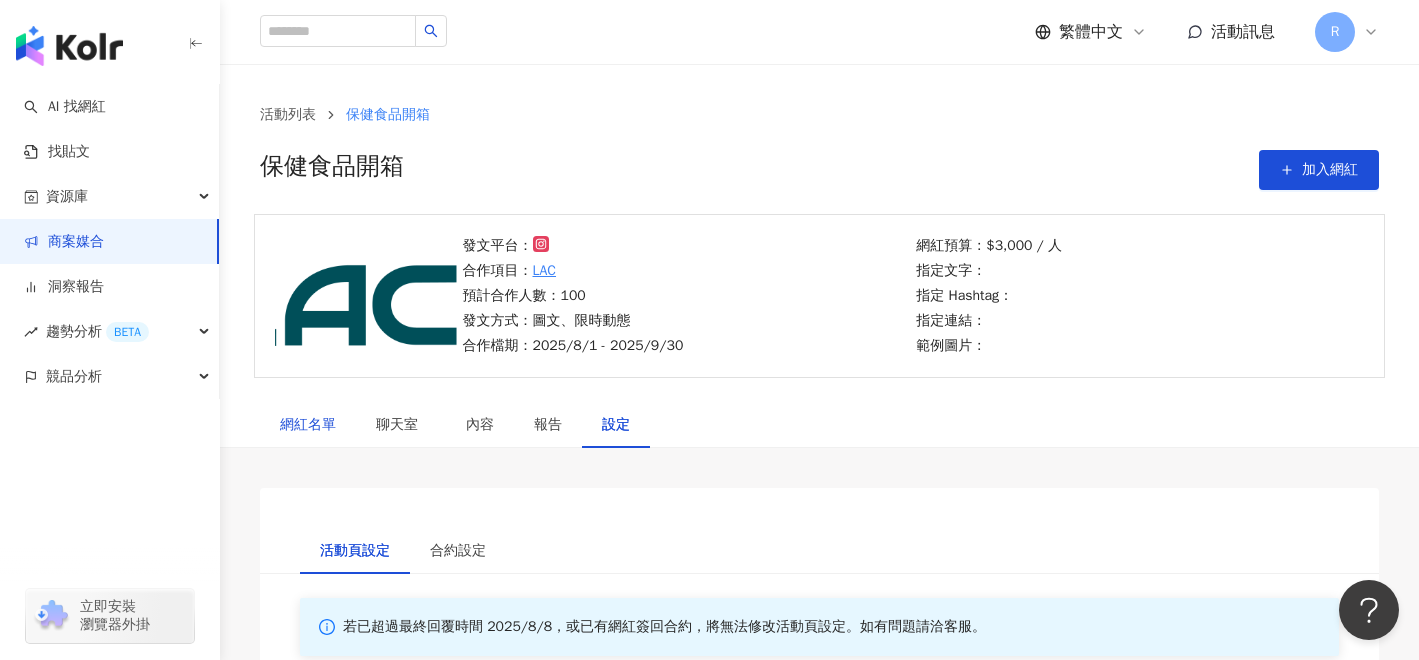 click on "網紅名單" at bounding box center [308, 425] 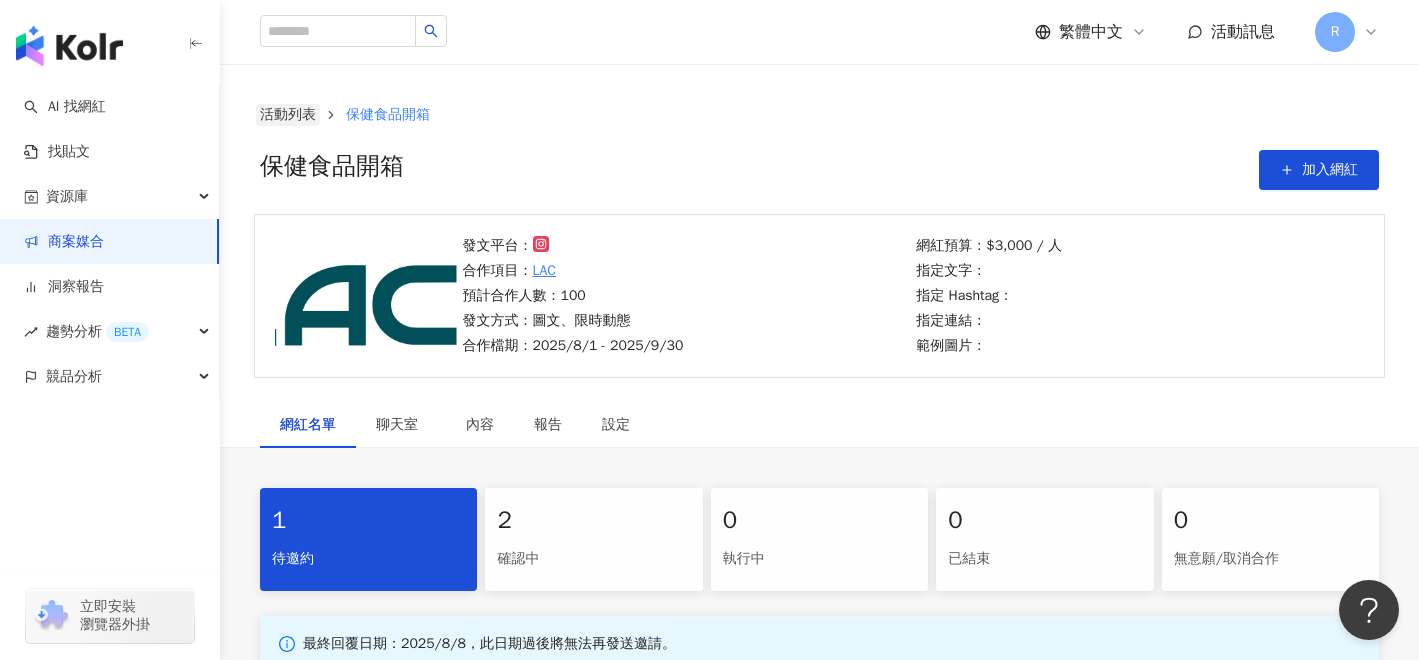 click on "活動列表" at bounding box center (288, 115) 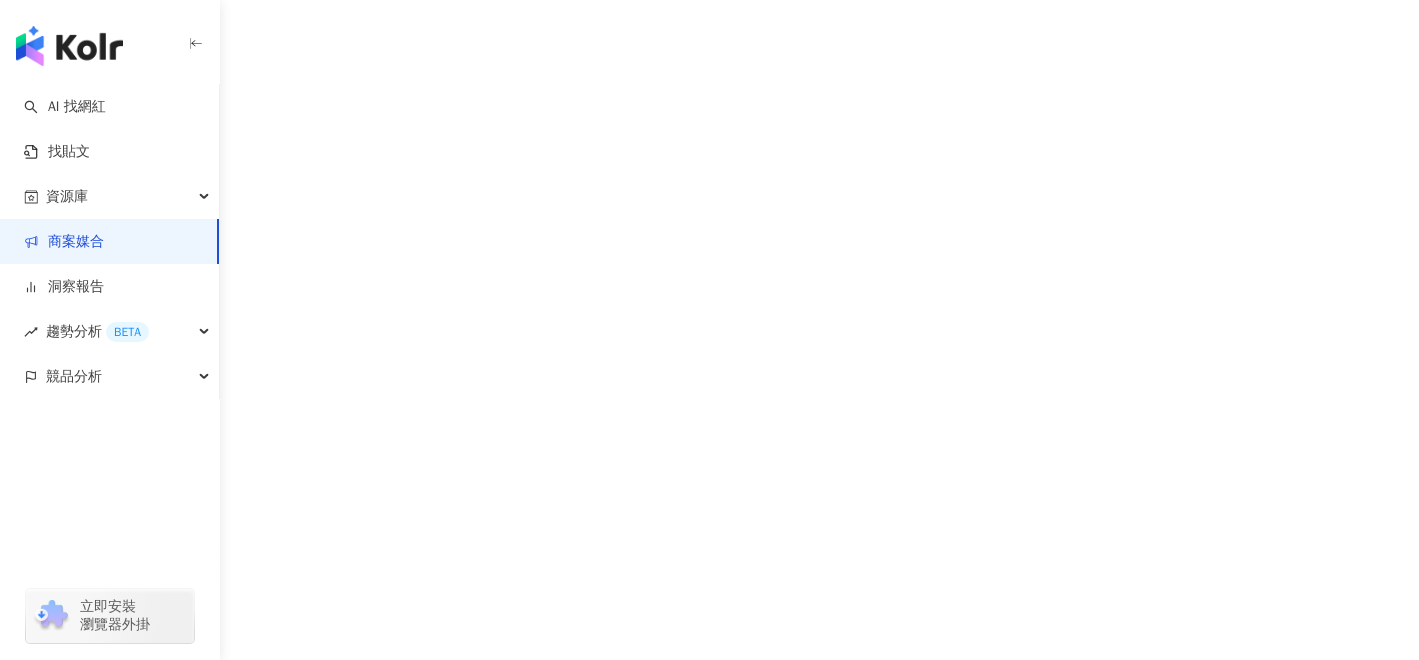 scroll, scrollTop: 0, scrollLeft: 0, axis: both 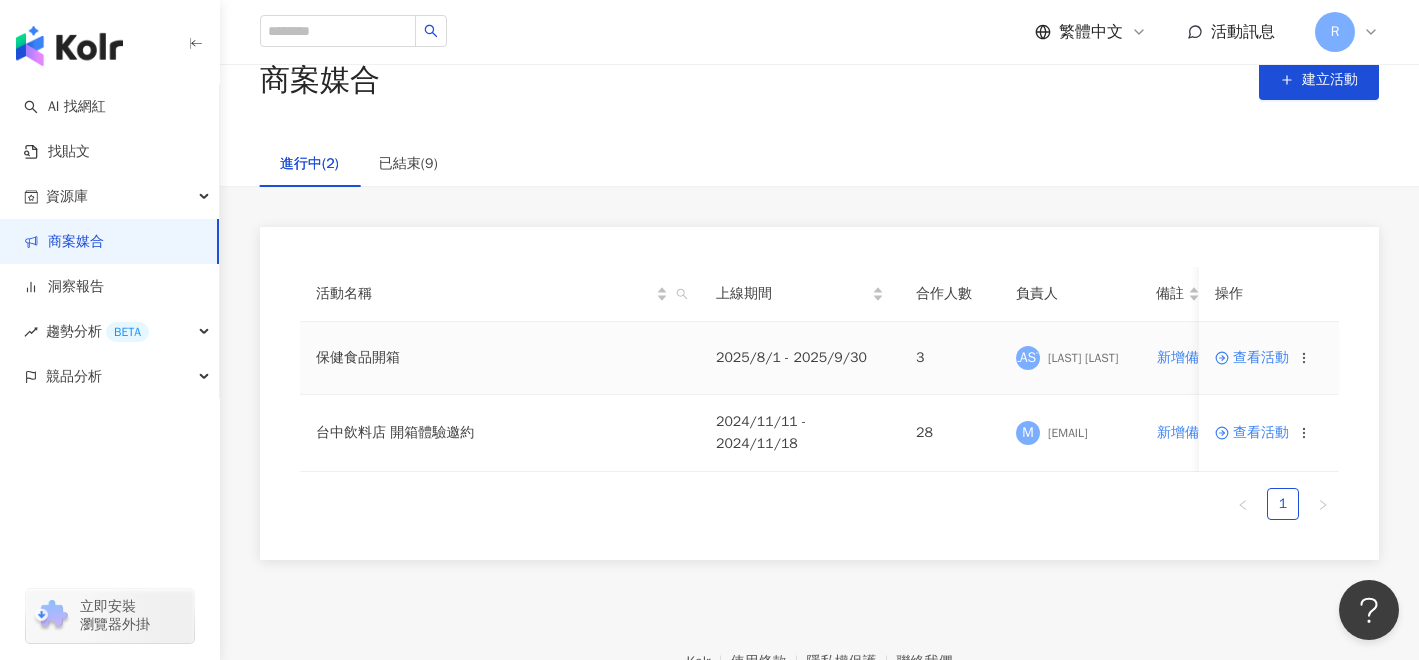 click 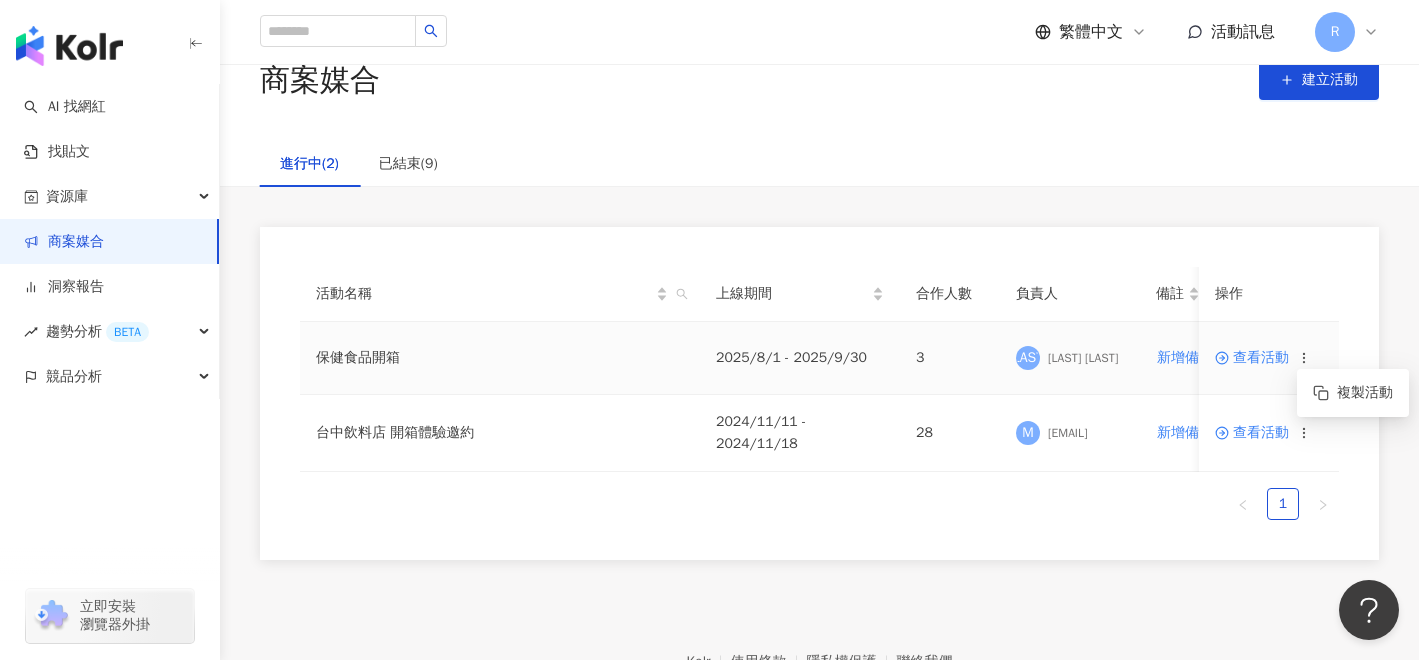 click 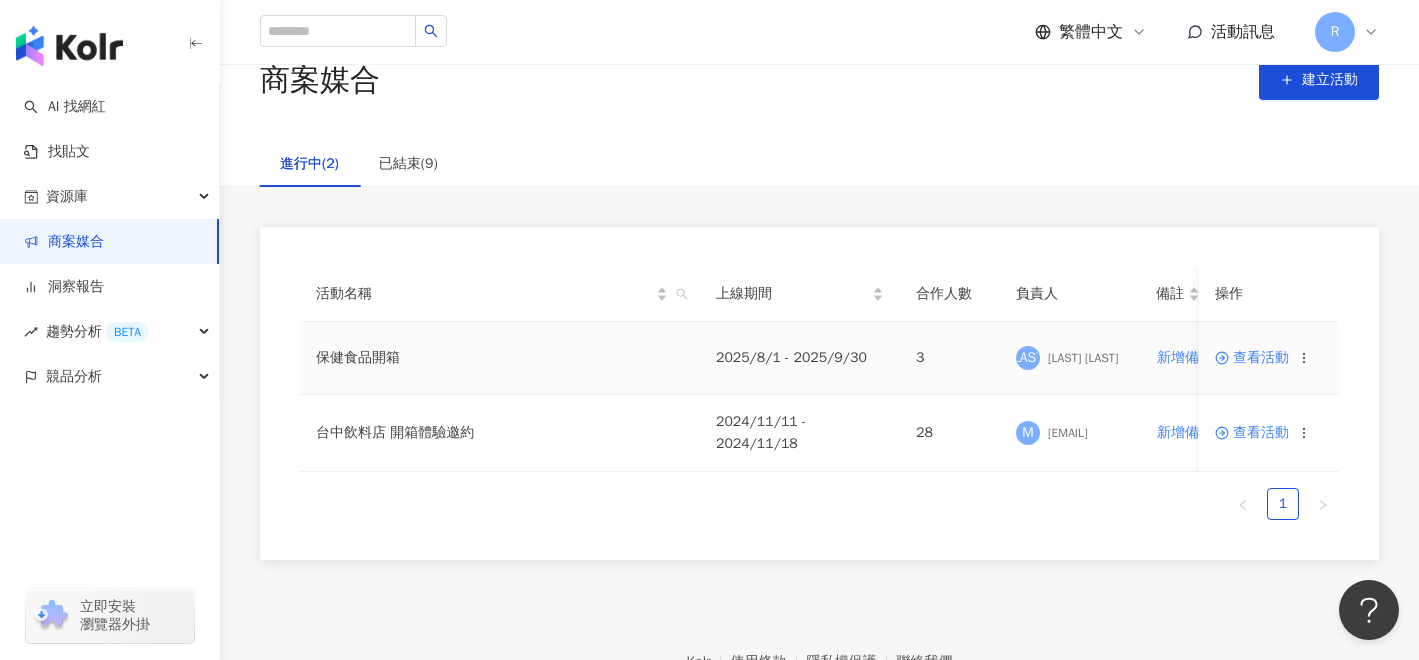 click on "查看活動" at bounding box center (1269, 358) 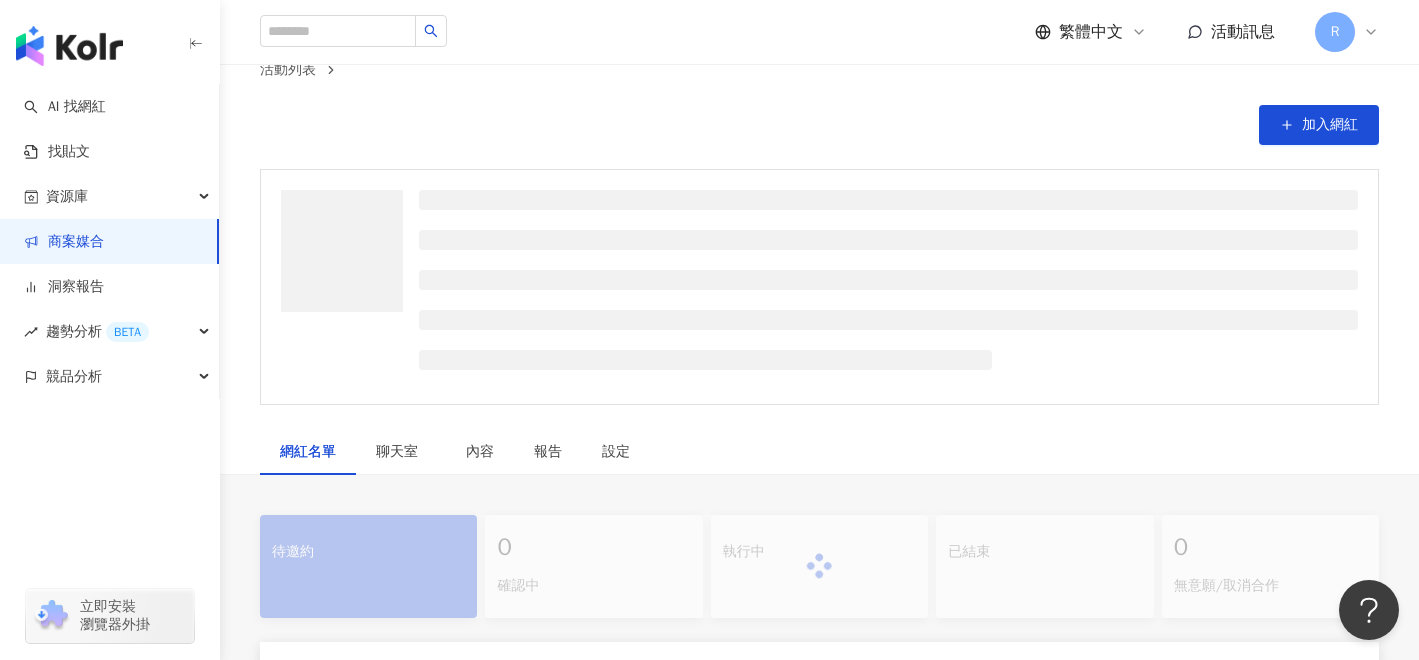 scroll, scrollTop: 0, scrollLeft: 0, axis: both 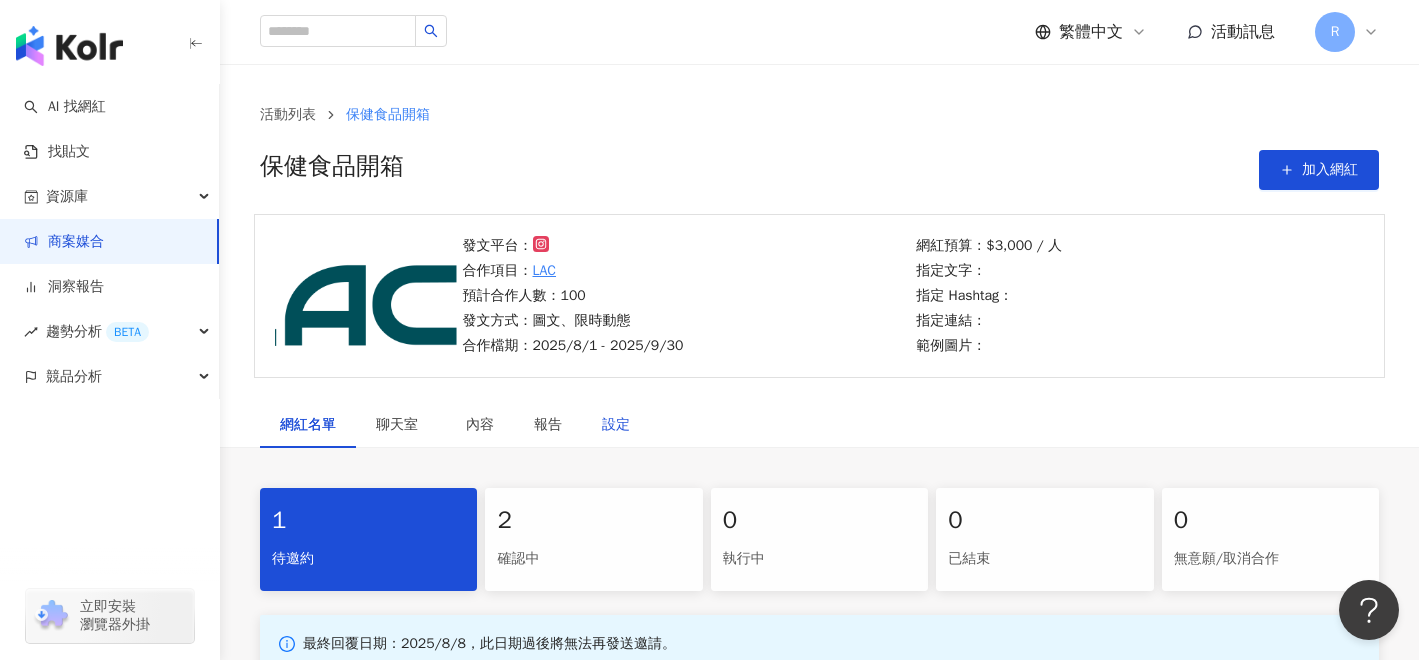 click on "設定" at bounding box center (616, 425) 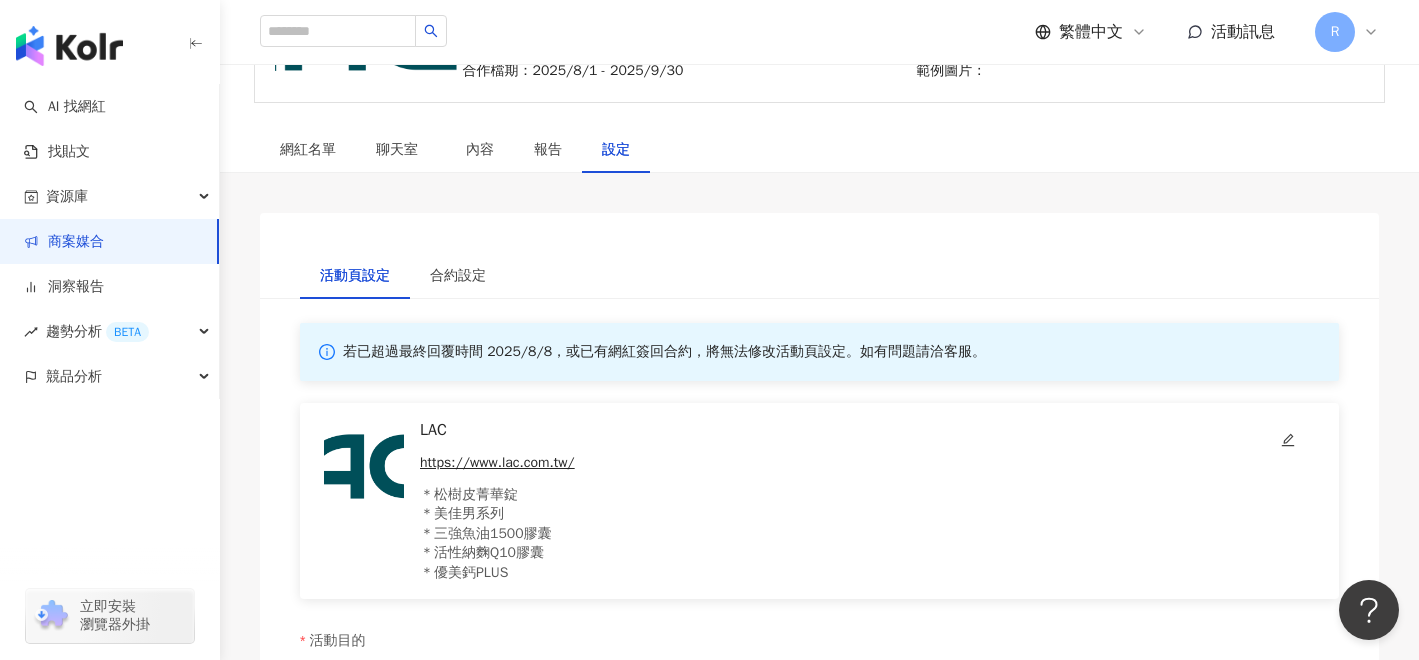 scroll, scrollTop: 237, scrollLeft: 0, axis: vertical 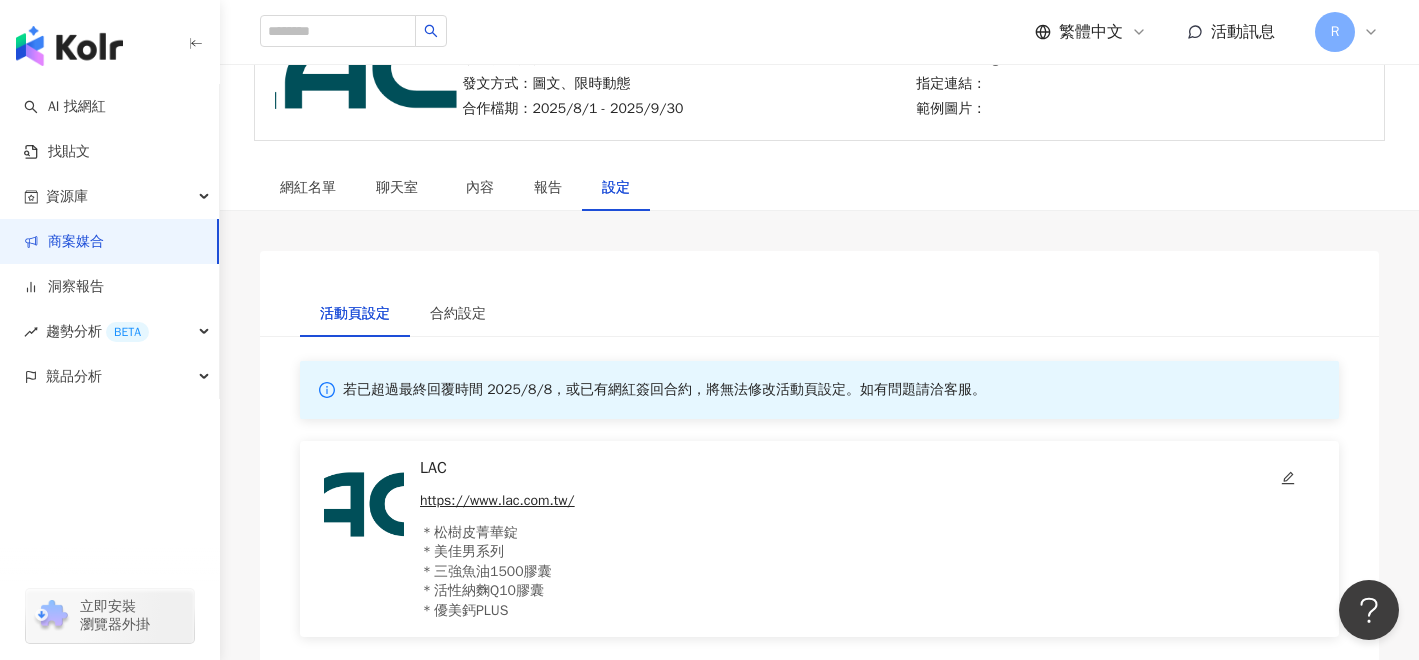 click on "商案媒合" at bounding box center (64, 242) 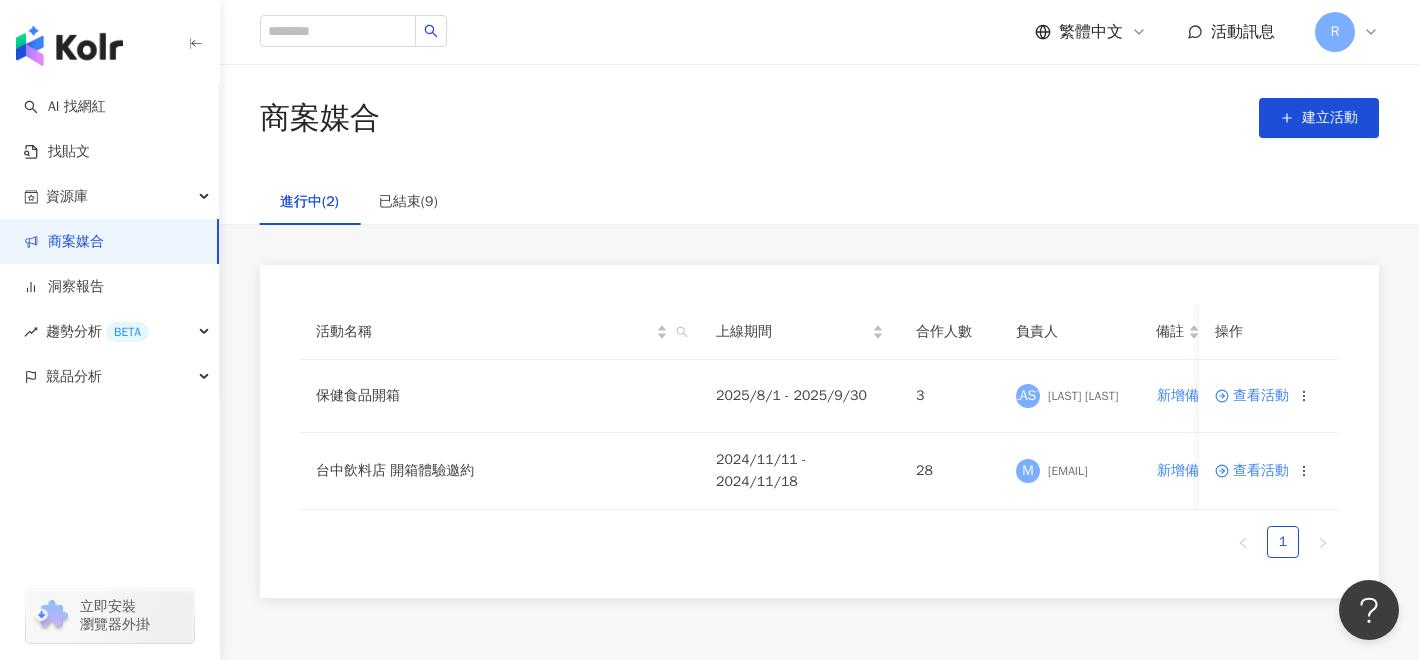 scroll, scrollTop: 0, scrollLeft: 0, axis: both 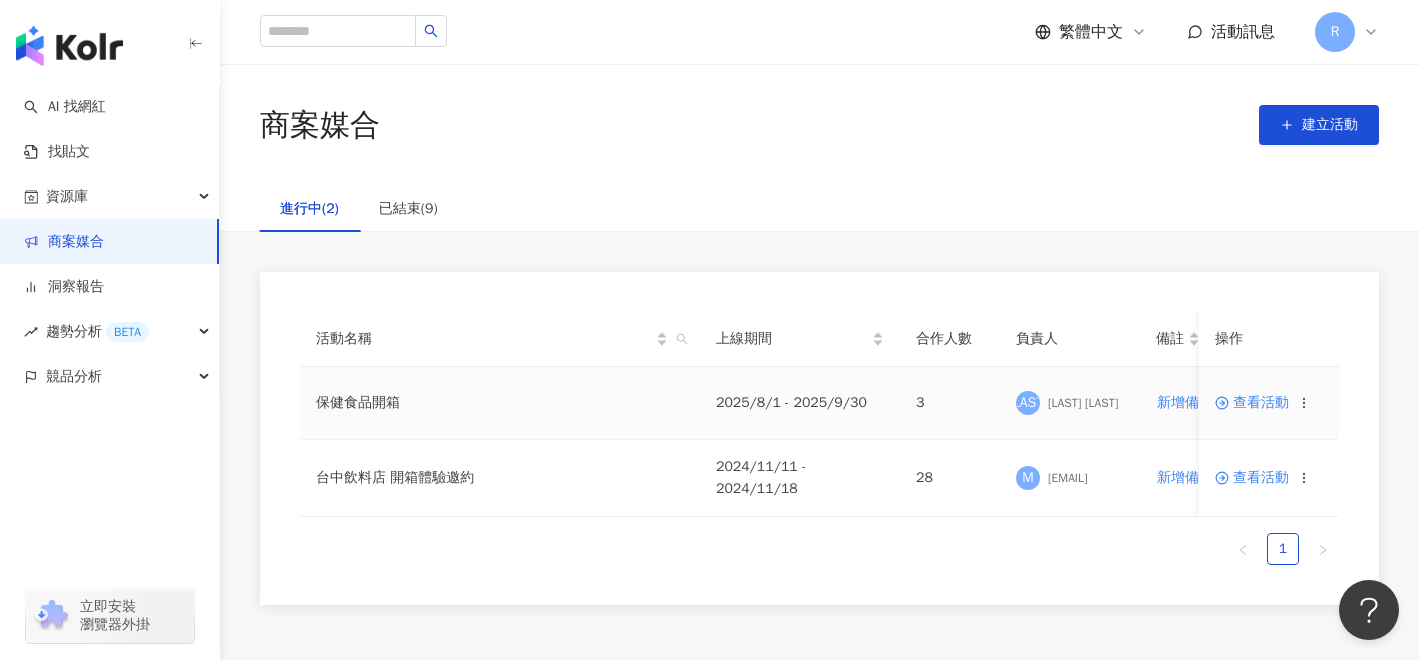 click on "查看活動" at bounding box center [1252, 403] 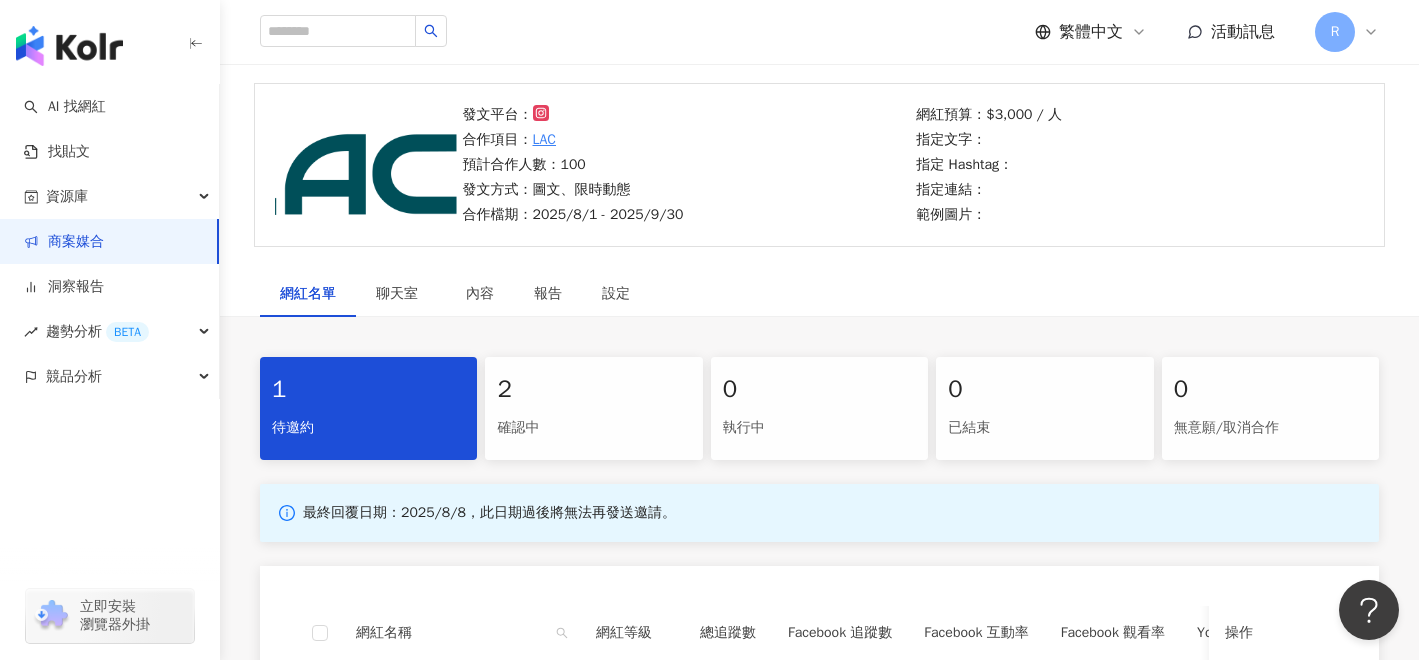 scroll, scrollTop: 29, scrollLeft: 0, axis: vertical 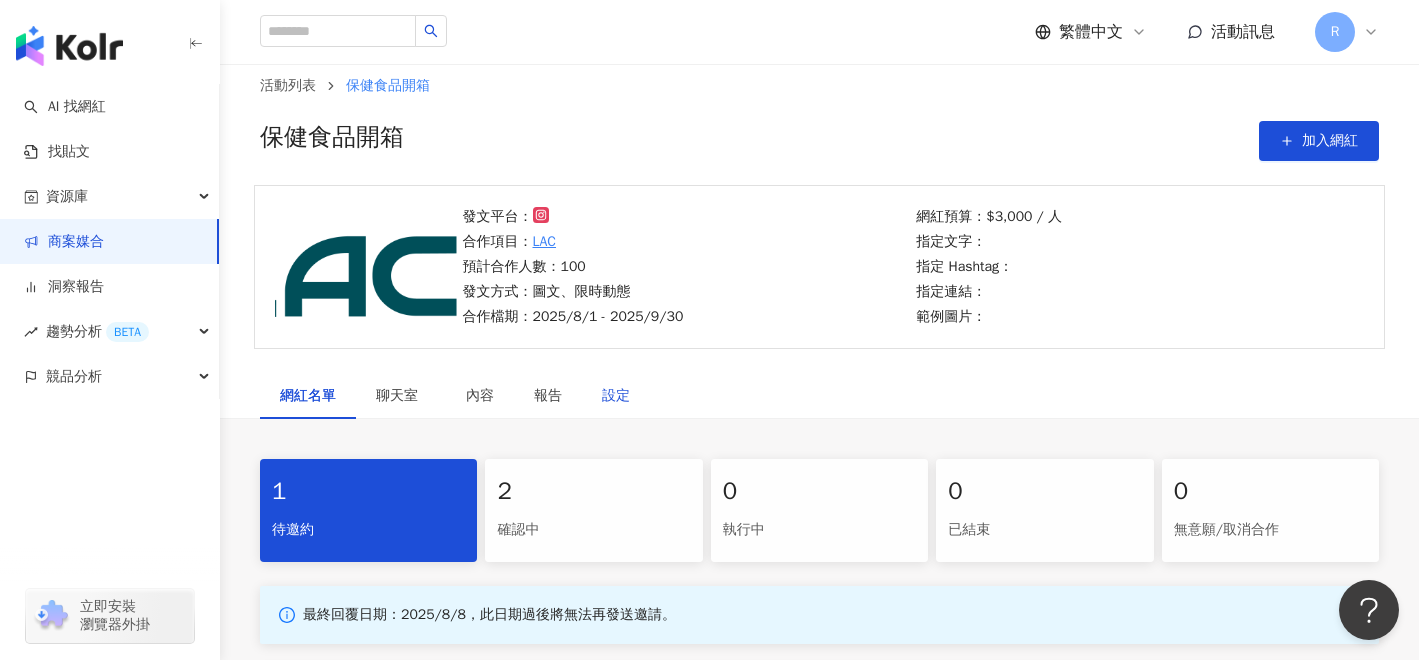 click on "設定" at bounding box center [616, 396] 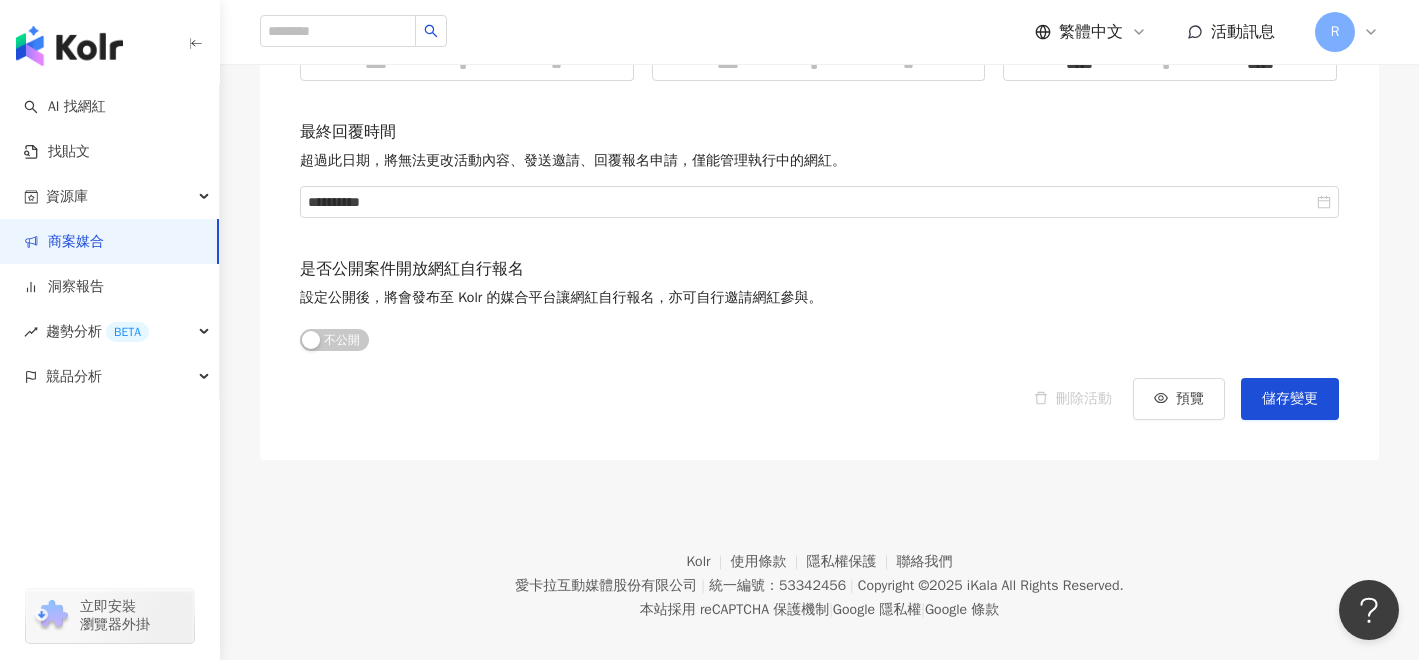 scroll, scrollTop: 3022, scrollLeft: 0, axis: vertical 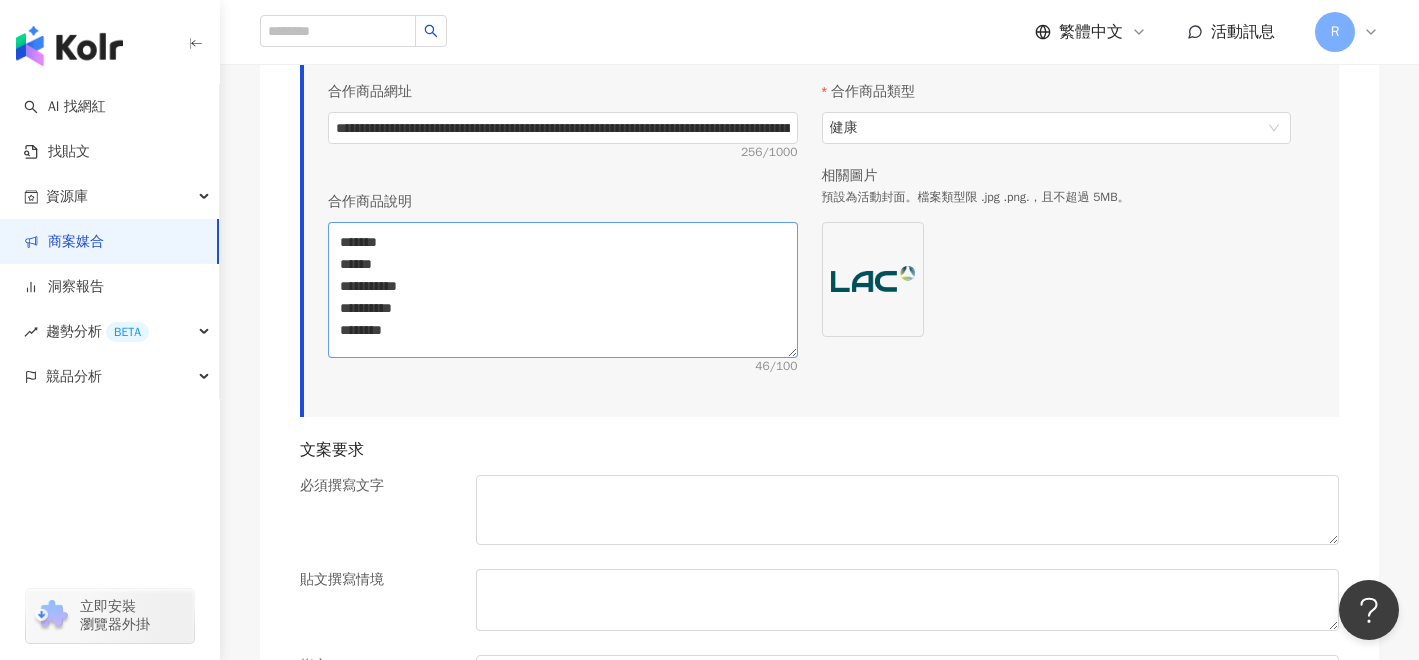 drag, startPoint x: 794, startPoint y: 299, endPoint x: 791, endPoint y: 355, distance: 56.0803 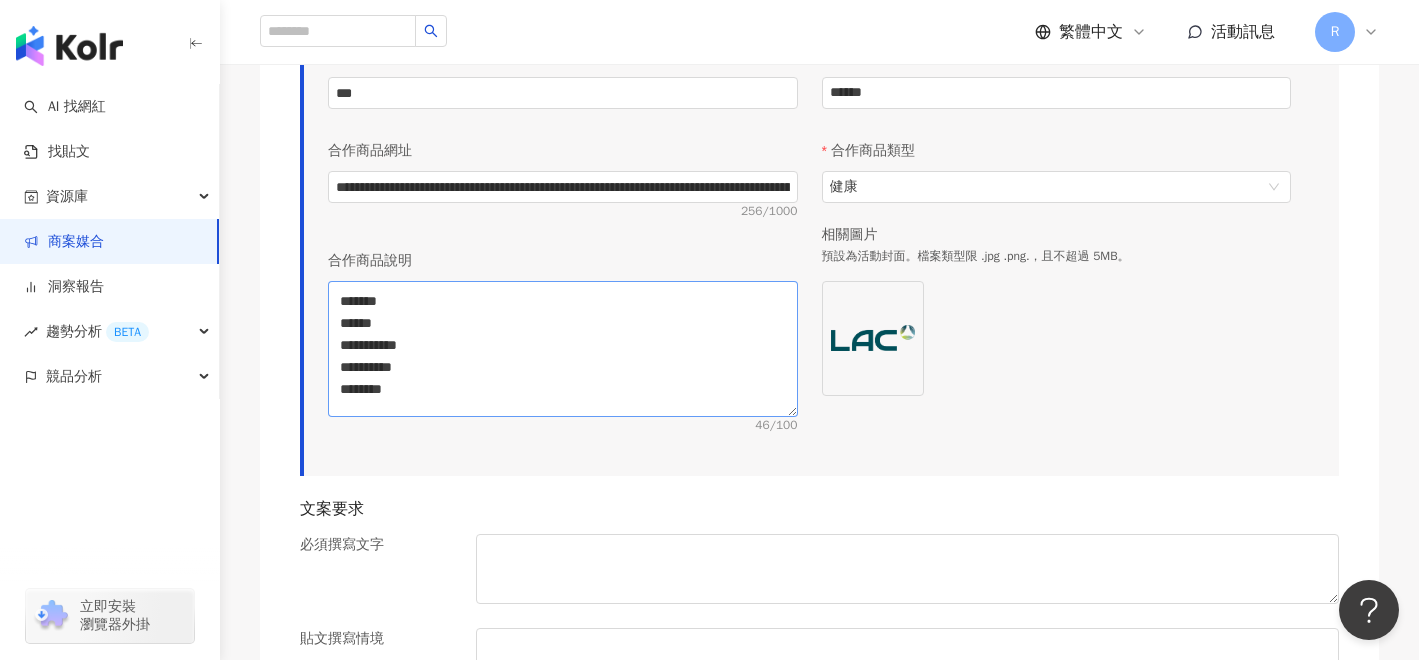 scroll, scrollTop: 1366, scrollLeft: 0, axis: vertical 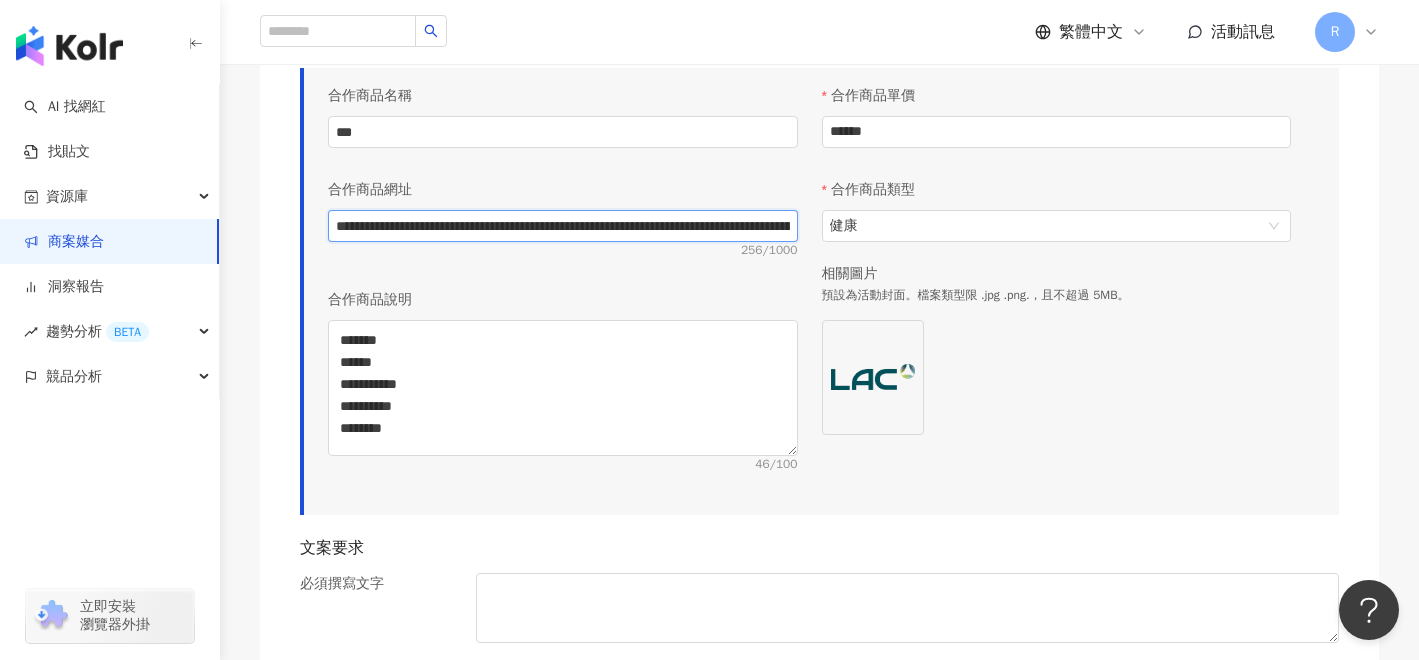 click on "**********" at bounding box center [563, 226] 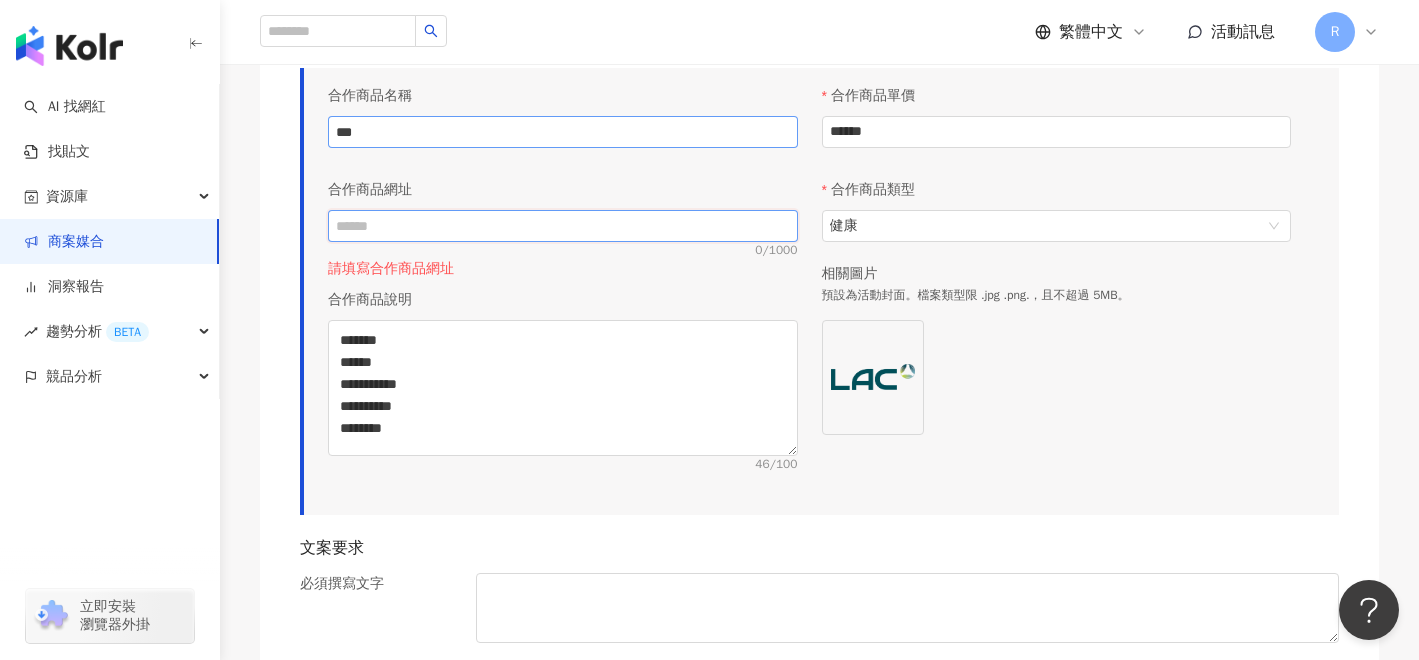 type 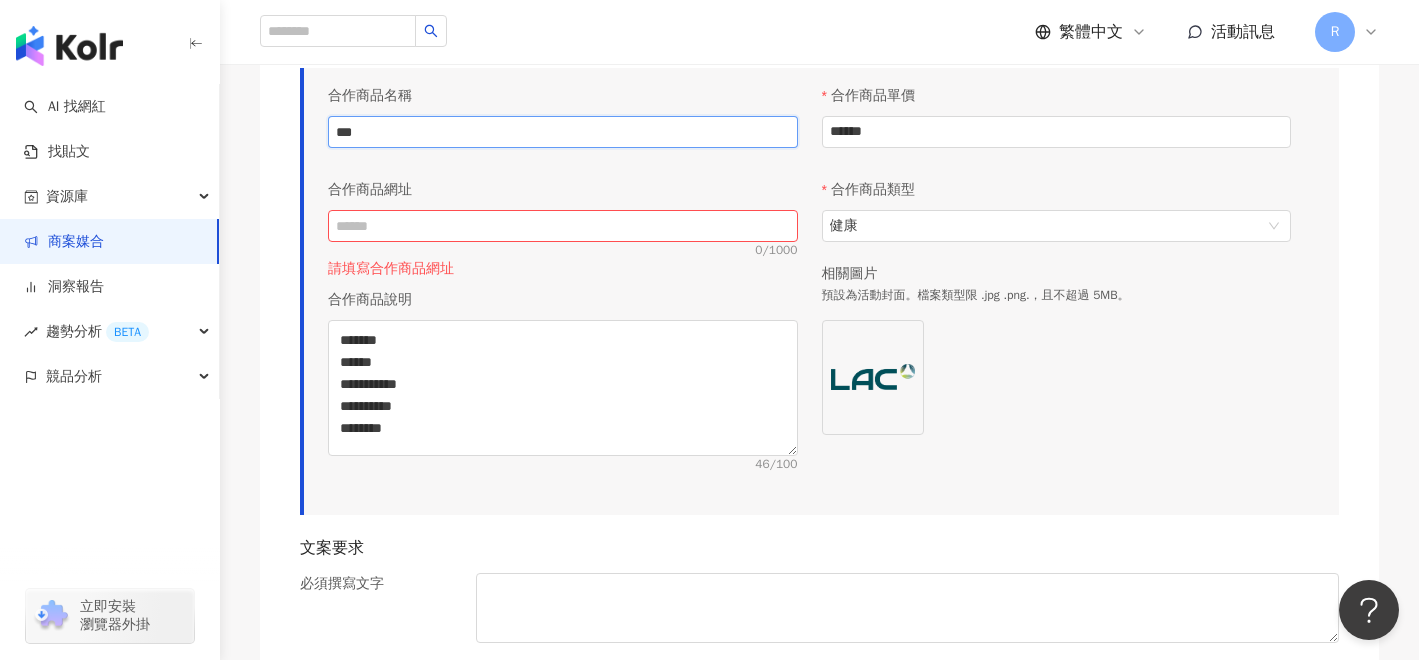 click on "***" at bounding box center (563, 132) 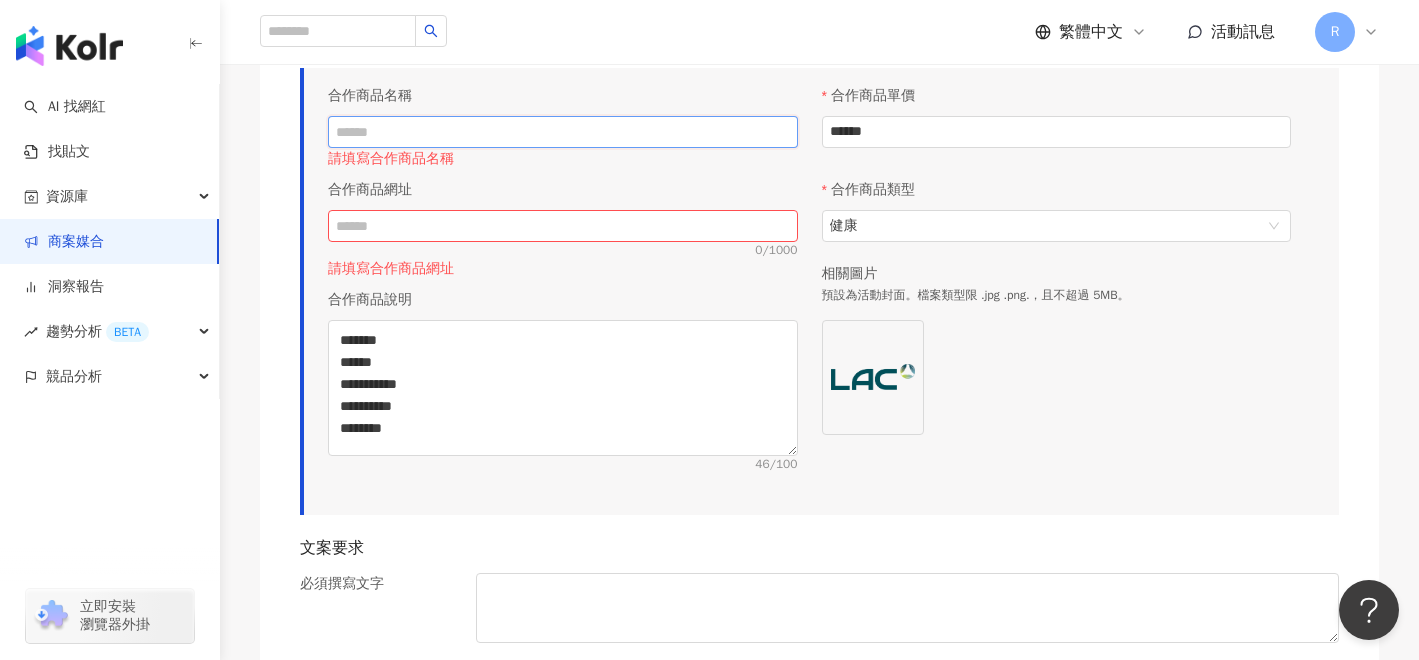 type 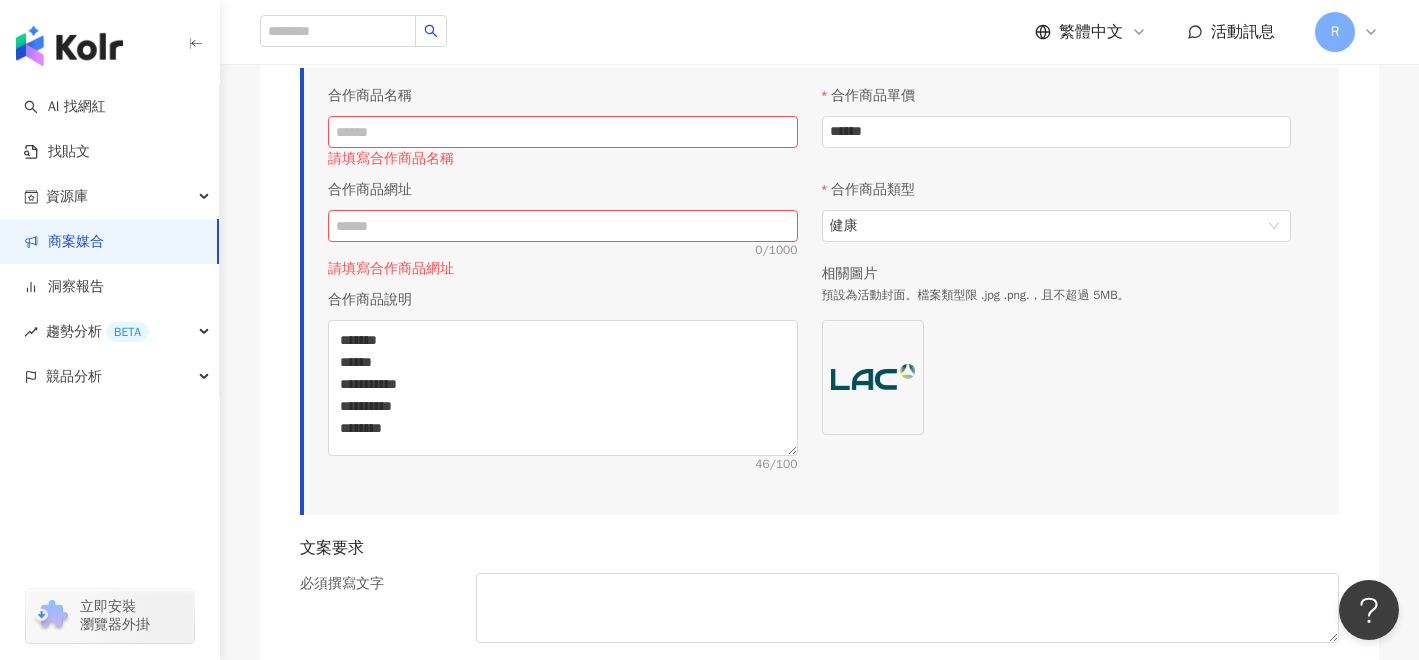 click on "**********" at bounding box center [819, 666] 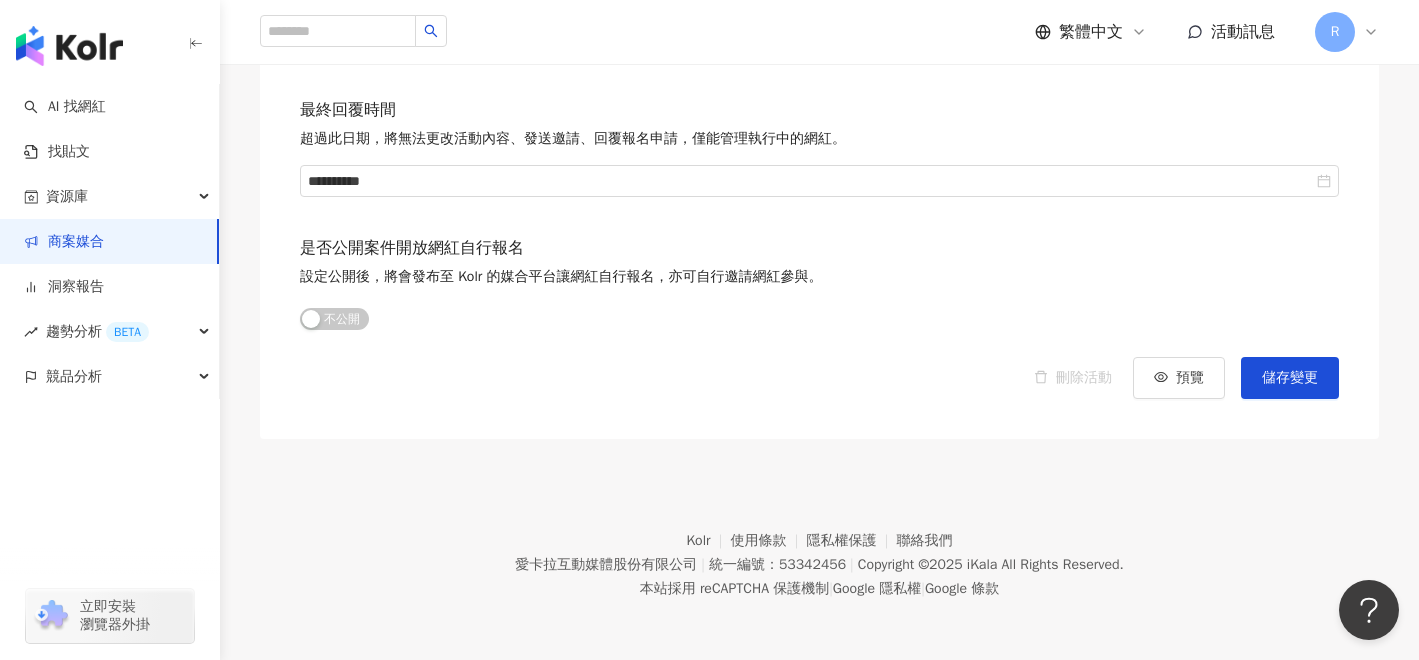 scroll, scrollTop: 2973, scrollLeft: 0, axis: vertical 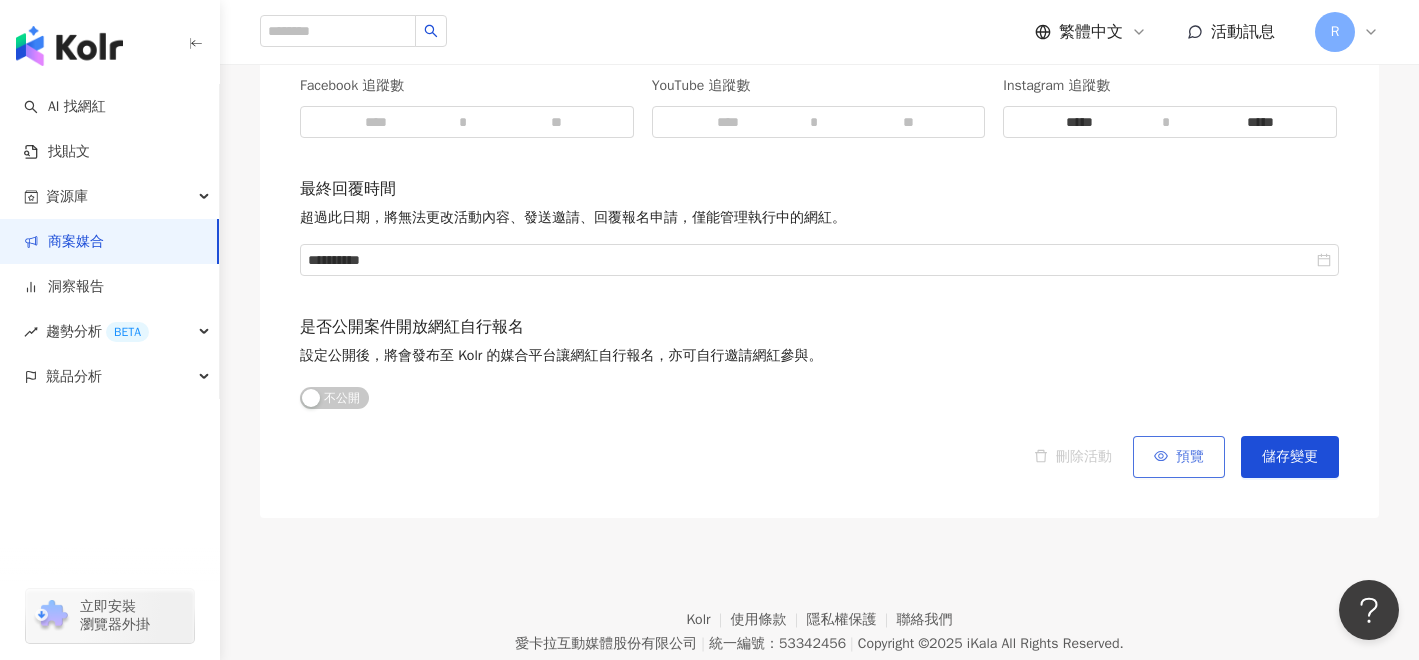 click 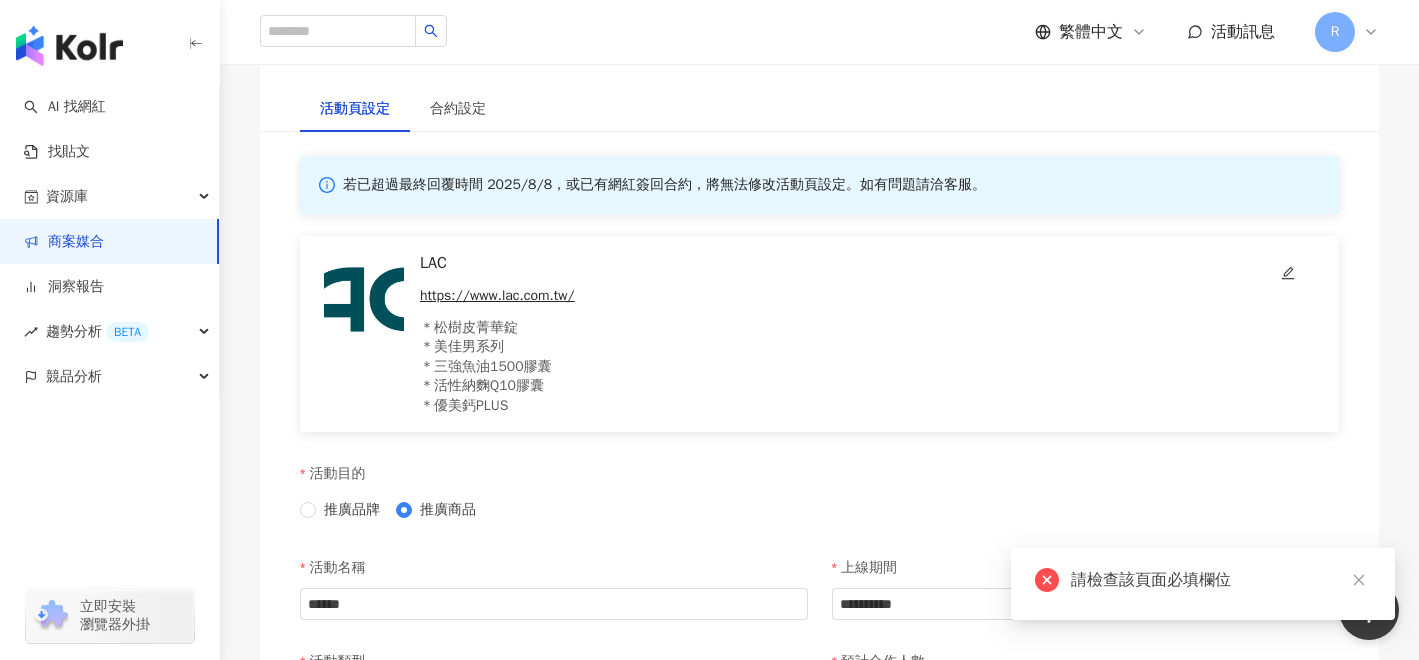 scroll, scrollTop: 0, scrollLeft: 0, axis: both 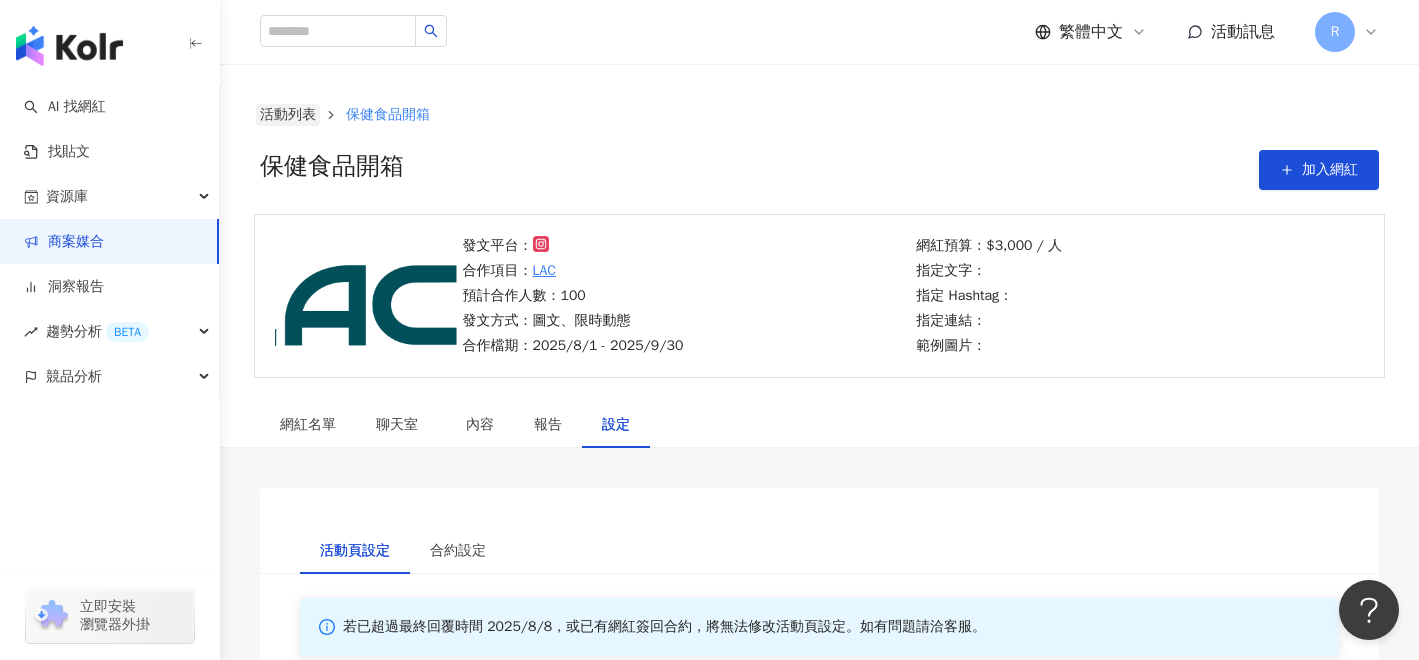 click on "活動列表" at bounding box center (288, 115) 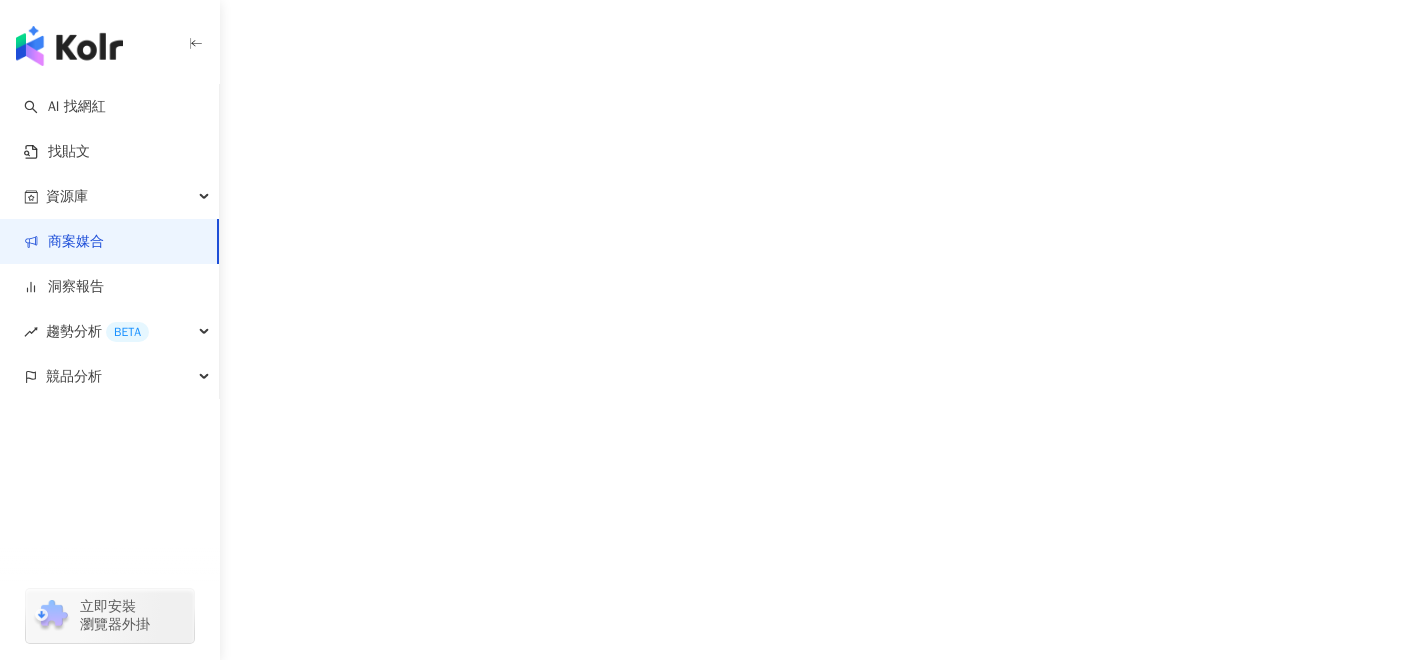 scroll, scrollTop: 0, scrollLeft: 0, axis: both 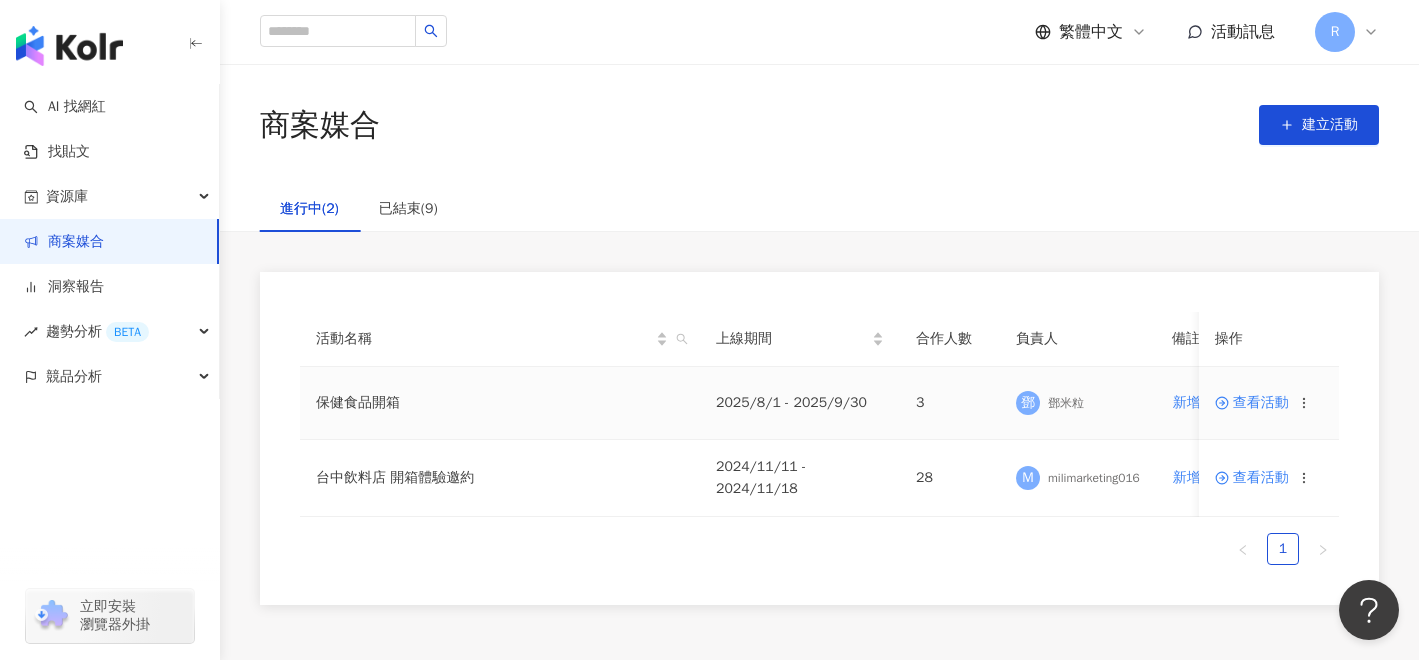 click on "查看活動" at bounding box center (1252, 403) 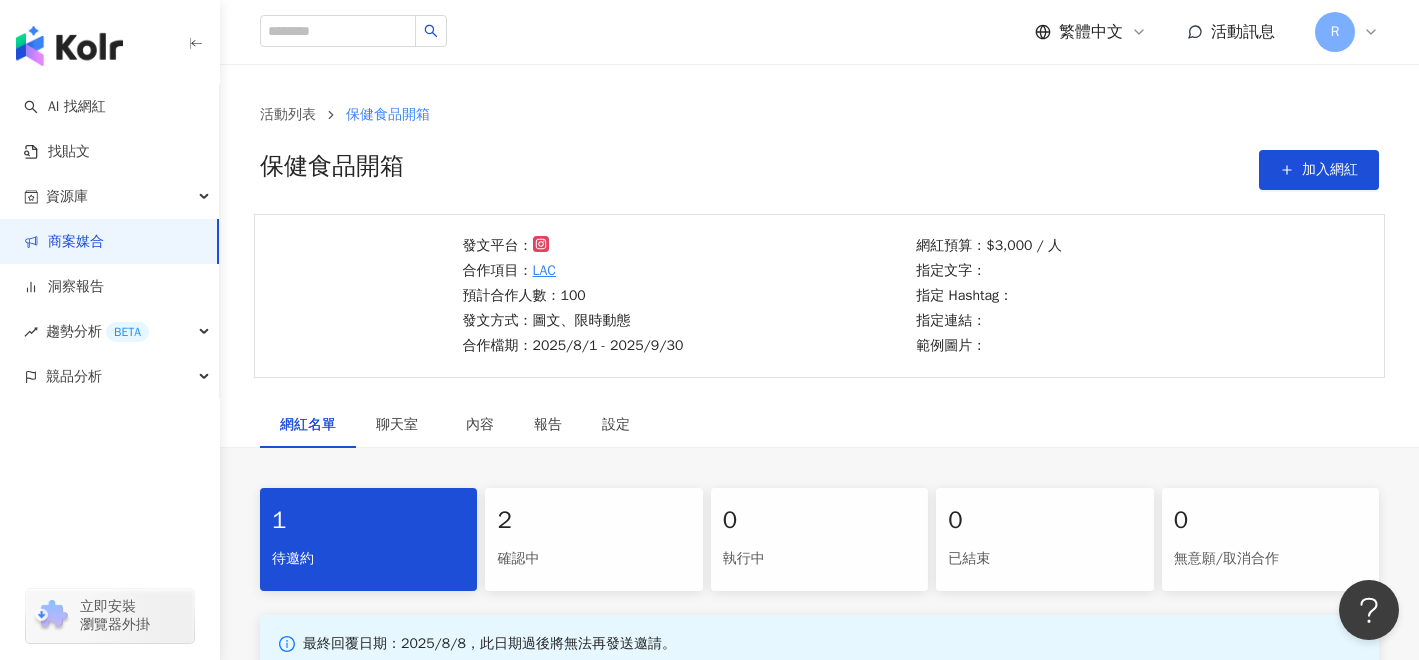 scroll, scrollTop: 10, scrollLeft: 0, axis: vertical 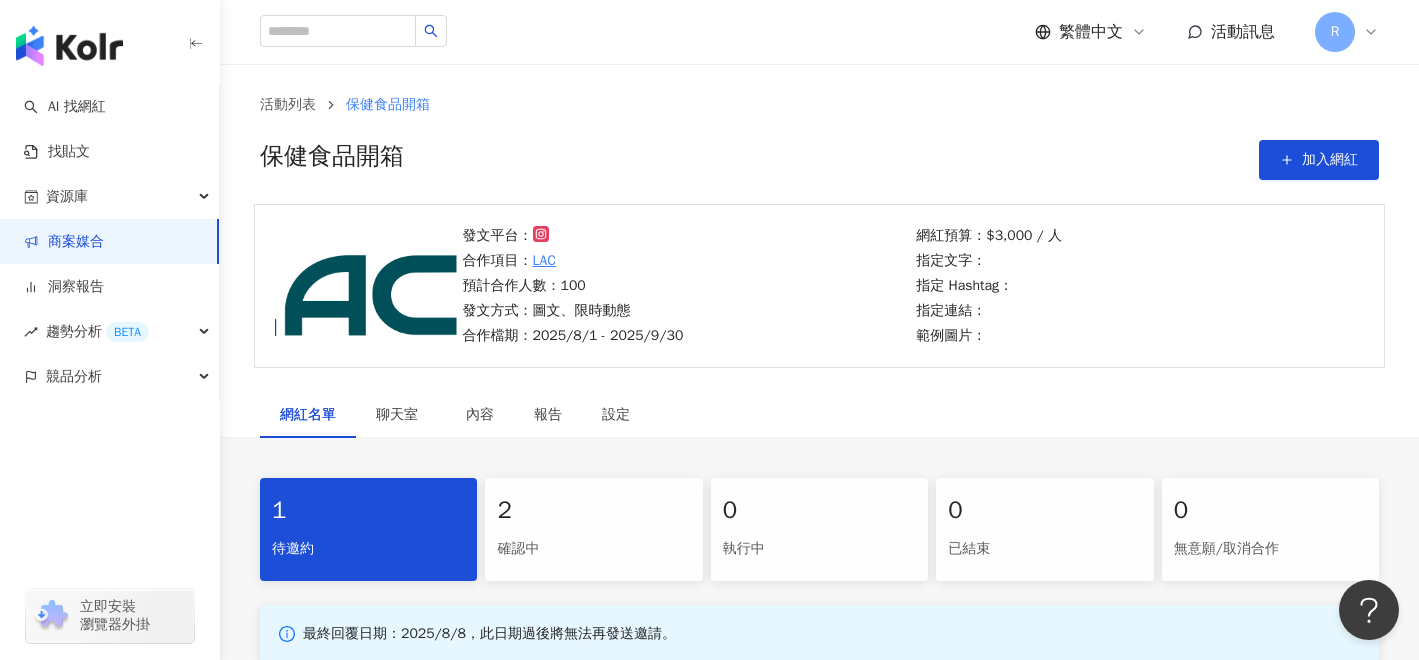 click on "發文平台： 合作項目： LAC 預計合作人數：100 發文方式：圖文、限時動態 合作檔期：2025/8/1 - 2025/9/30" at bounding box center [684, 286] 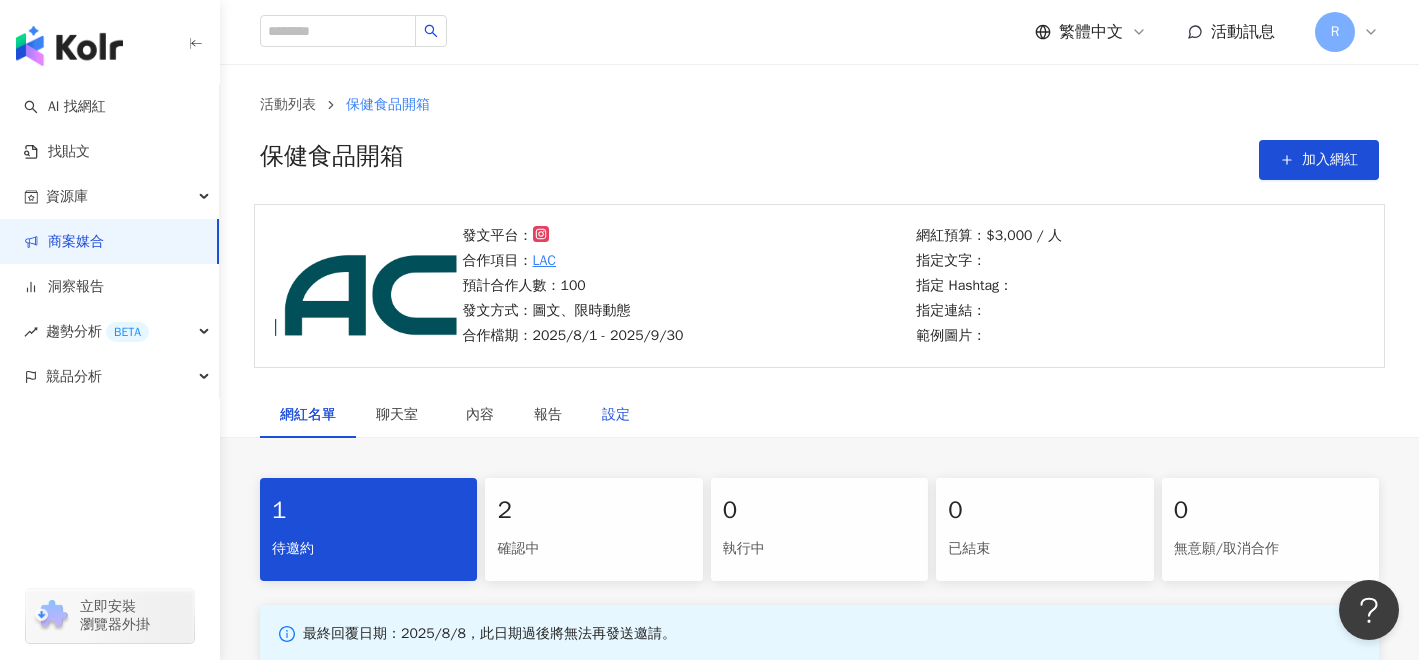 click on "設定" at bounding box center (616, 415) 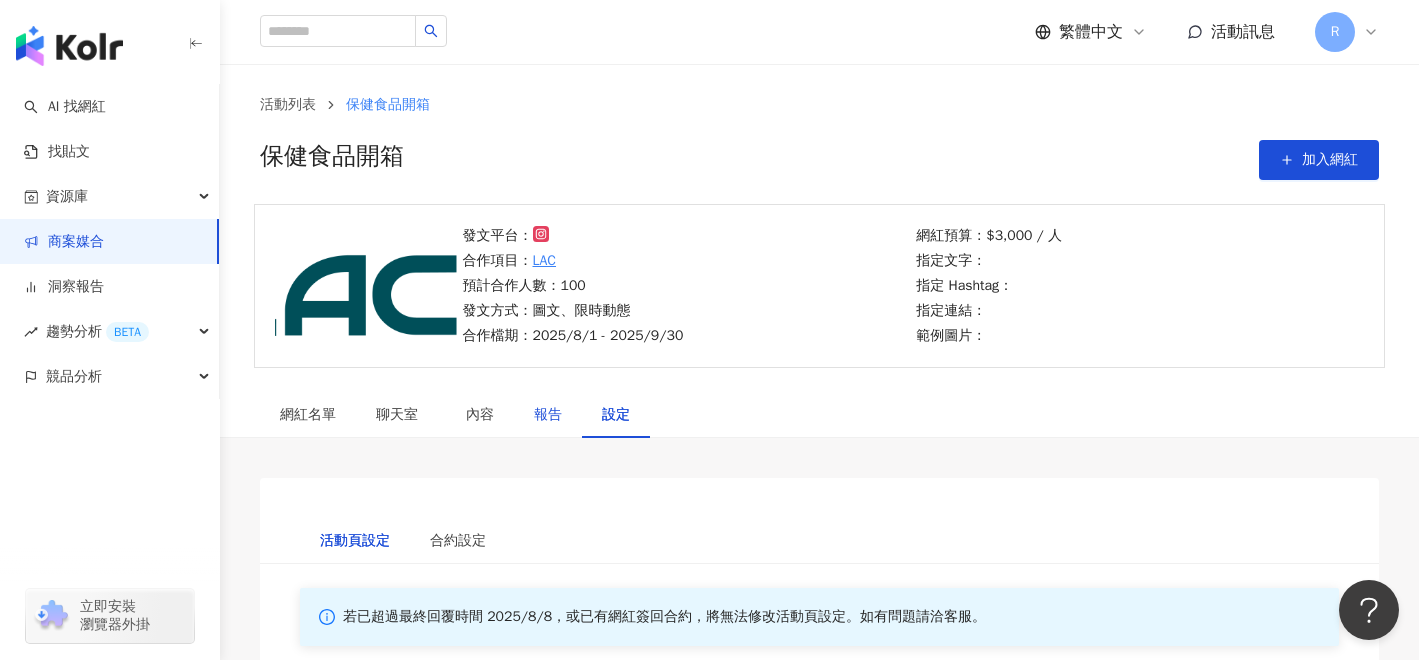 click on "報告" at bounding box center (548, 415) 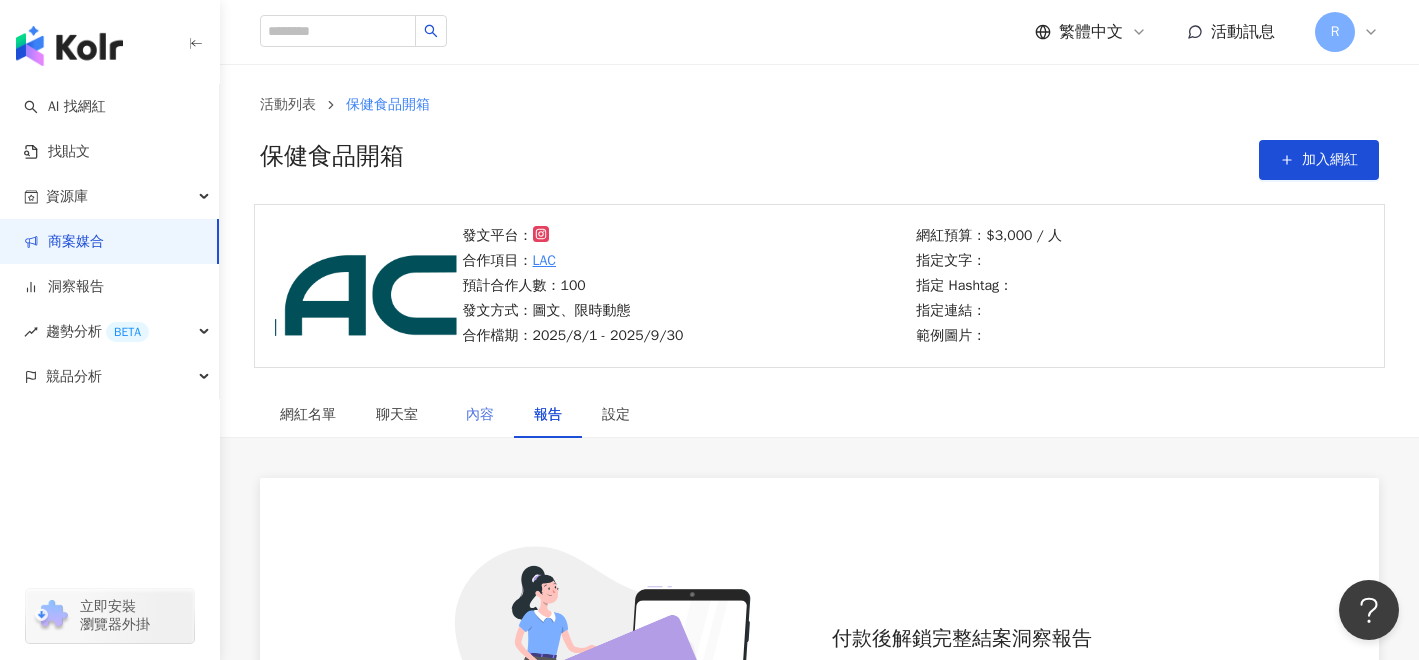 scroll, scrollTop: 110, scrollLeft: 0, axis: vertical 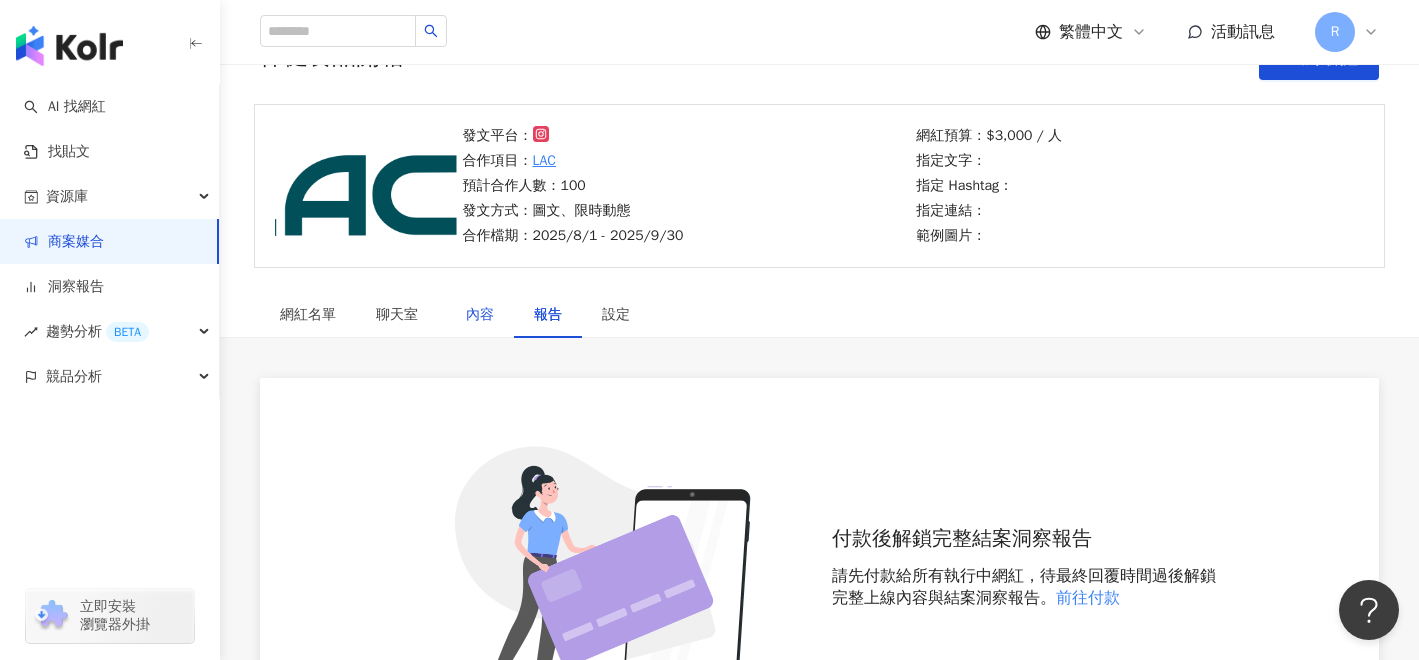click on "內容" at bounding box center (480, 315) 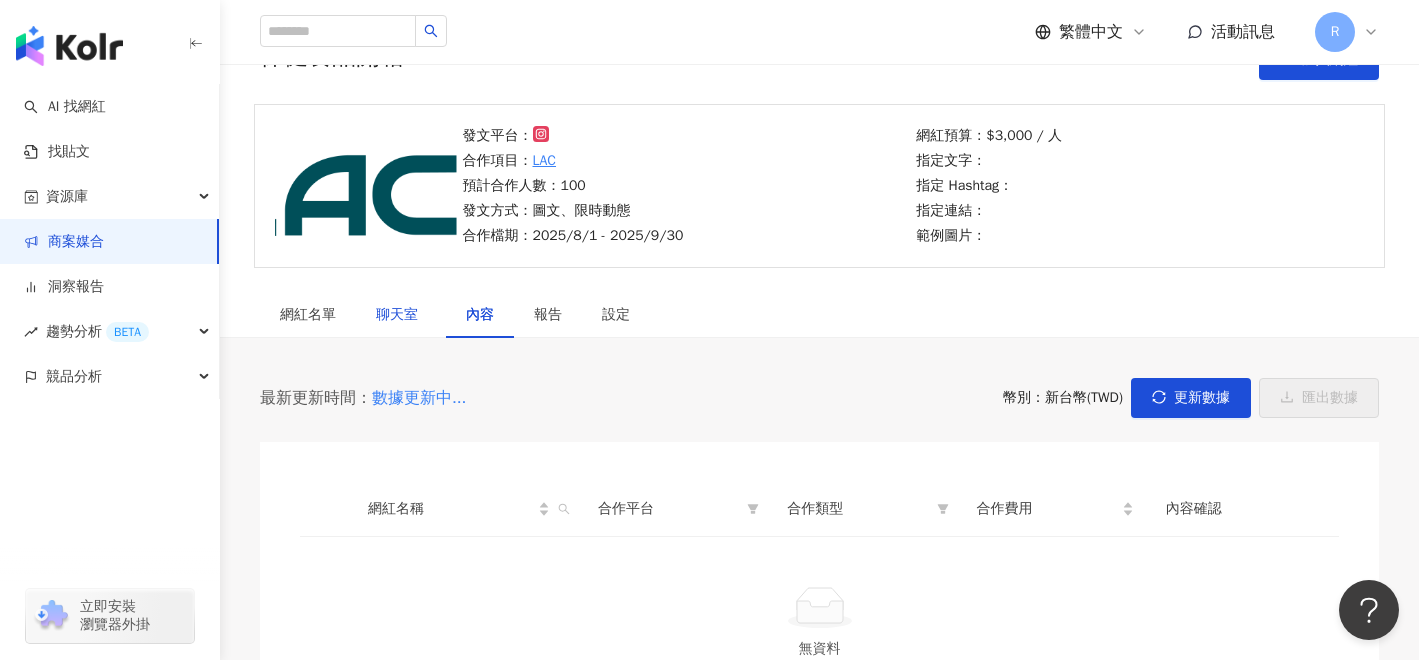 click on "聊天室" at bounding box center (401, 315) 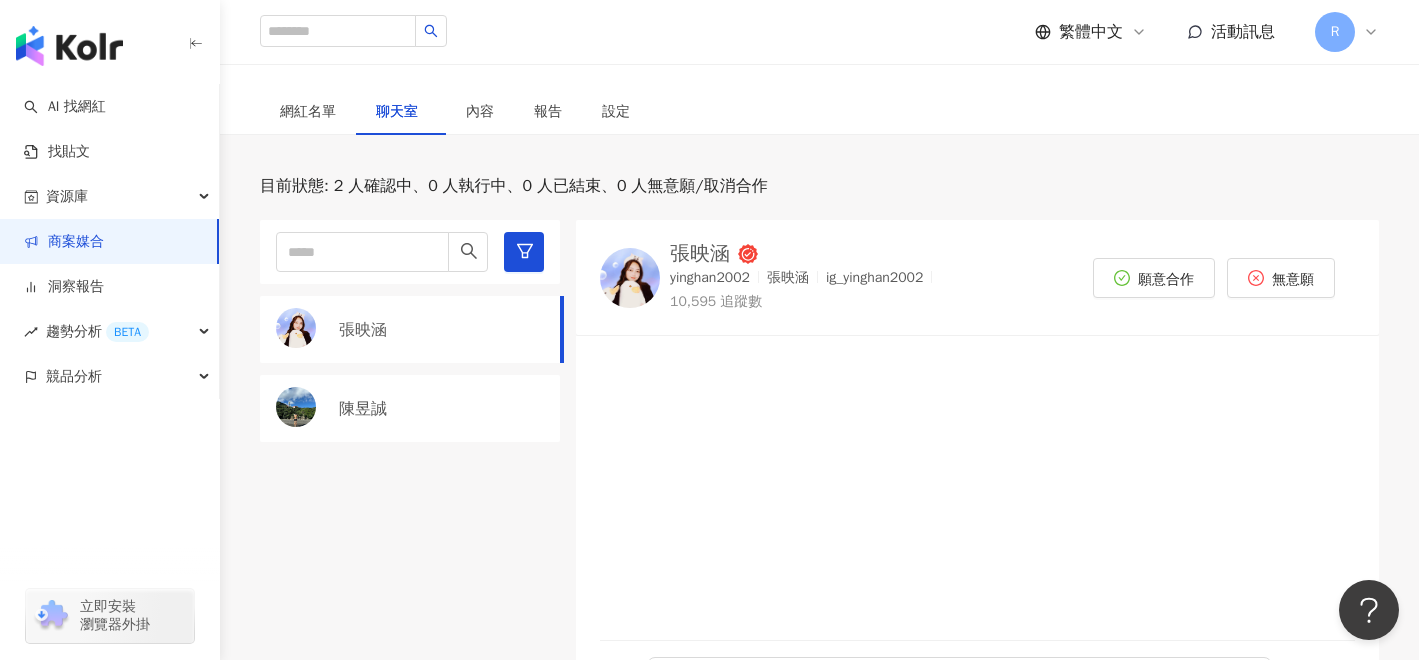 scroll, scrollTop: 316, scrollLeft: 0, axis: vertical 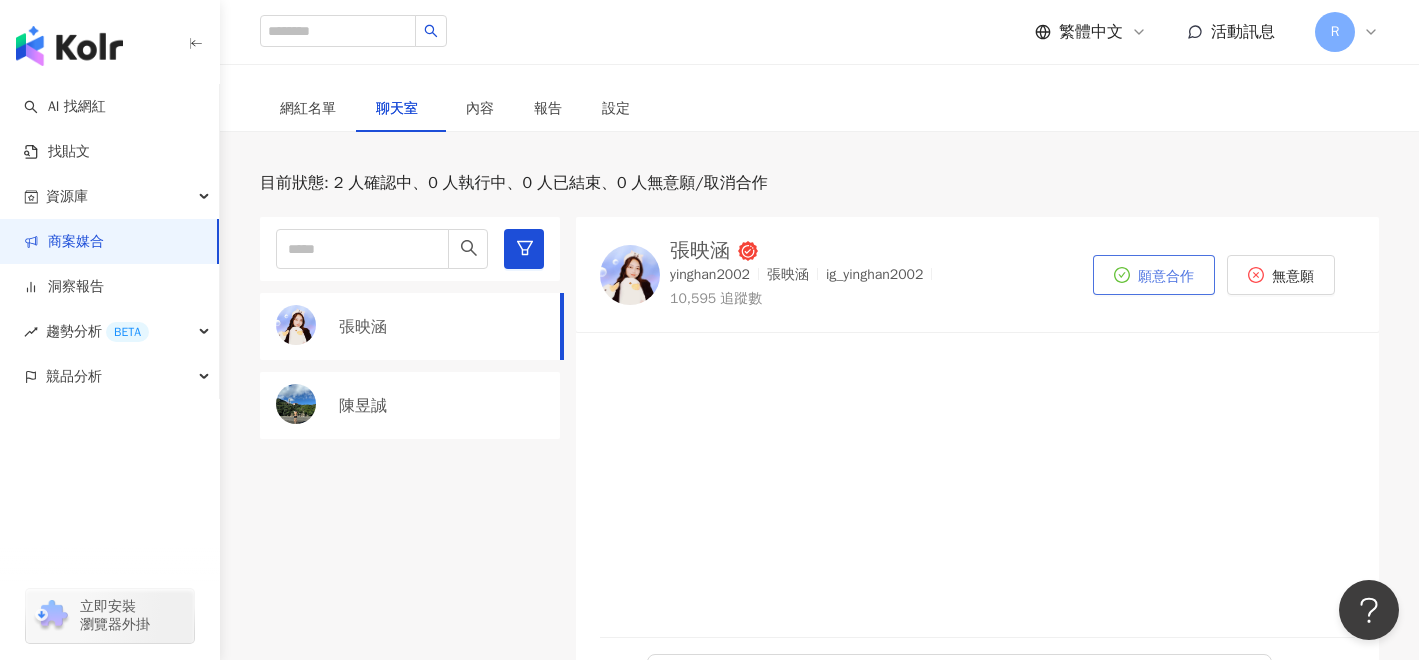 click on "願意合作" at bounding box center [1154, 275] 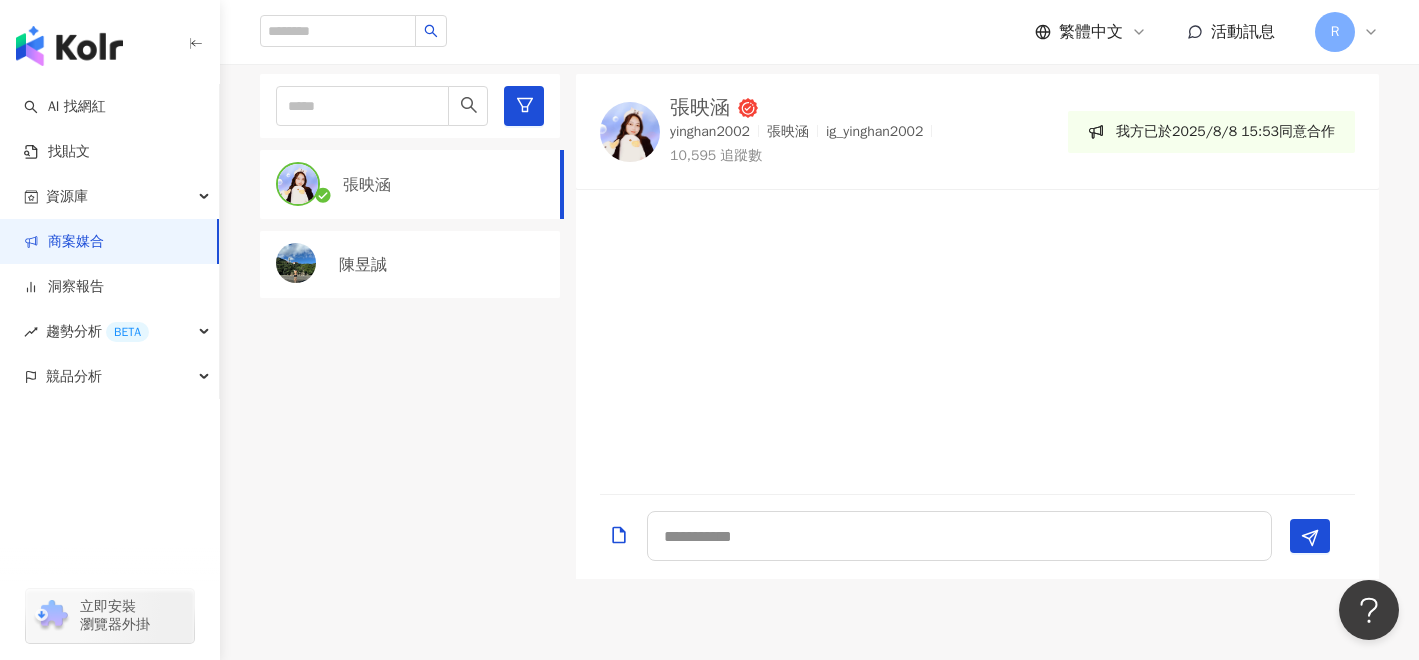 scroll, scrollTop: 467, scrollLeft: 0, axis: vertical 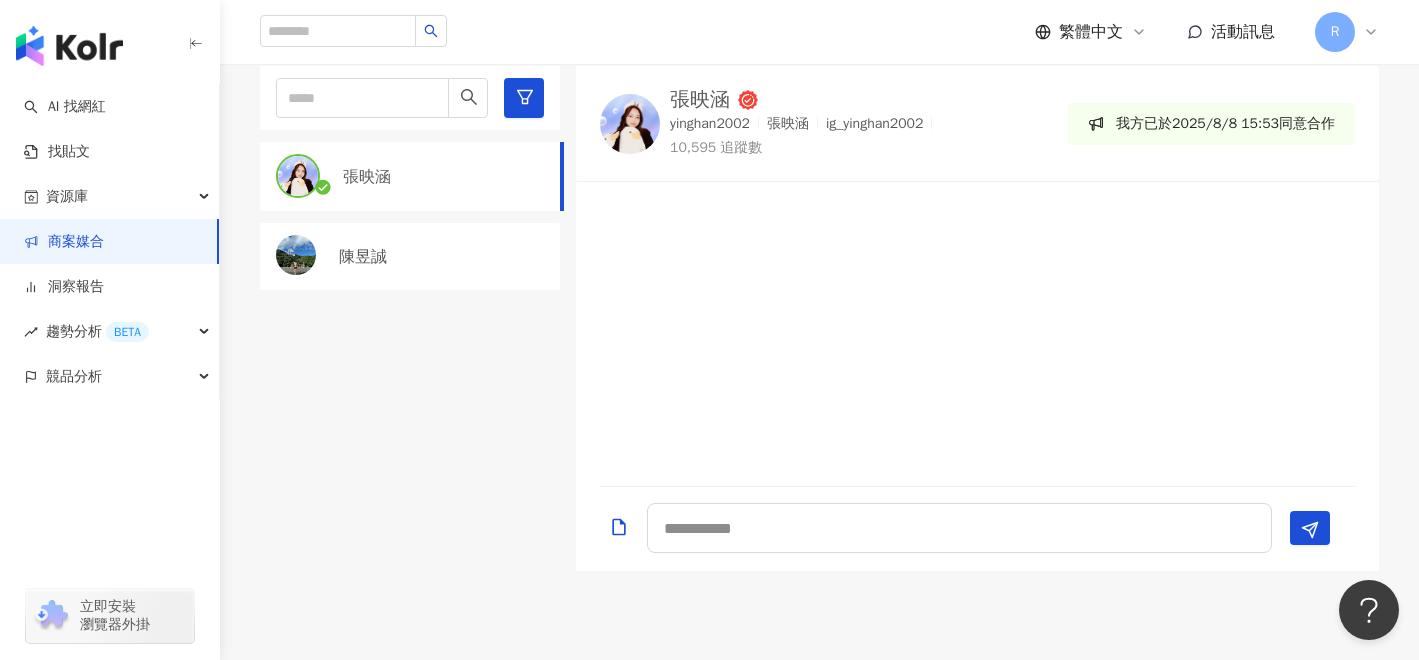 click on "張映涵" at bounding box center [700, 100] 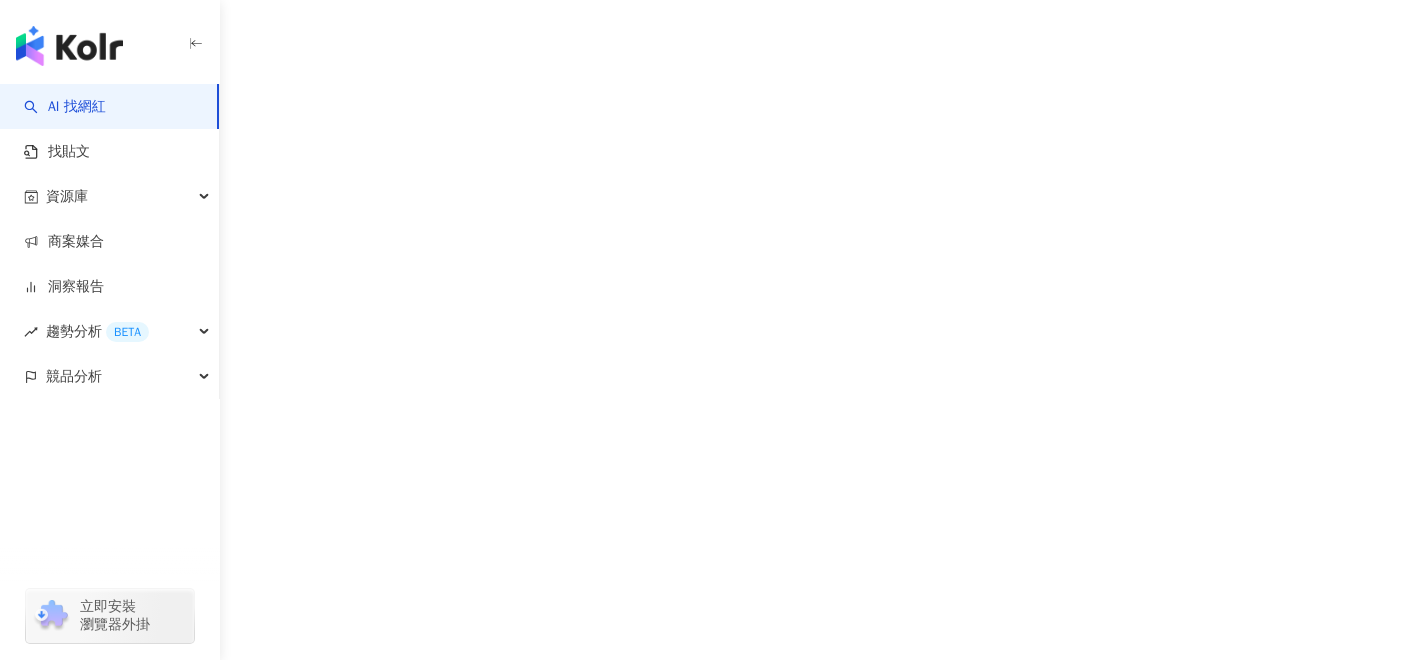 scroll, scrollTop: 0, scrollLeft: 0, axis: both 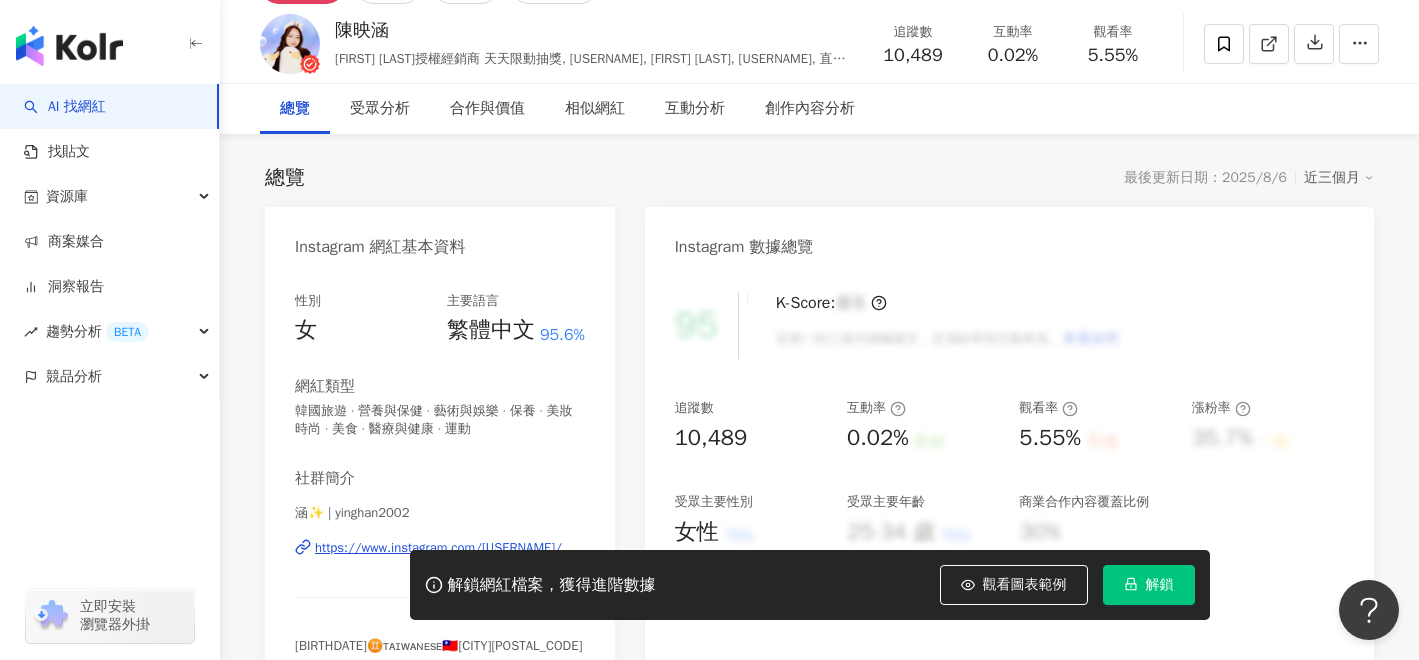 click on "https://www.instagram.com/[USERNAME]/" at bounding box center (438, 548) 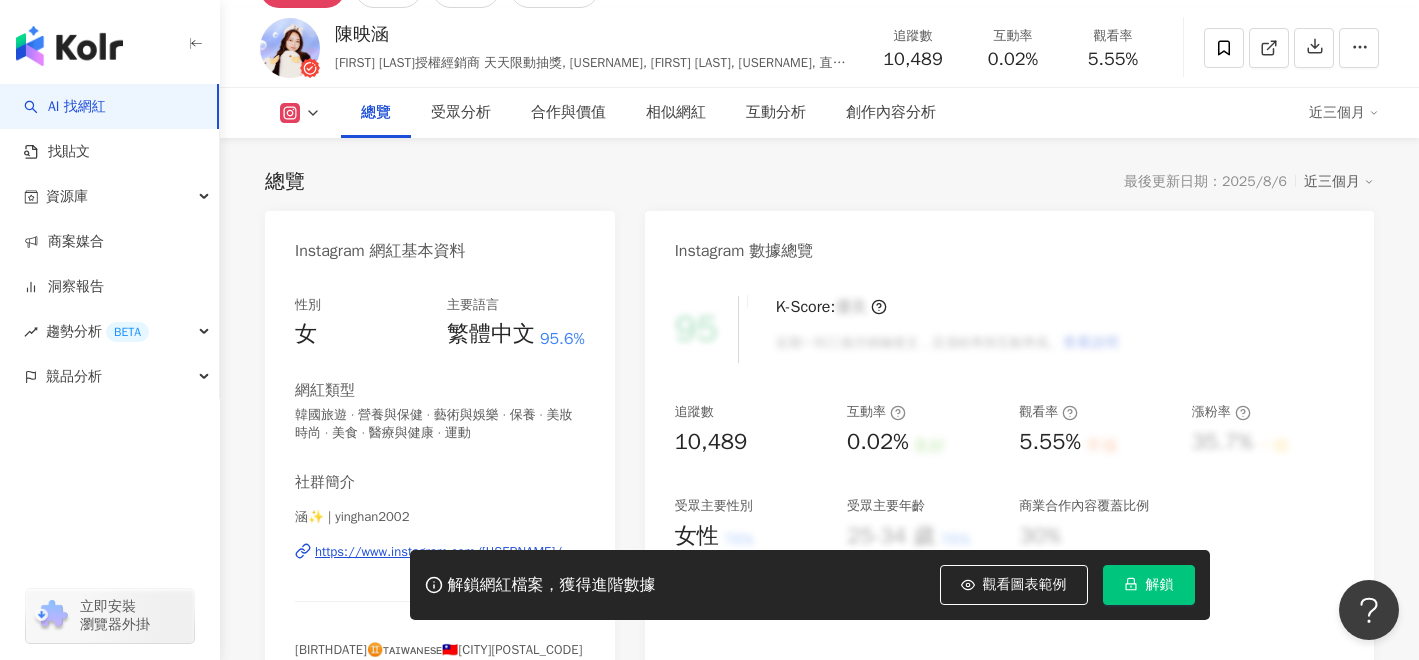 scroll, scrollTop: 98, scrollLeft: 0, axis: vertical 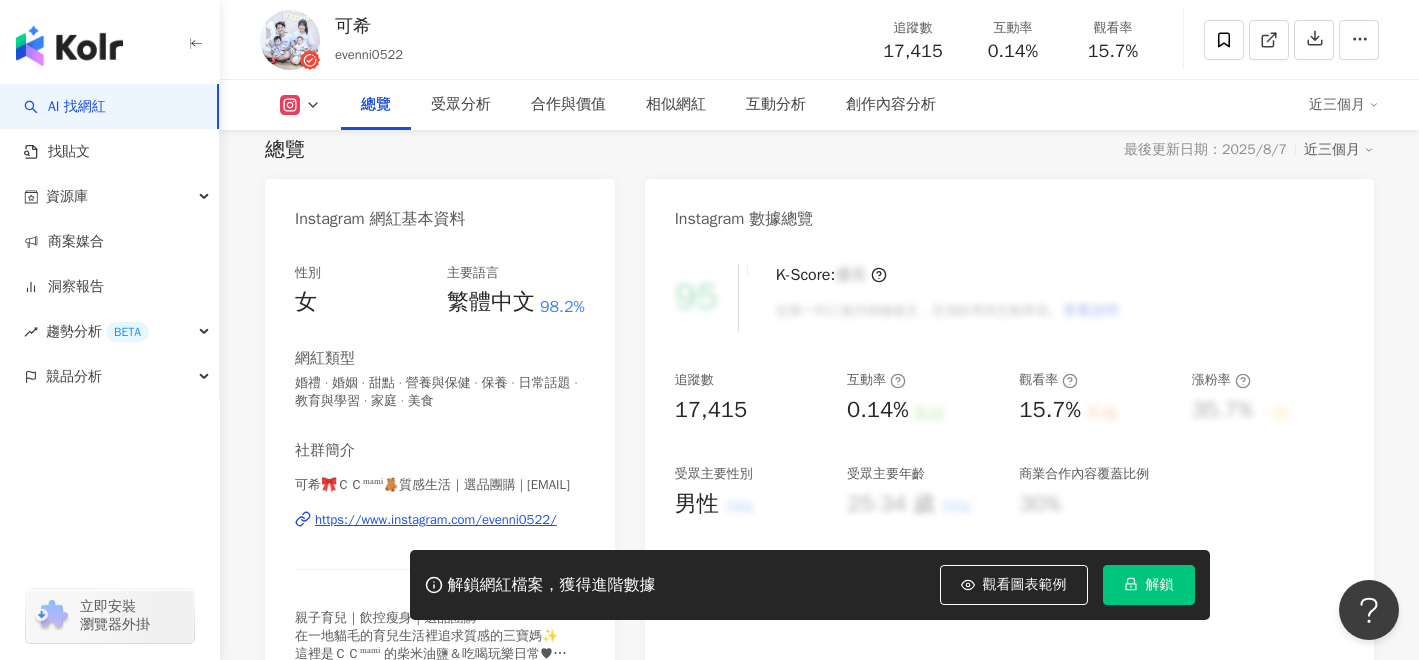 click on "https://www.instagram.com/evenni0522/" at bounding box center (436, 520) 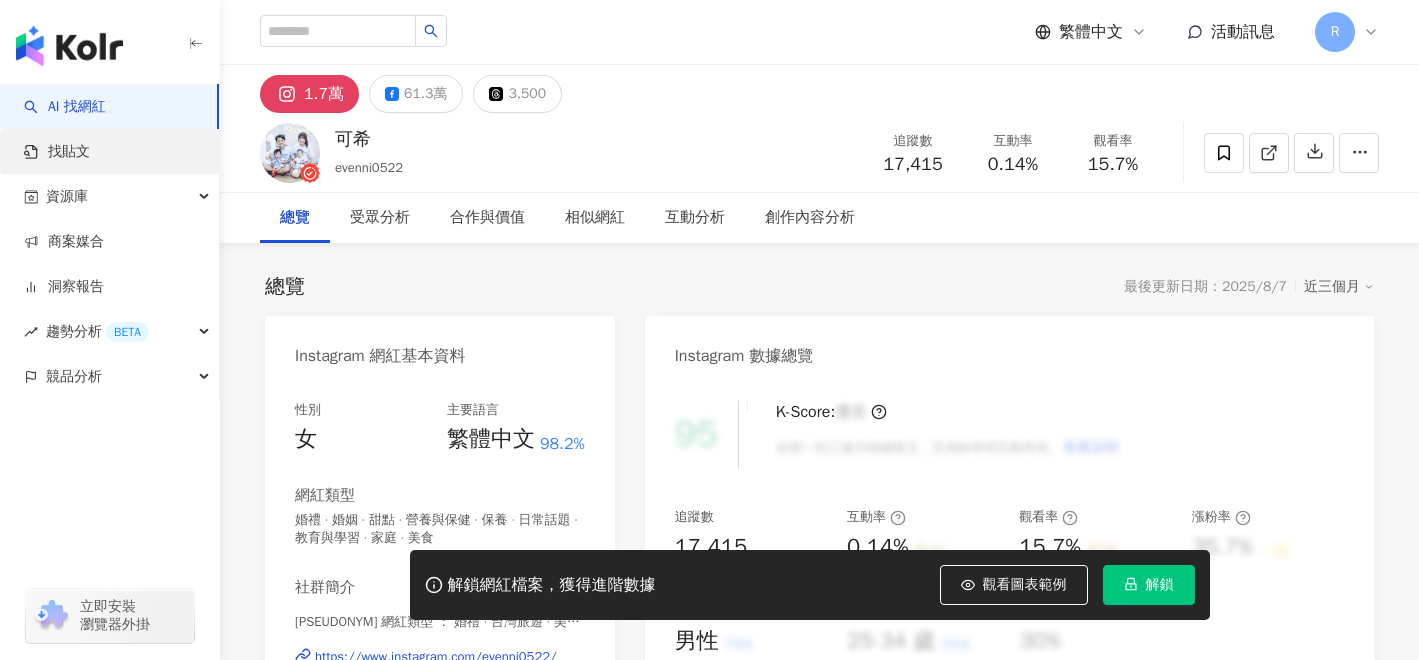 scroll, scrollTop: 0, scrollLeft: 0, axis: both 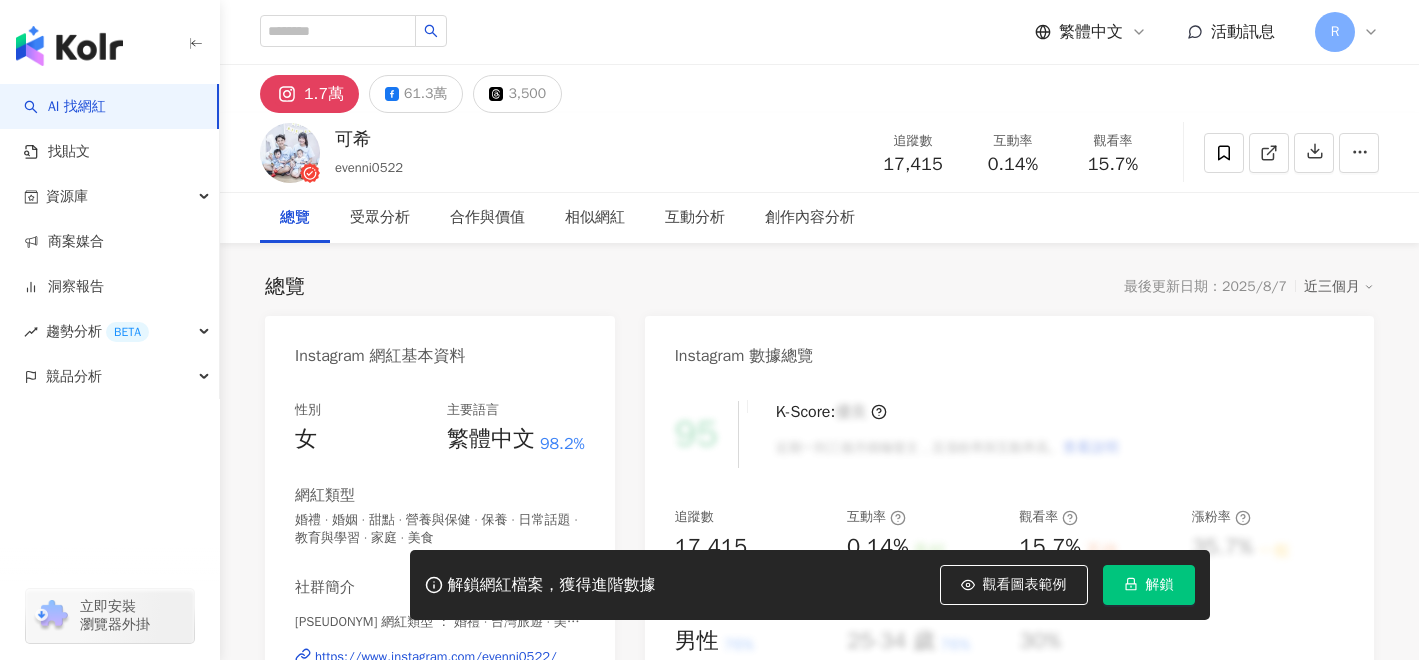 click on "AI 找網紅" at bounding box center (65, 107) 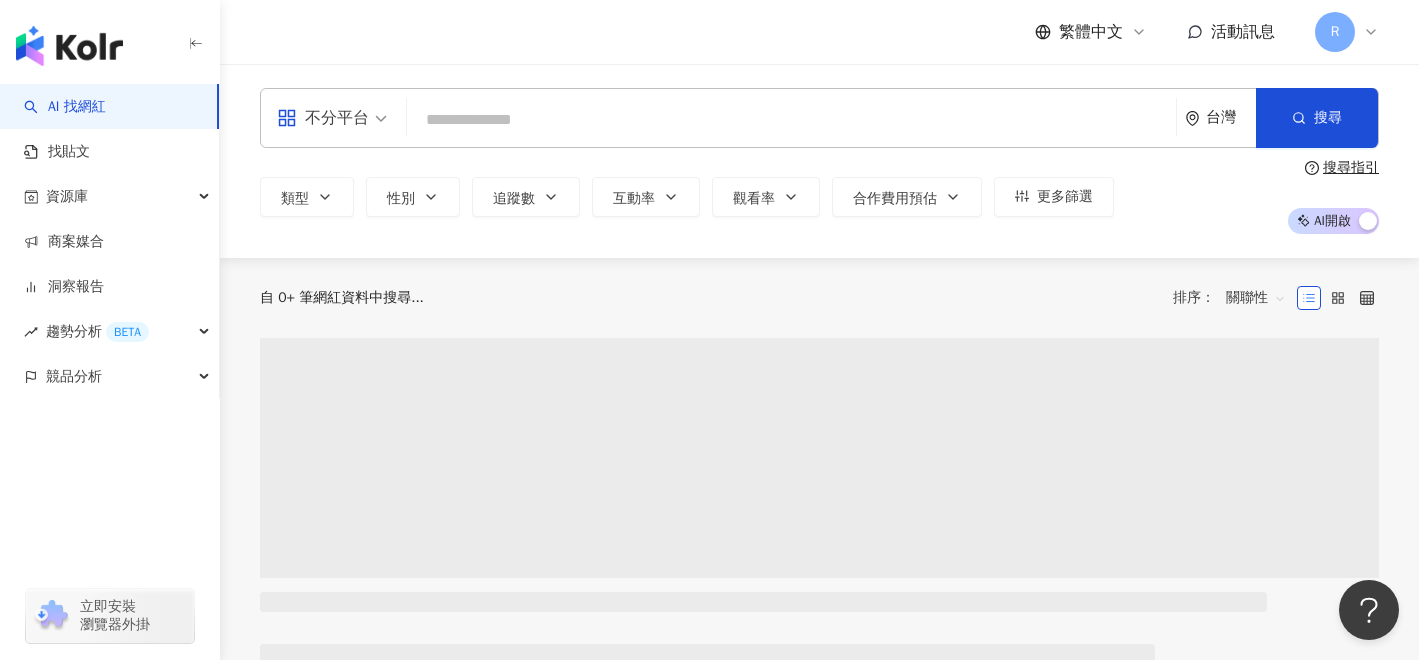 scroll, scrollTop: 0, scrollLeft: 0, axis: both 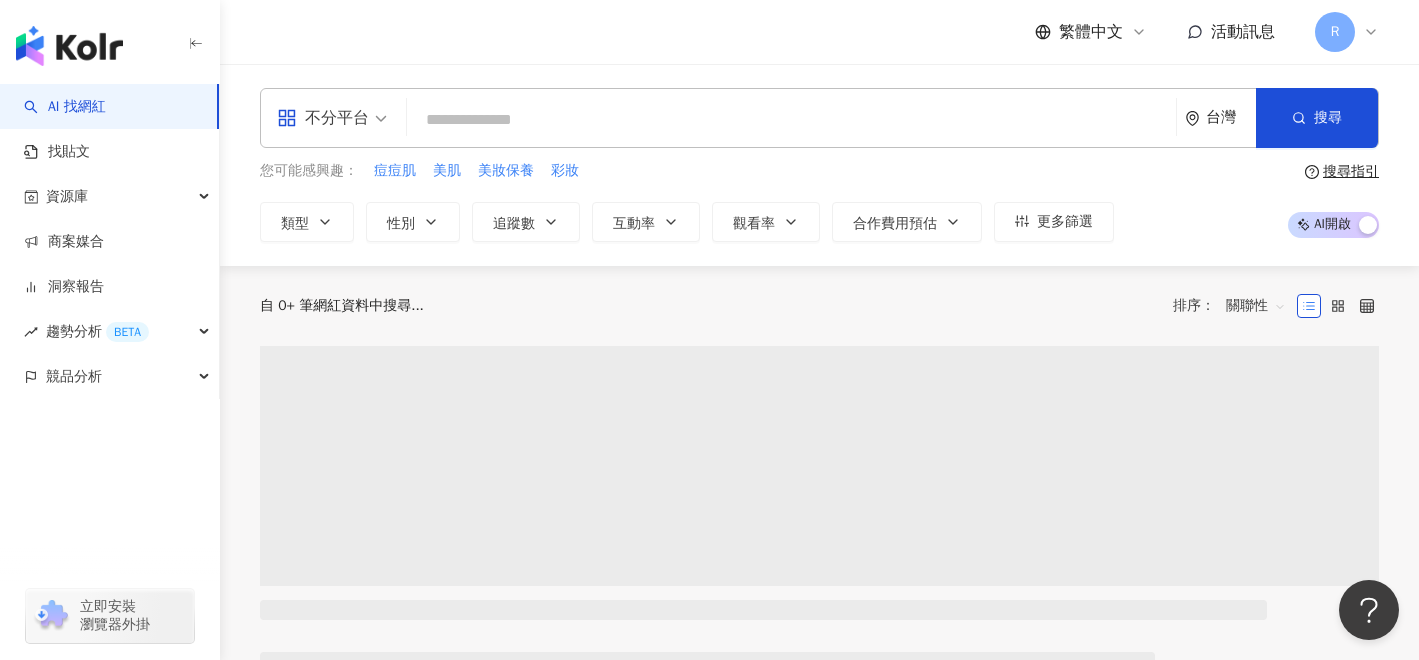 click on "不分平台" at bounding box center (323, 118) 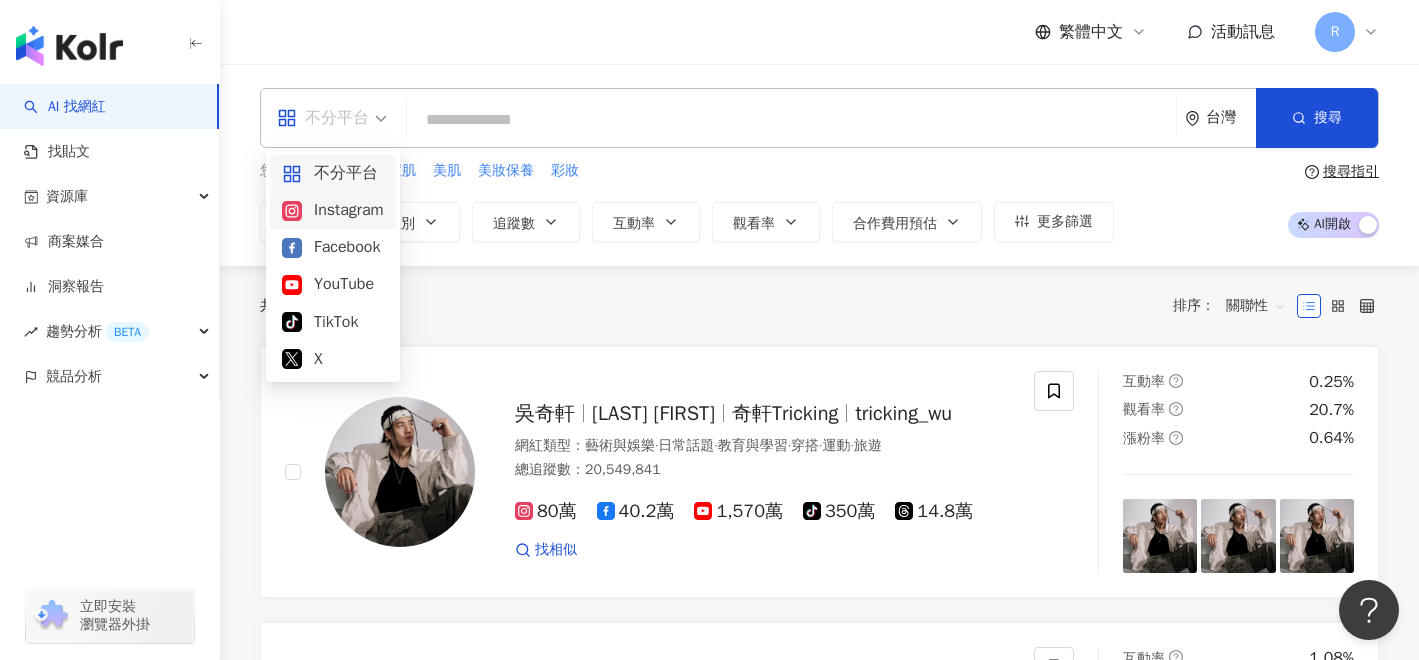 click on "Instagram" at bounding box center [333, 210] 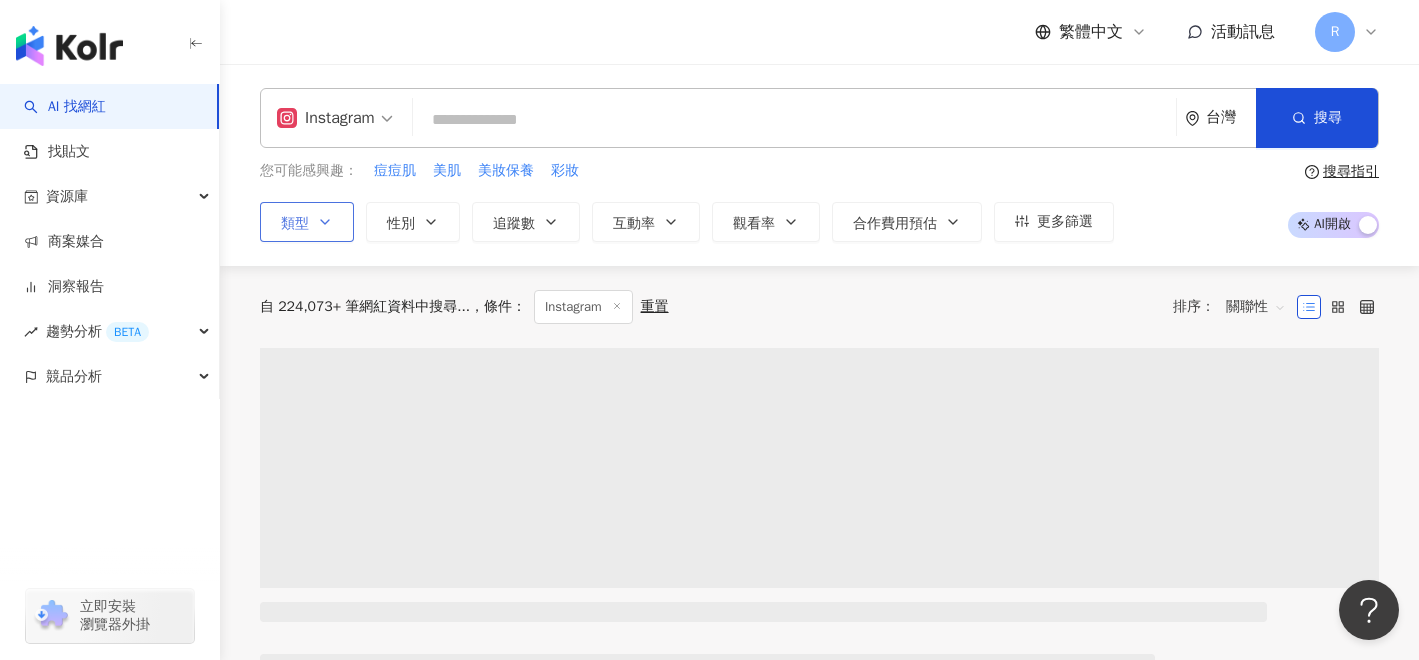 click on "類型" at bounding box center (307, 222) 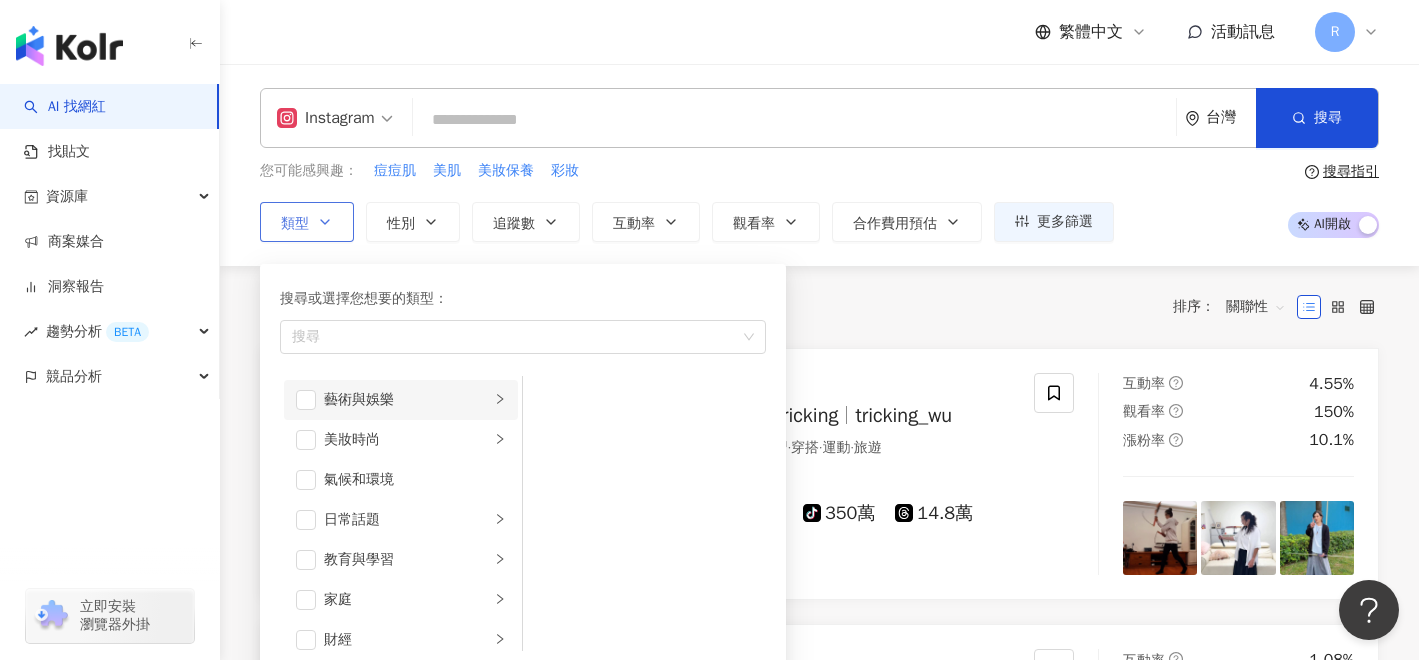 scroll, scrollTop: 16, scrollLeft: 0, axis: vertical 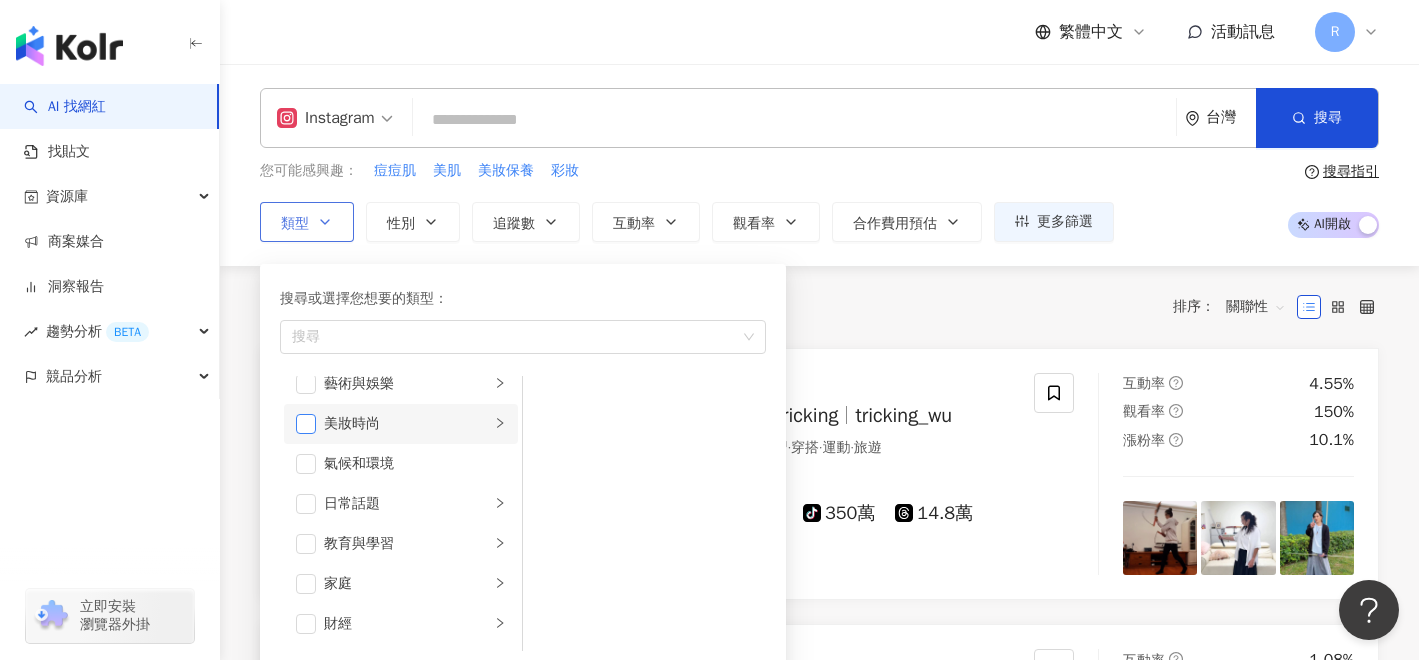 click at bounding box center (306, 424) 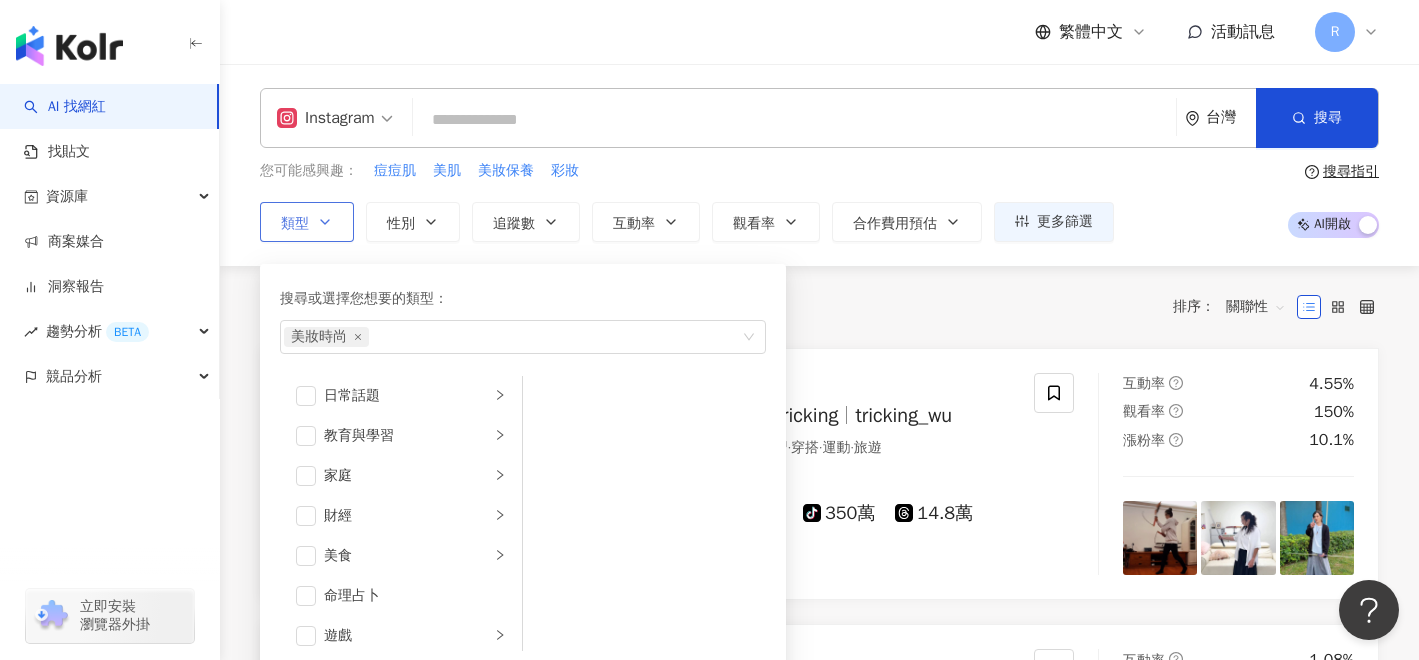 scroll, scrollTop: 127, scrollLeft: 0, axis: vertical 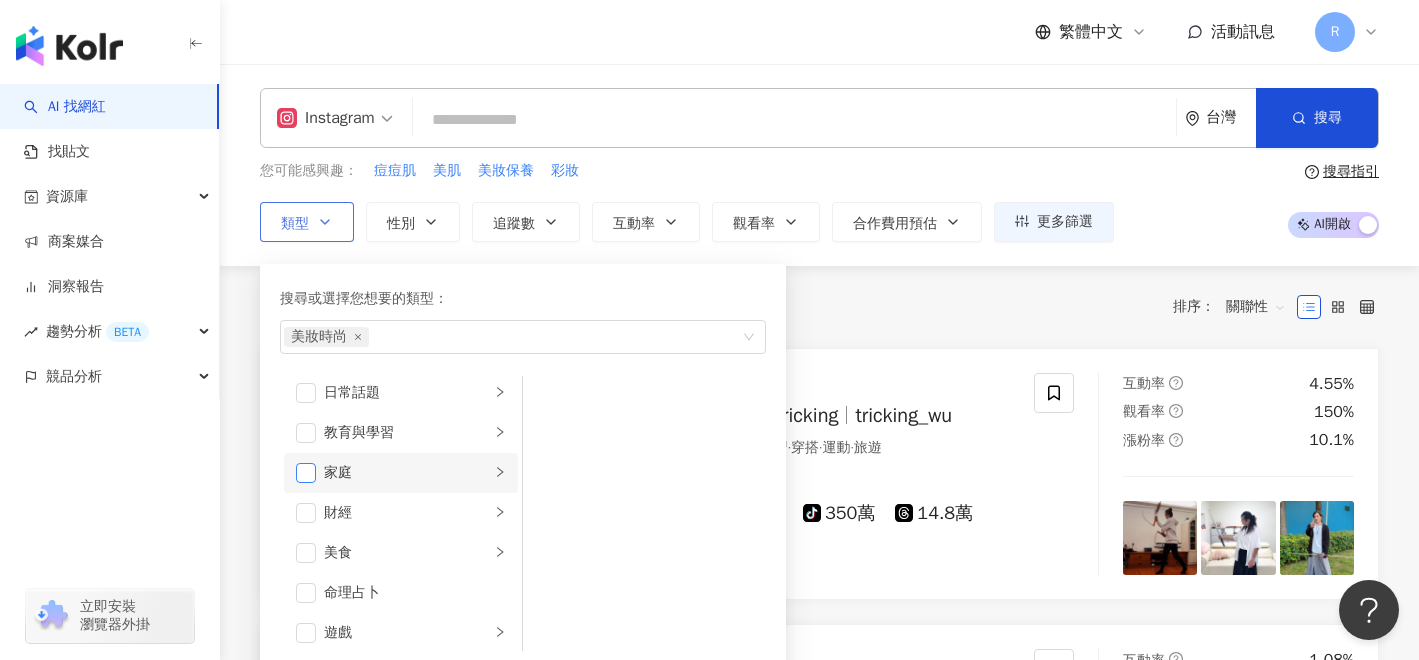 click at bounding box center (306, 473) 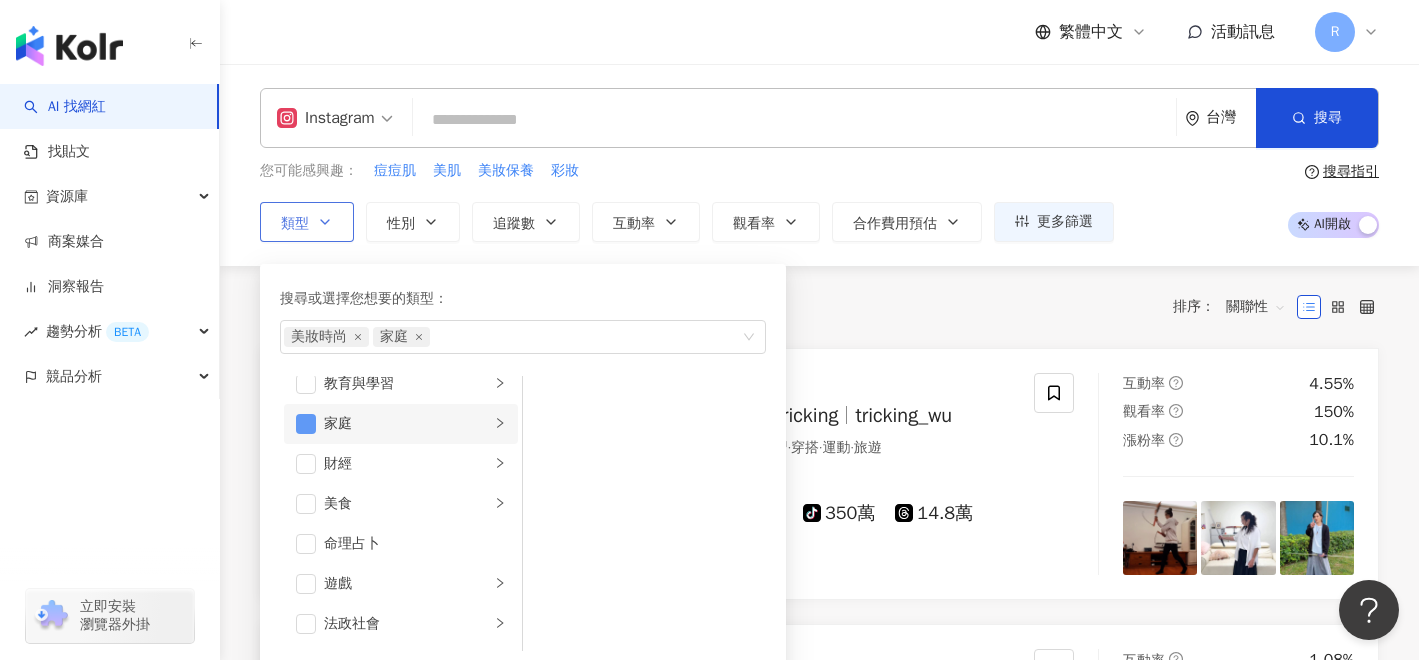 scroll, scrollTop: 175, scrollLeft: 0, axis: vertical 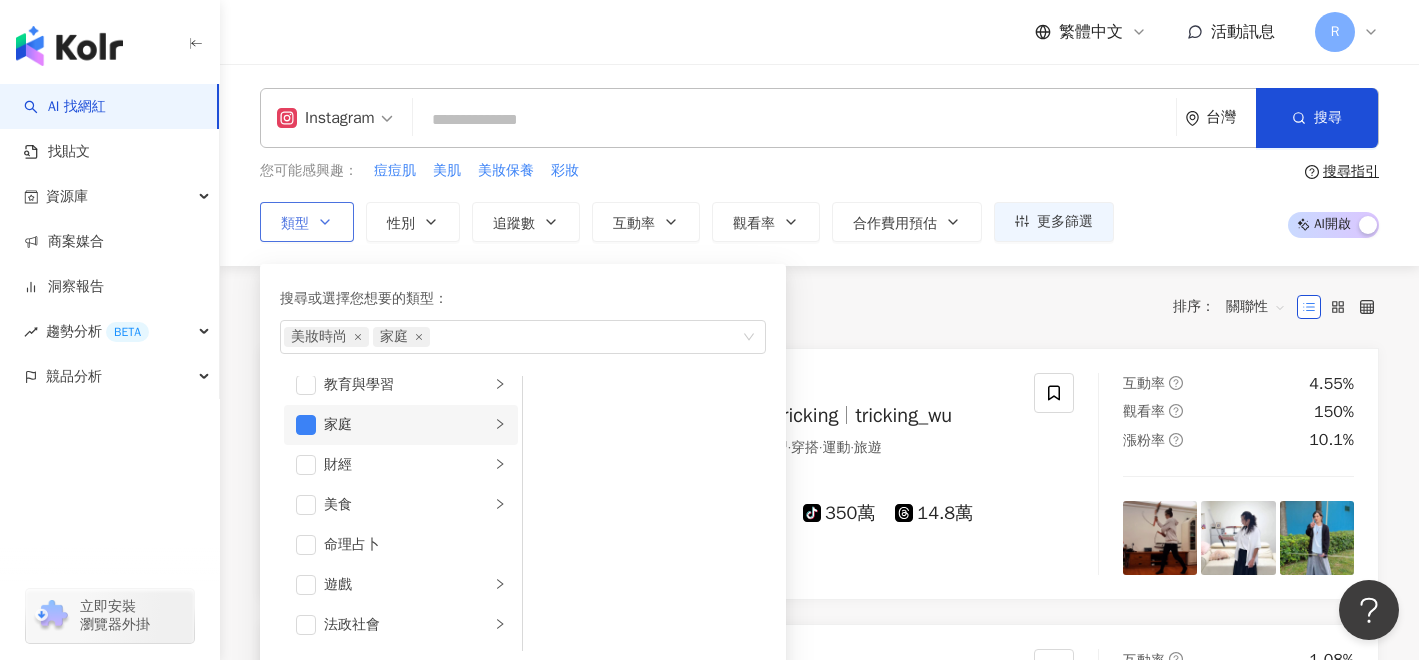 click on "家庭" at bounding box center (407, 425) 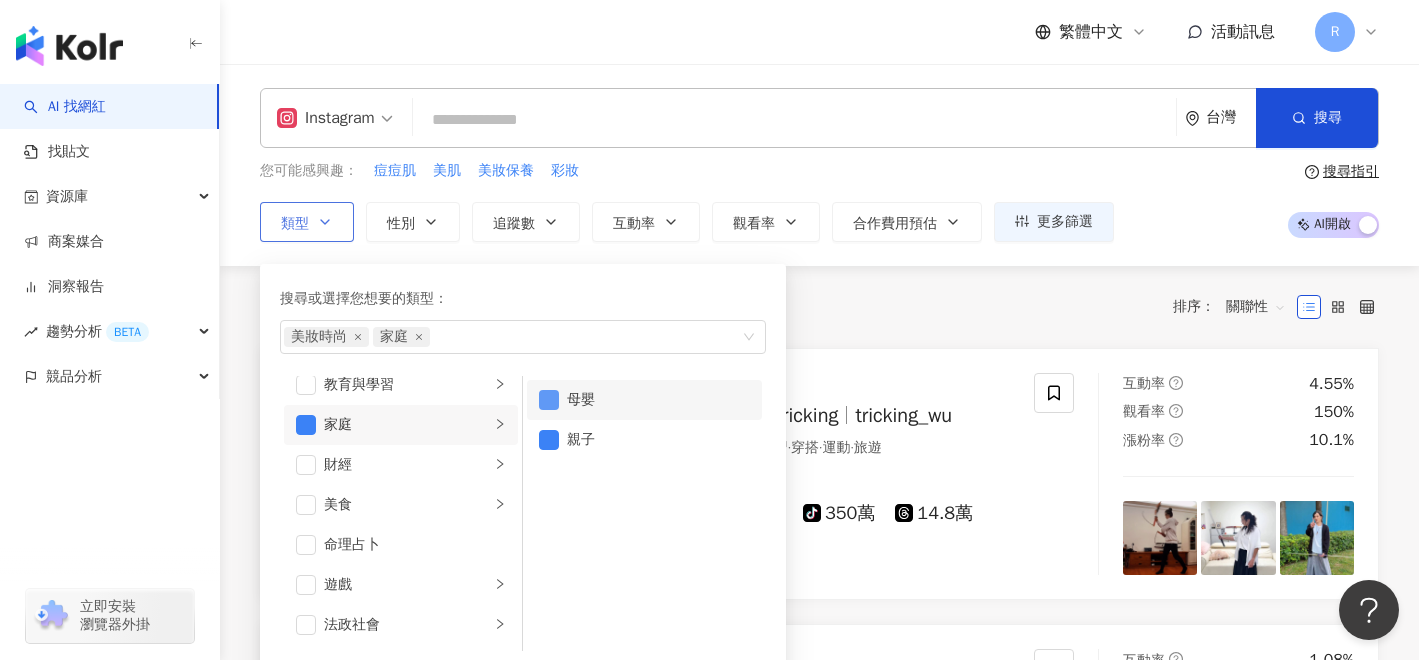 click at bounding box center (549, 400) 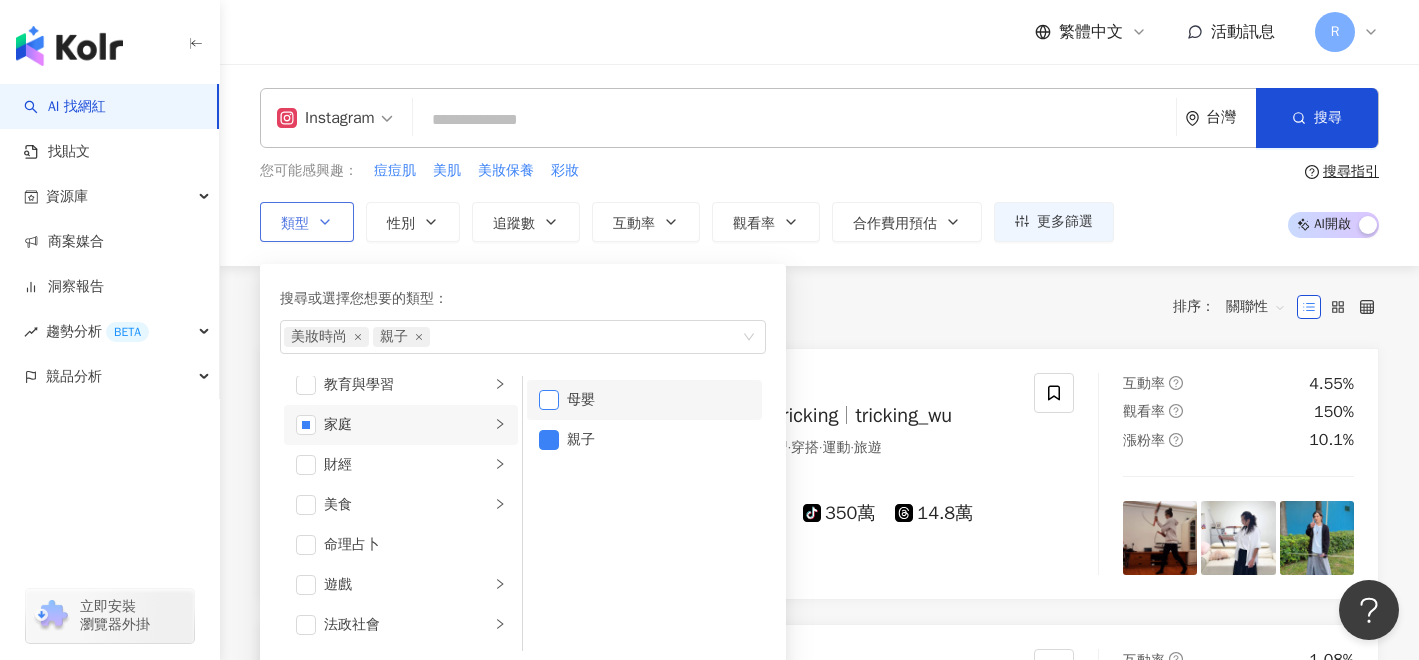 click at bounding box center [549, 400] 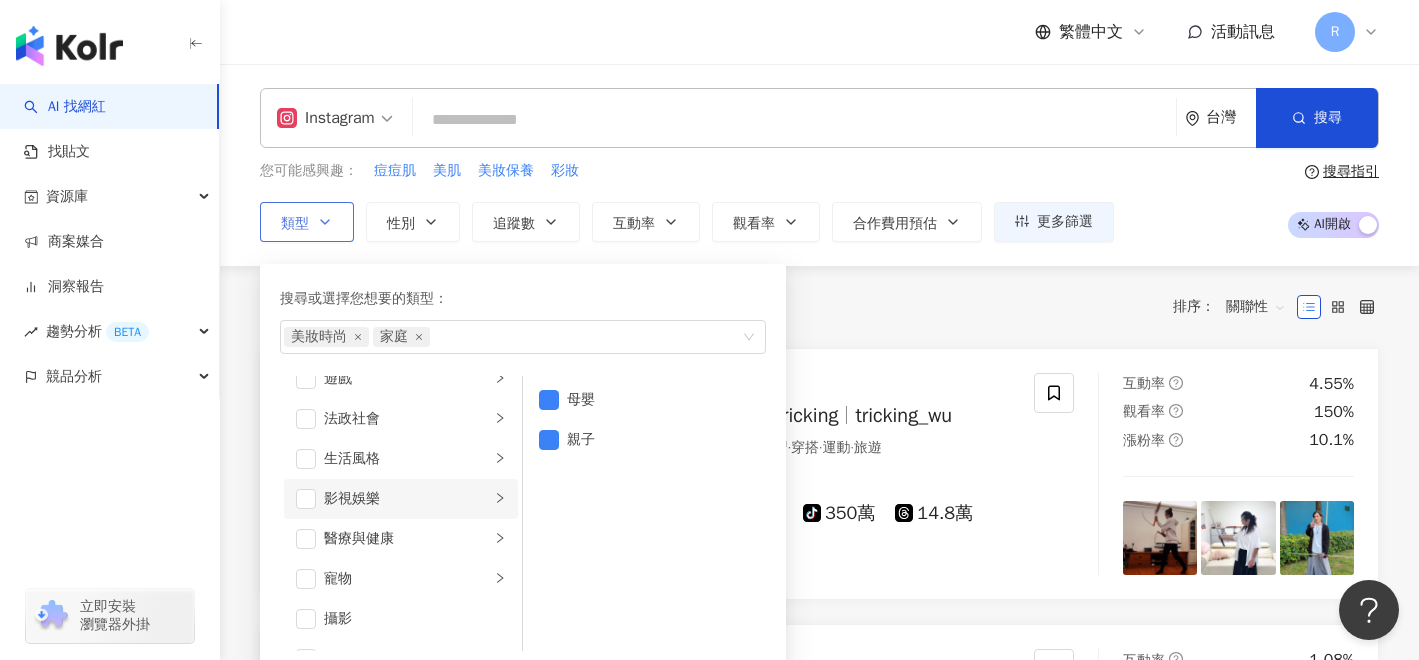 scroll, scrollTop: 383, scrollLeft: 0, axis: vertical 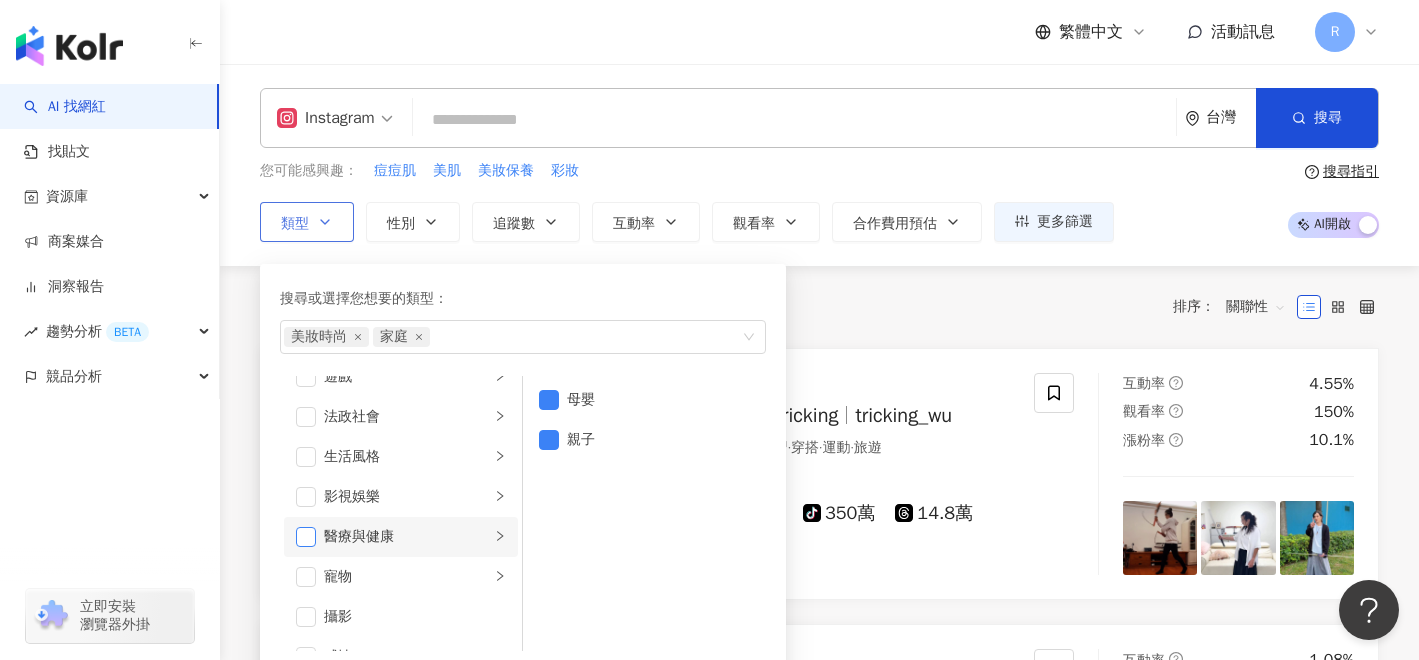 click at bounding box center (306, 537) 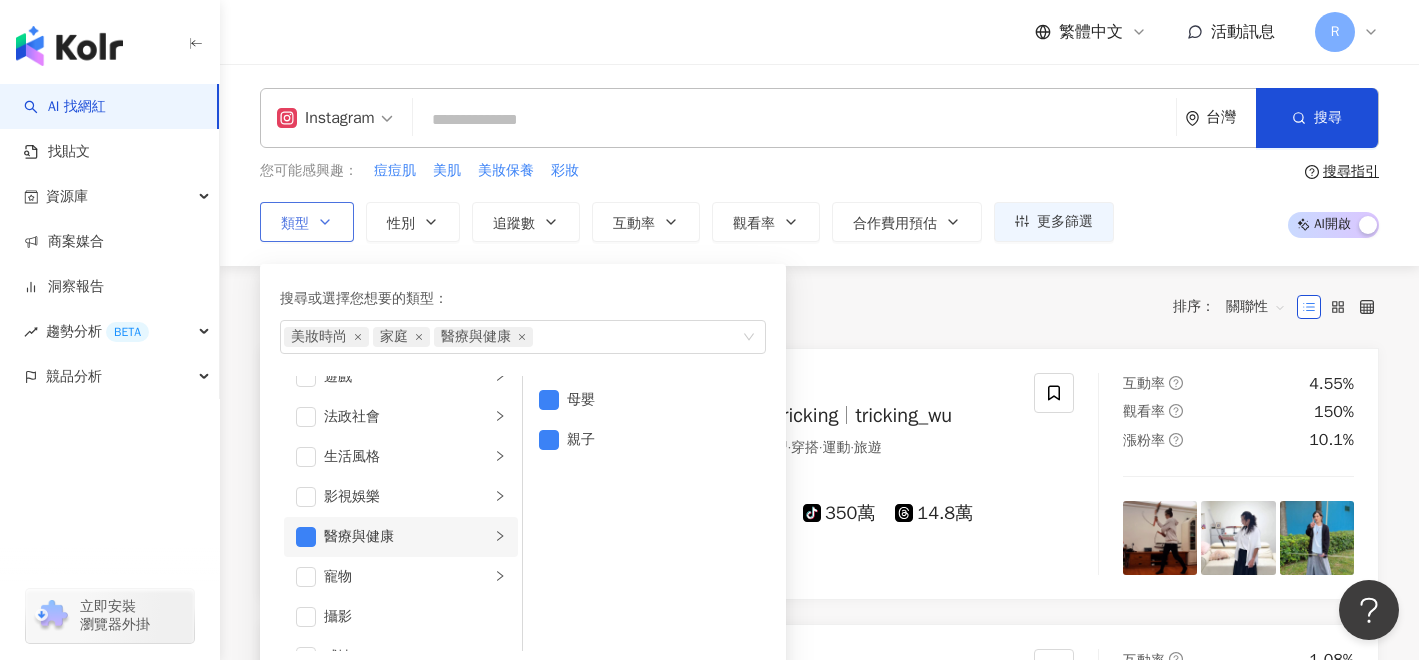 click on "醫療與健康" at bounding box center [407, 537] 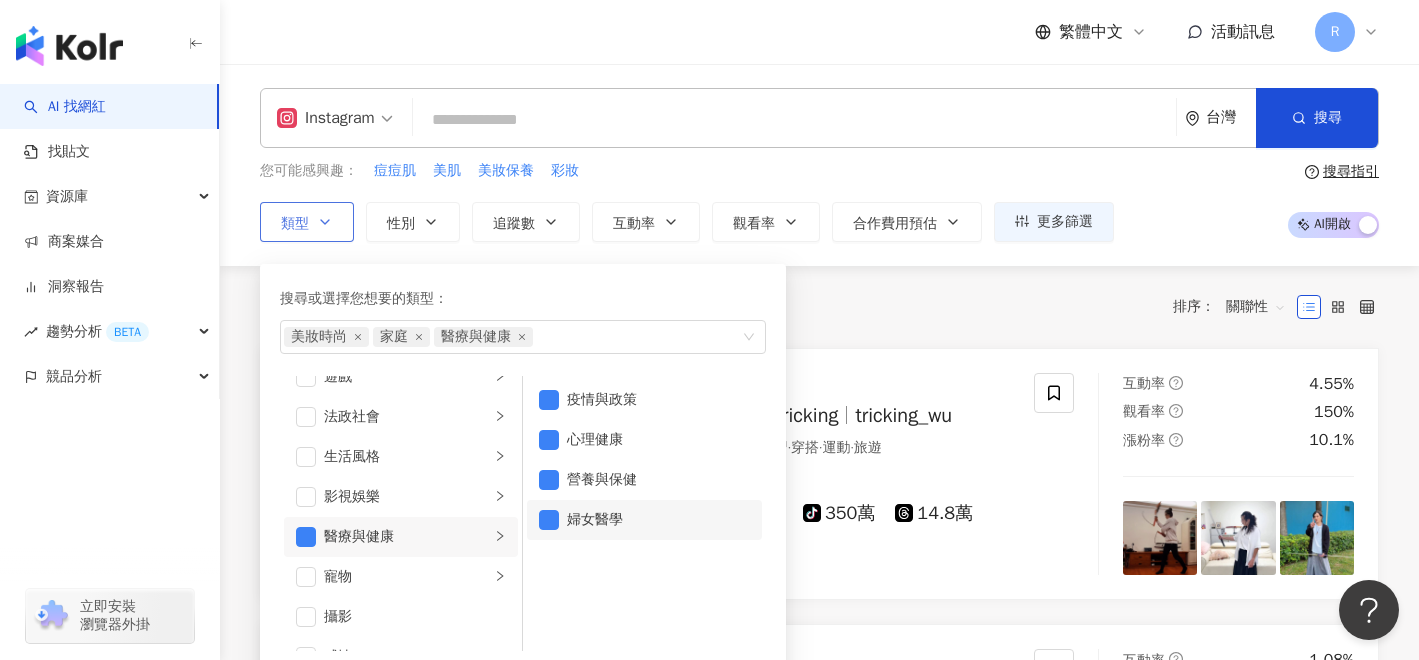 click on "婦女醫學" at bounding box center [644, 520] 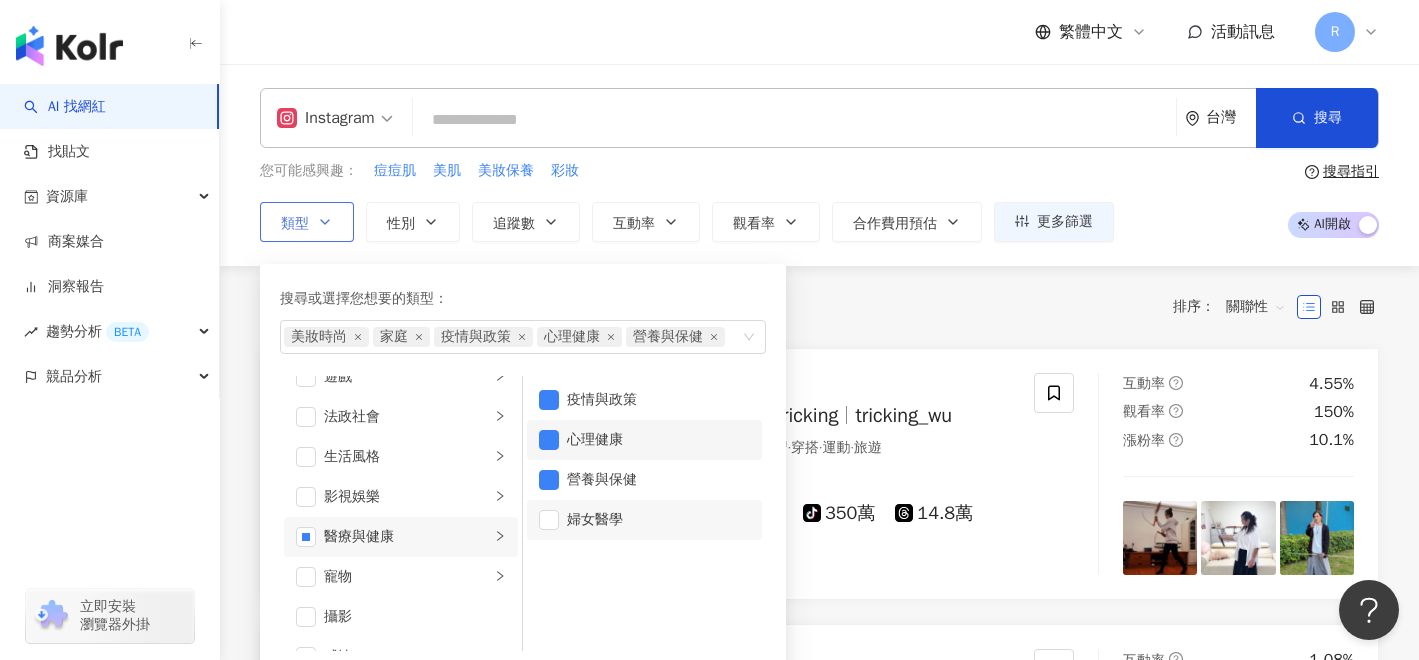 click on "心理健康" at bounding box center (644, 440) 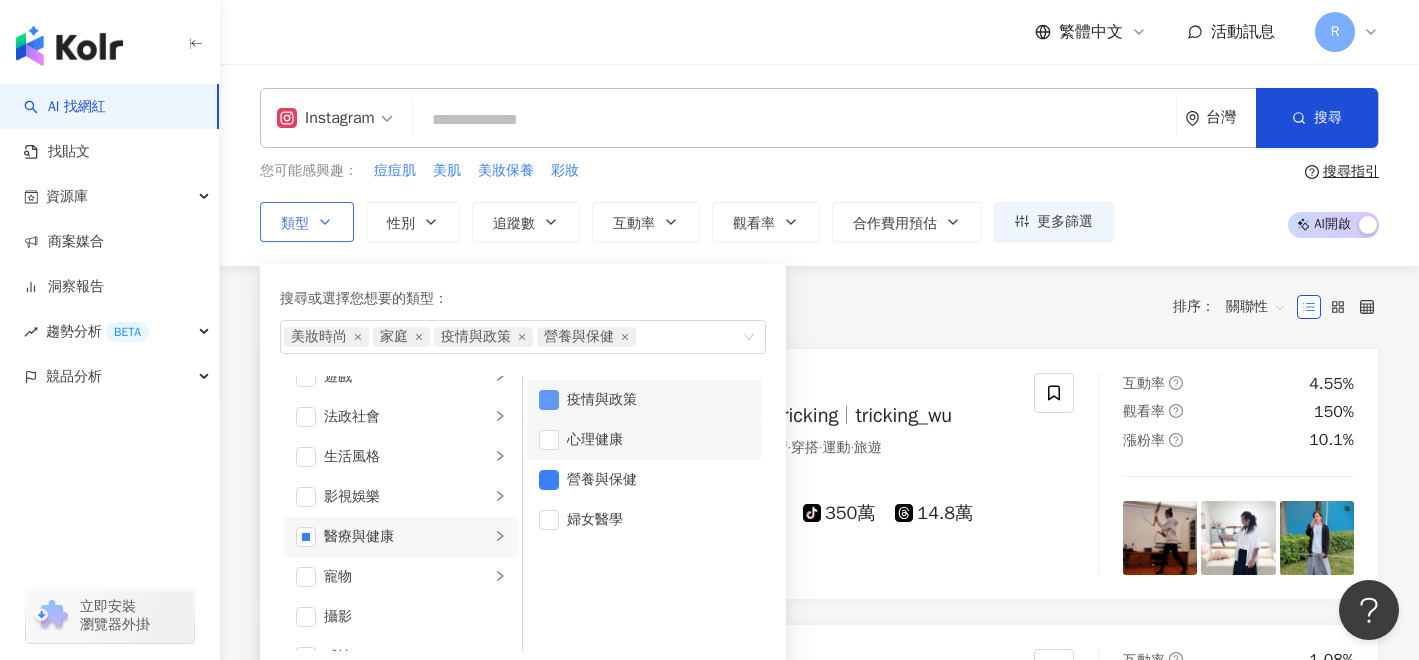 click at bounding box center (549, 400) 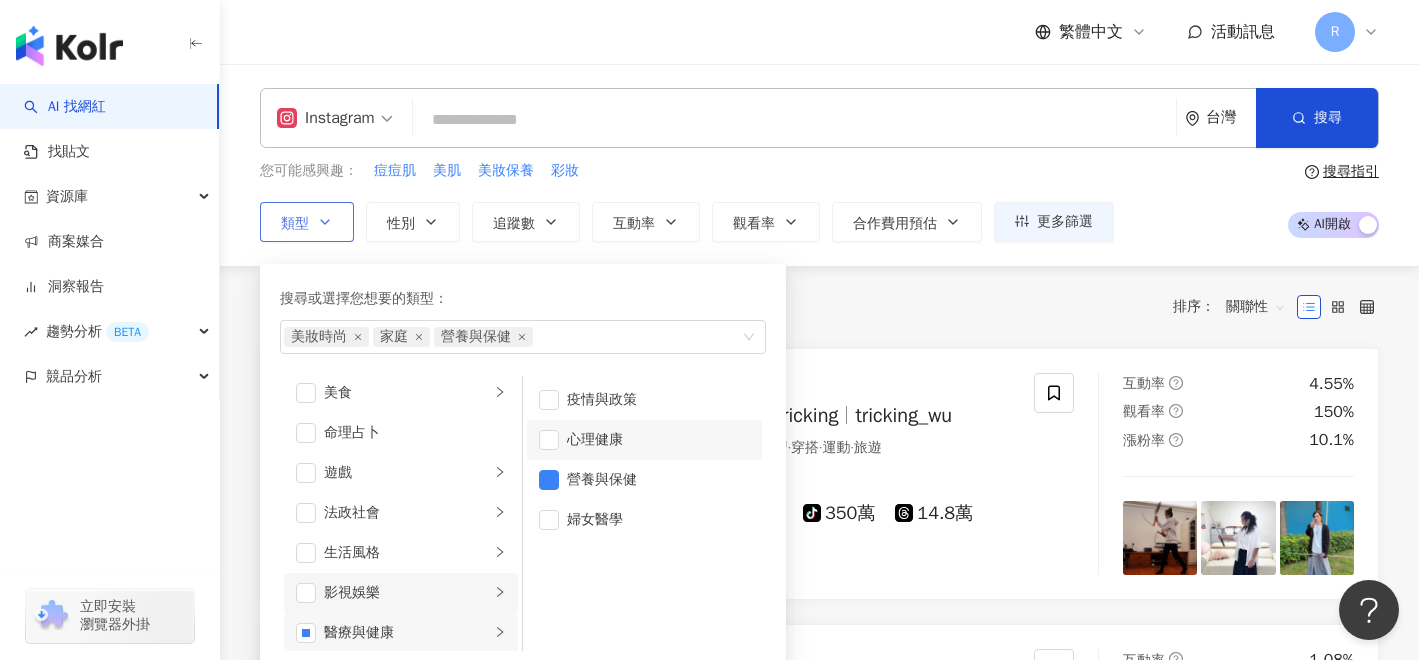 scroll, scrollTop: 292, scrollLeft: 0, axis: vertical 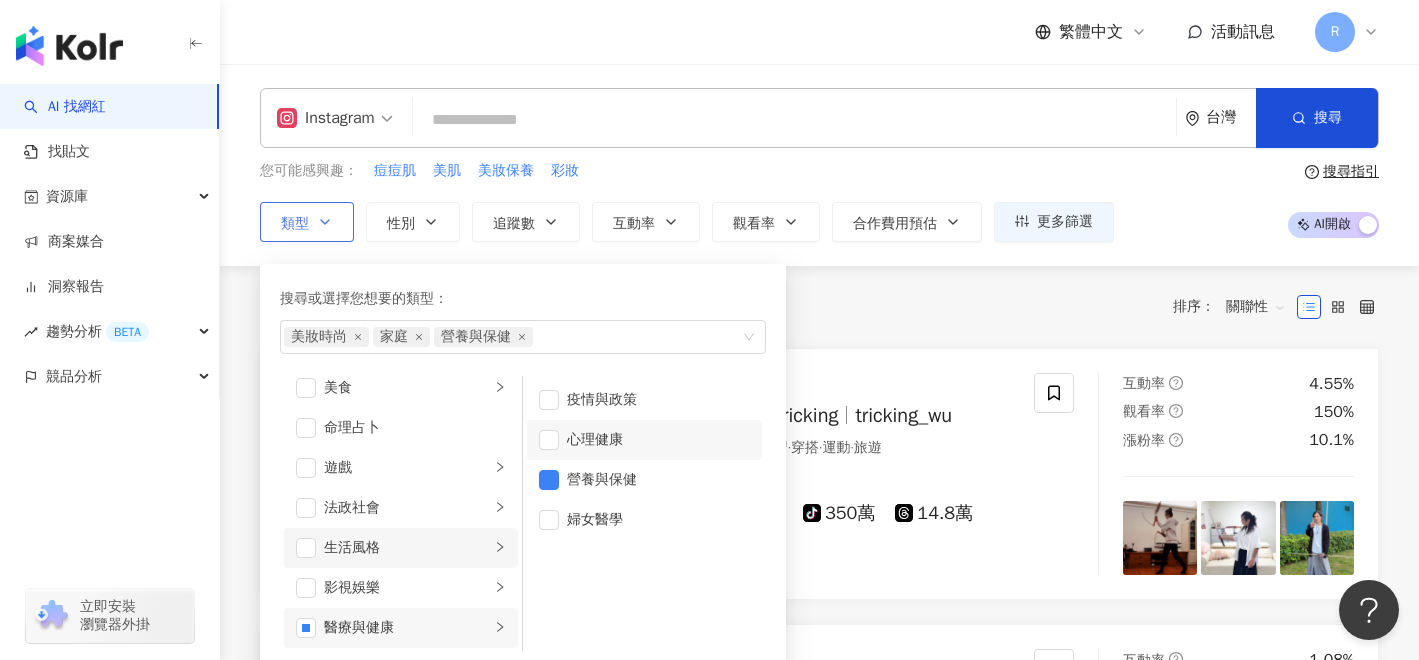 click on "生活風格" at bounding box center (407, 548) 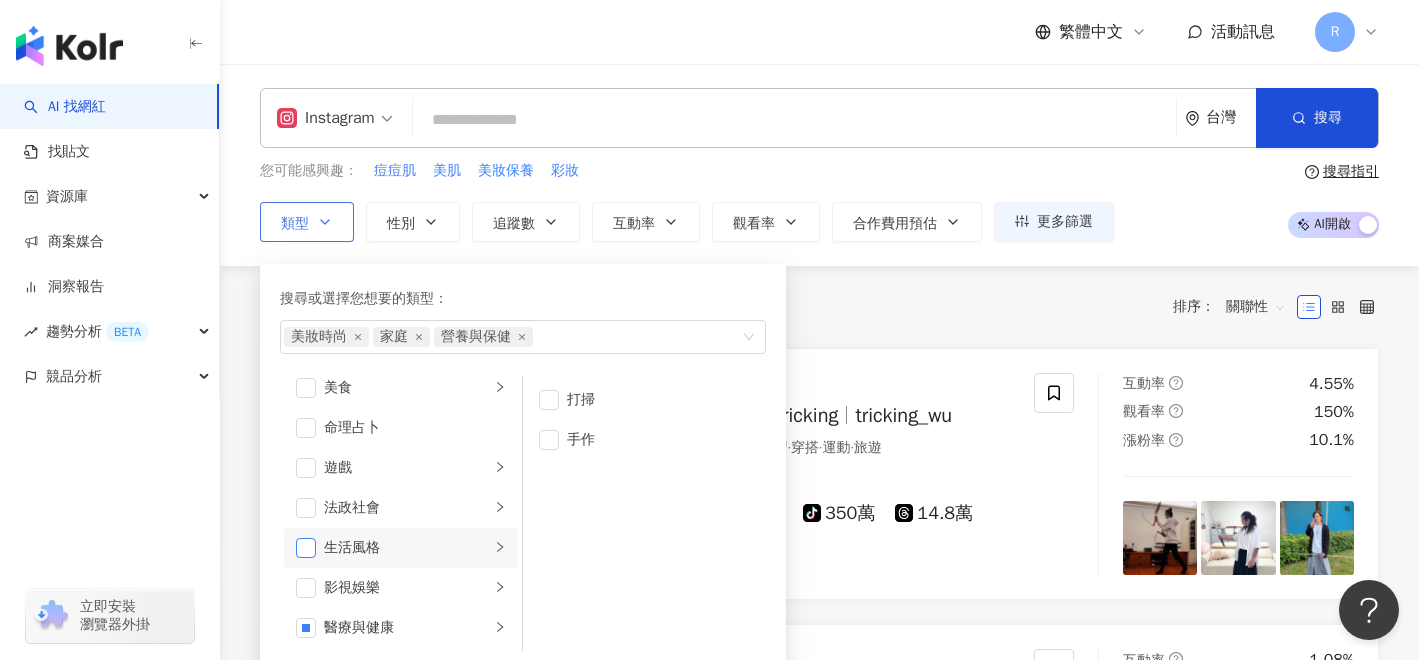 click at bounding box center (306, 548) 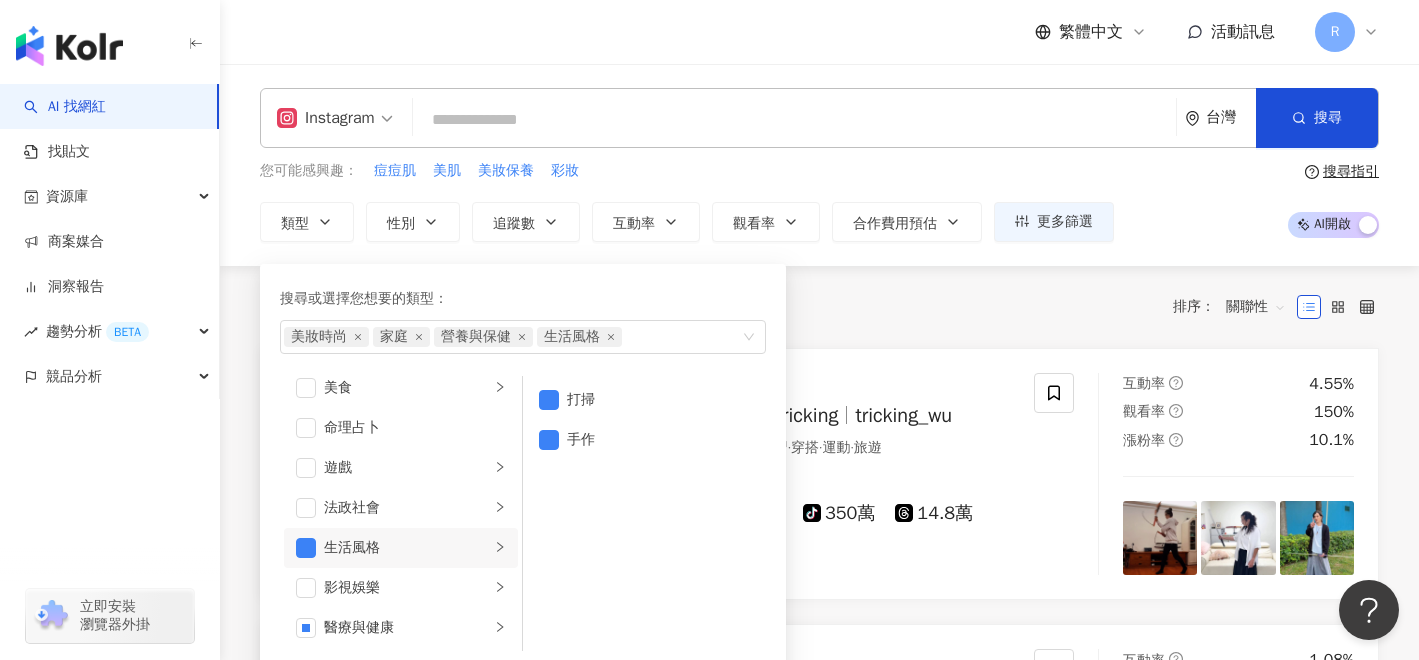 click on "共  10,000+  筆 條件 ： Instagram 重置 排序： 關聯性" at bounding box center (819, 307) 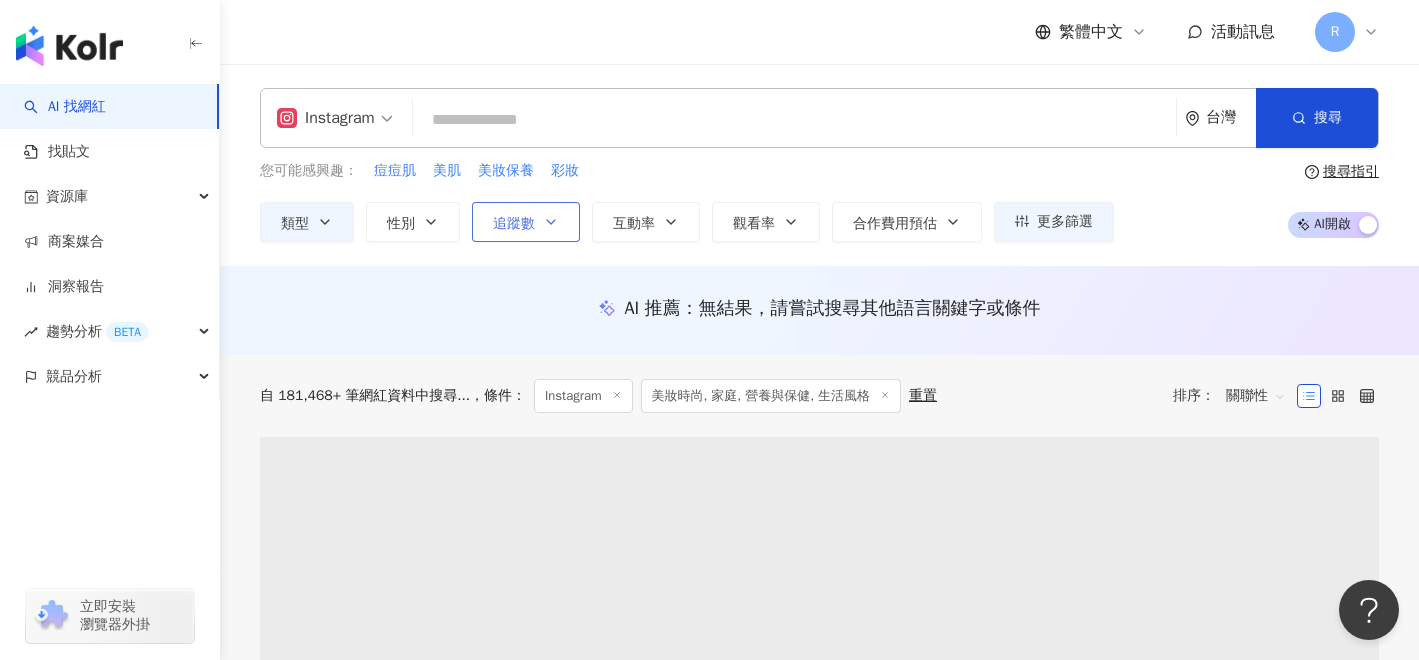 click on "追蹤數" at bounding box center [526, 222] 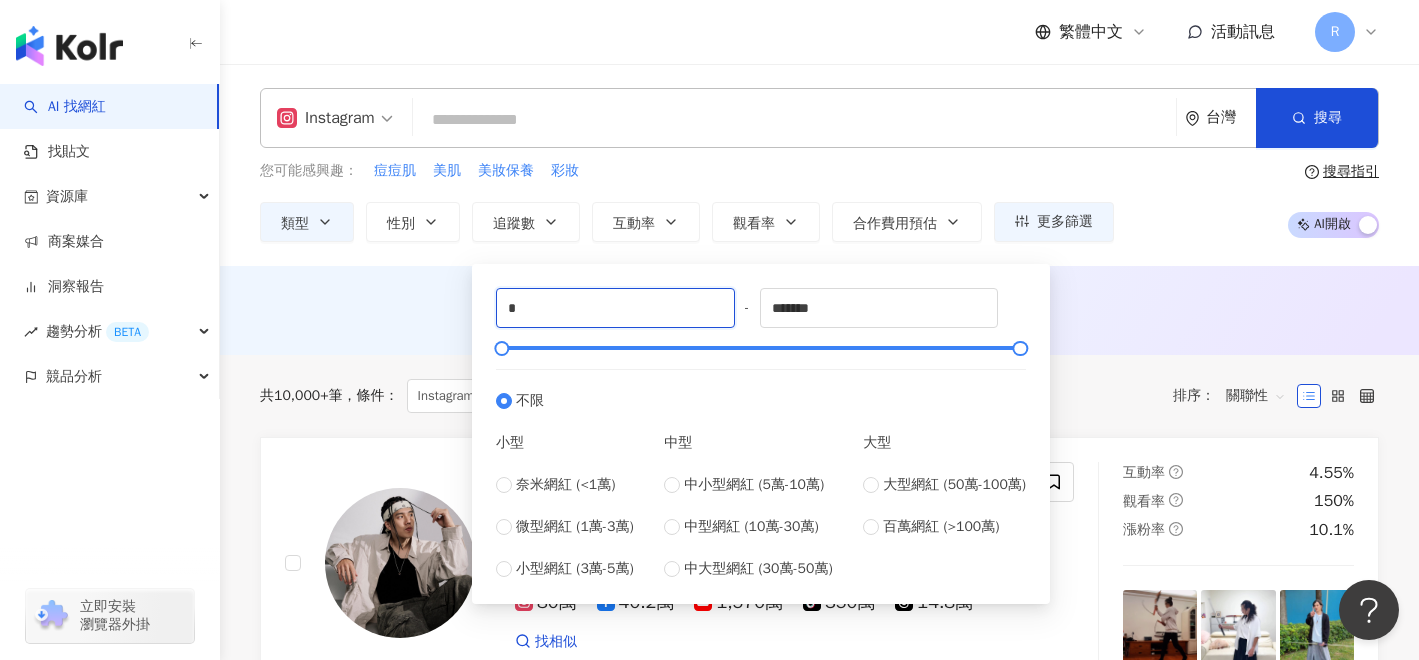 drag, startPoint x: 556, startPoint y: 306, endPoint x: 472, endPoint y: 317, distance: 84.71718 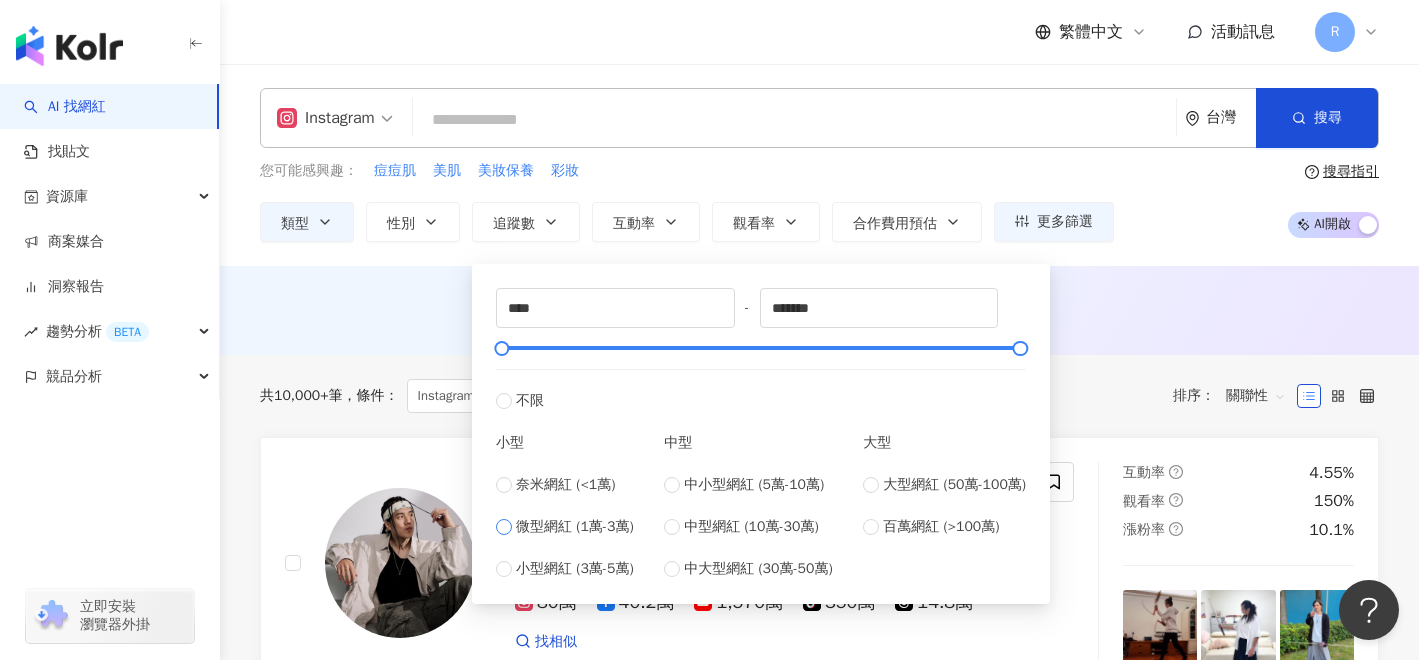 click on "微型網紅 (1萬-3萬)" at bounding box center (575, 527) 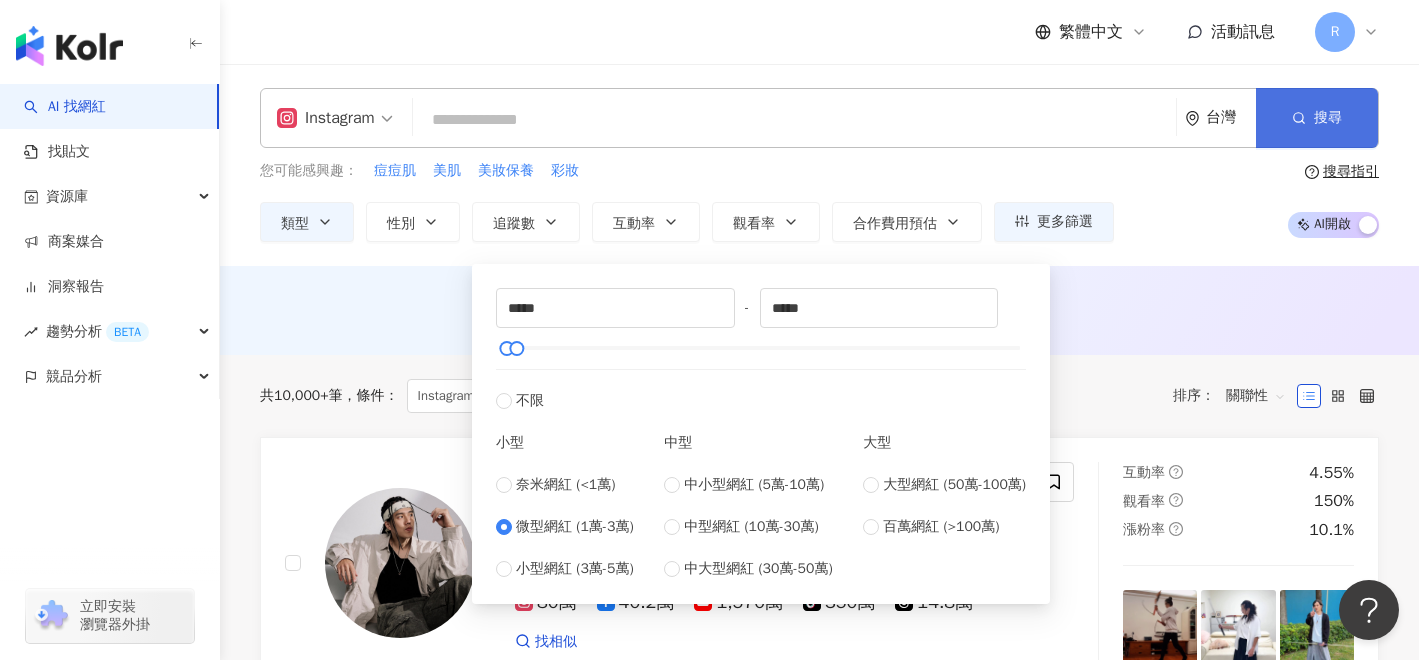 click on "搜尋" at bounding box center [1317, 118] 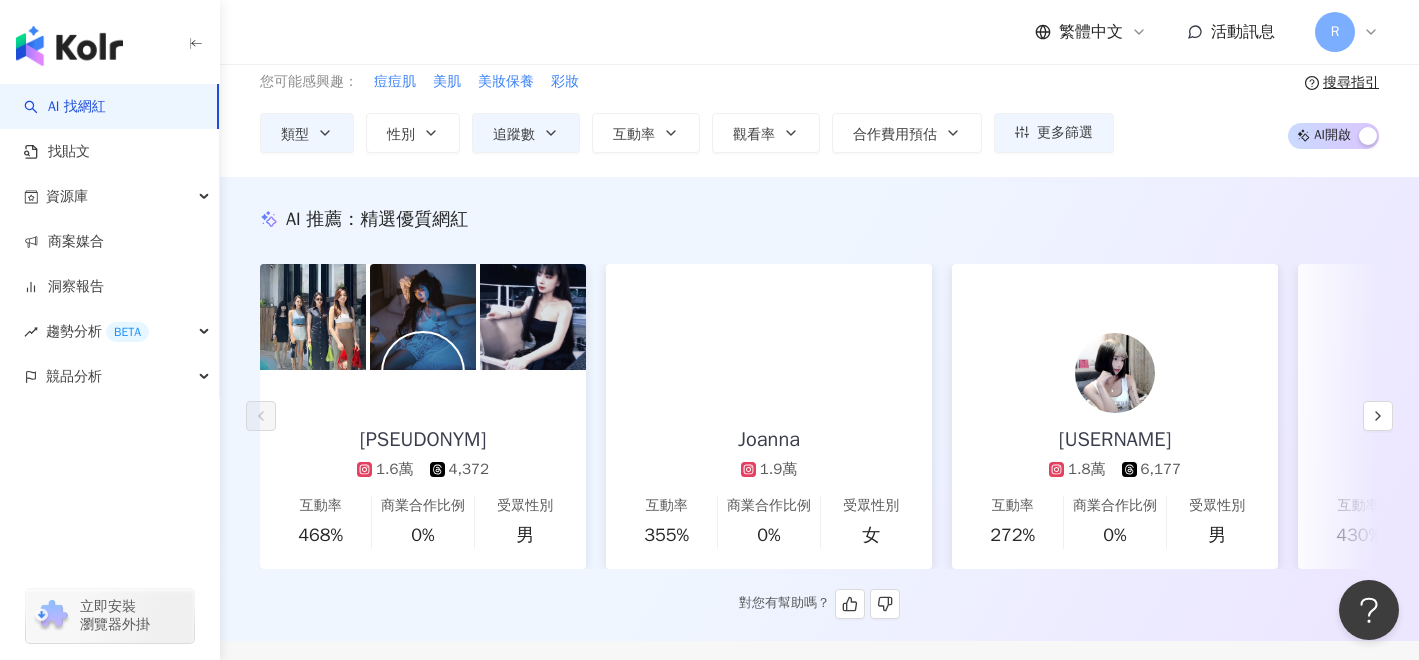 scroll, scrollTop: 235, scrollLeft: 0, axis: vertical 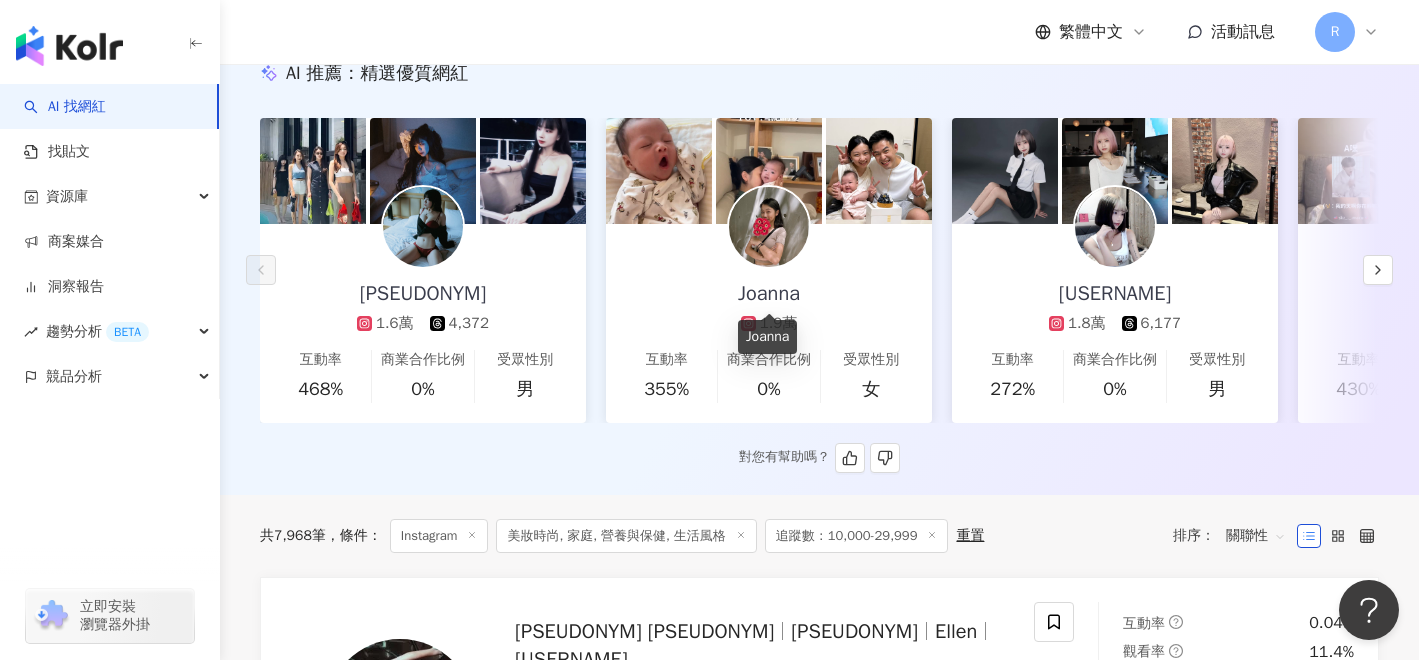 click on "Joanna" at bounding box center [769, 294] 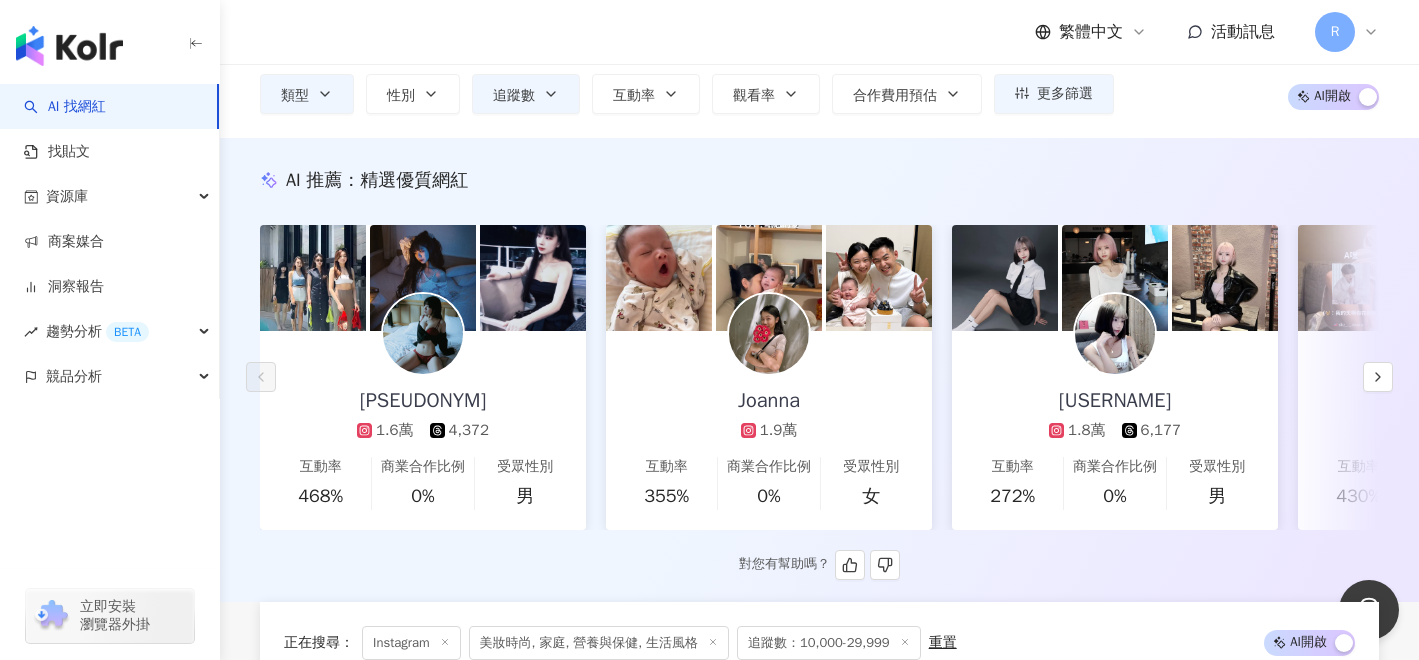 scroll, scrollTop: 0, scrollLeft: 0, axis: both 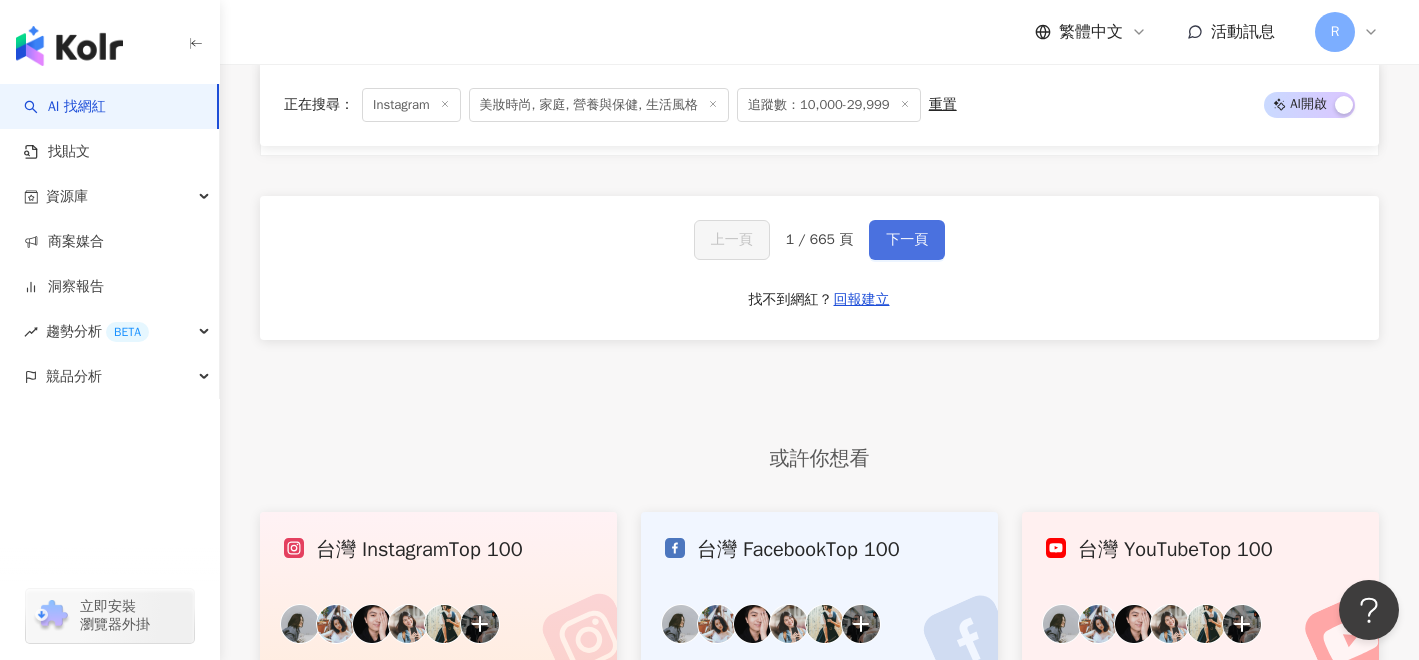 click on "下一頁" at bounding box center (907, 240) 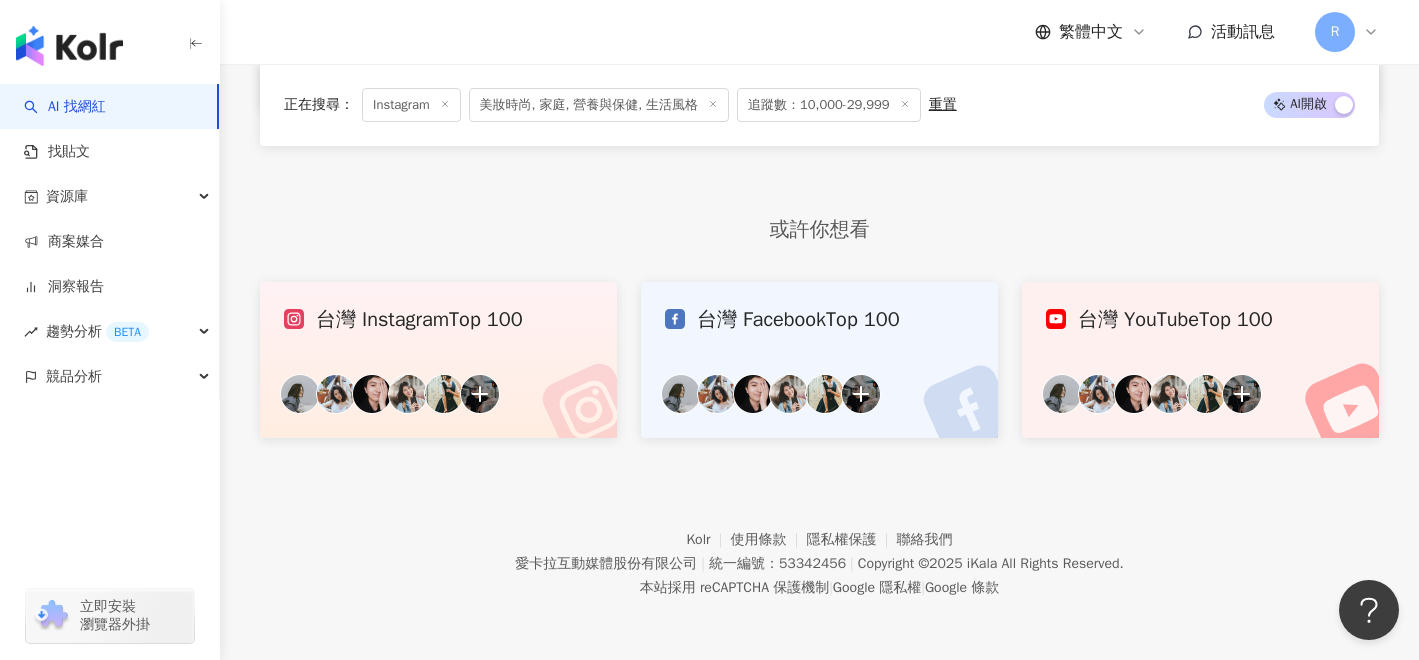 scroll, scrollTop: 3799, scrollLeft: 0, axis: vertical 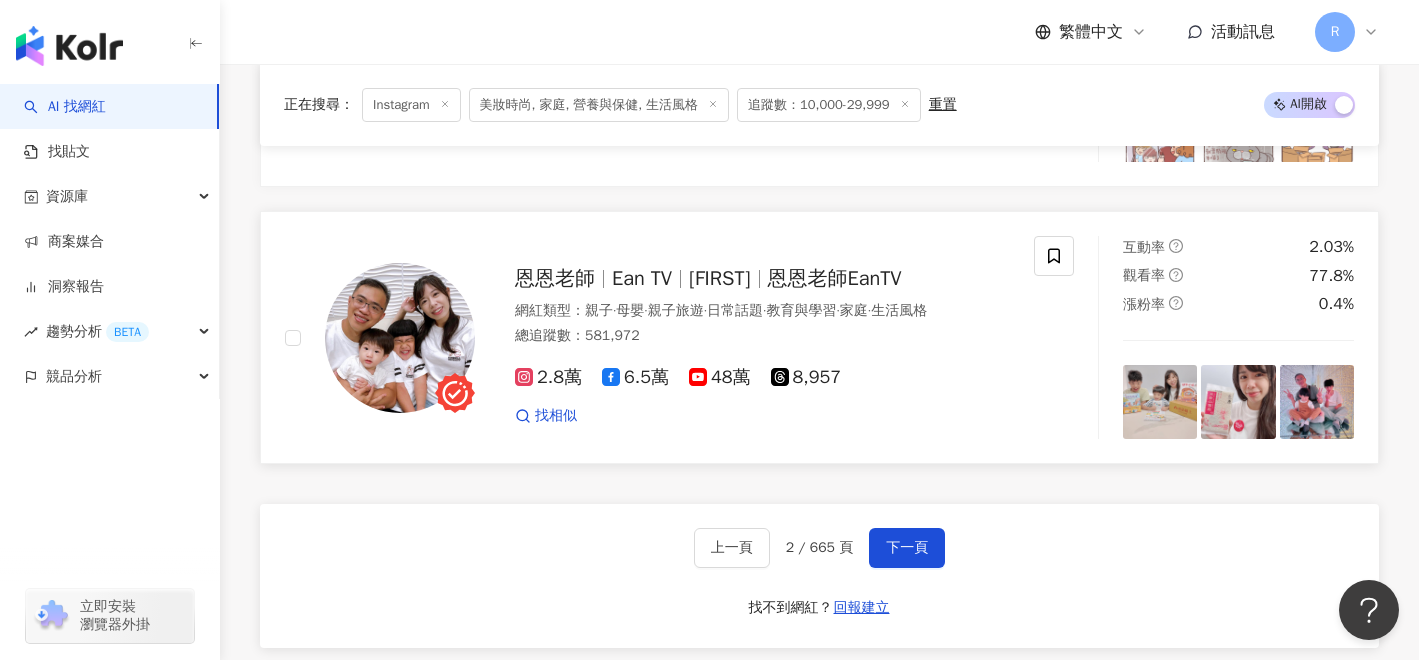 click on "恩恩老師EanTV" at bounding box center (835, 278) 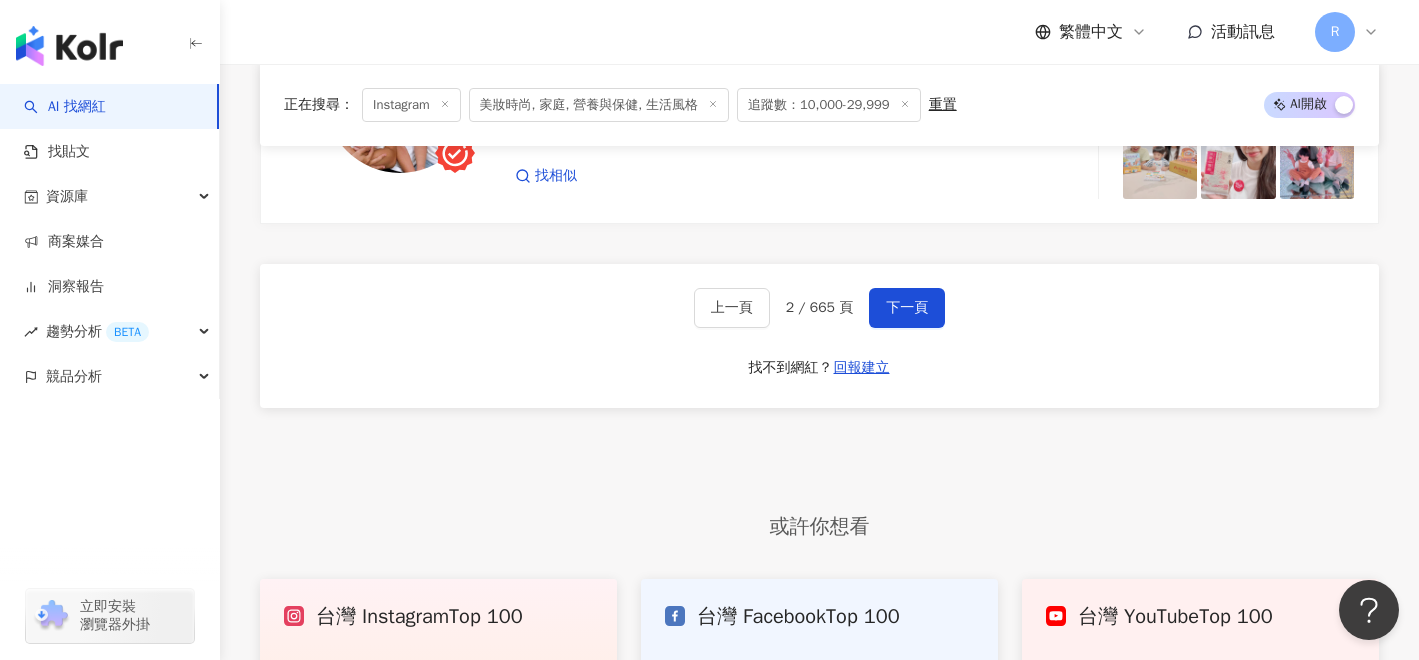 scroll, scrollTop: 4133, scrollLeft: 0, axis: vertical 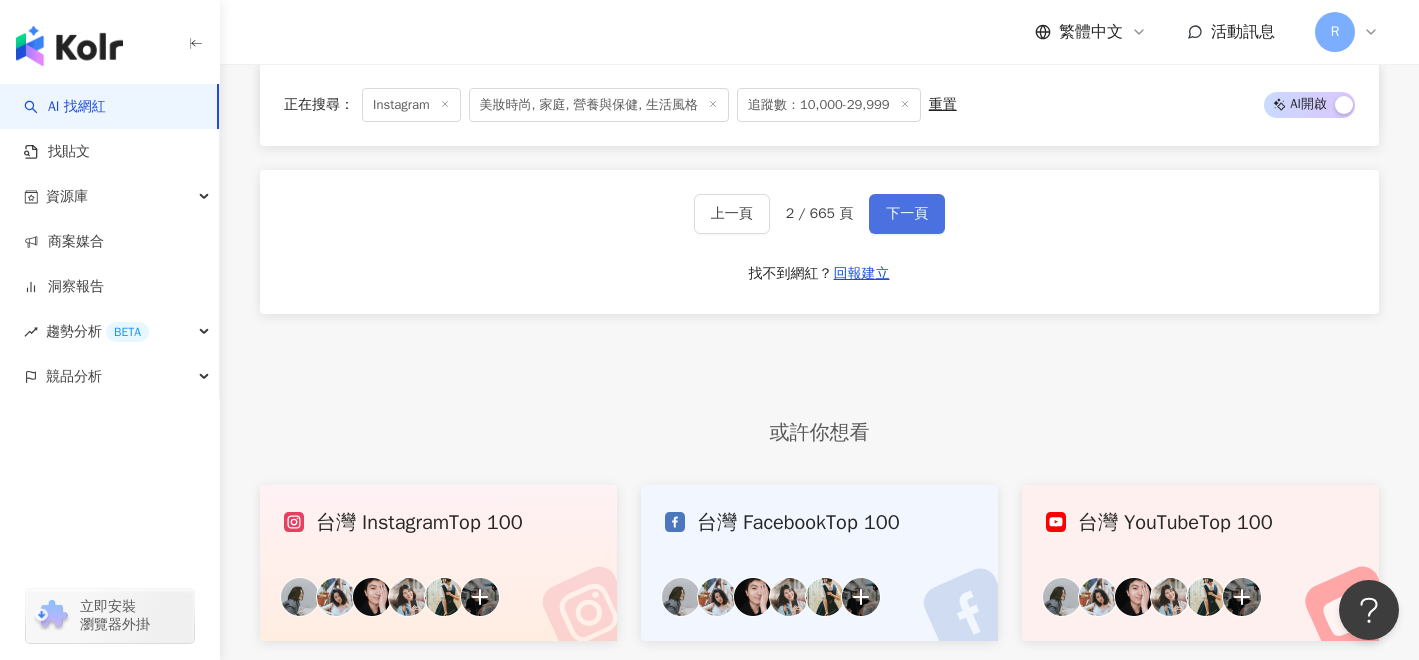 click on "下一頁" at bounding box center (907, 214) 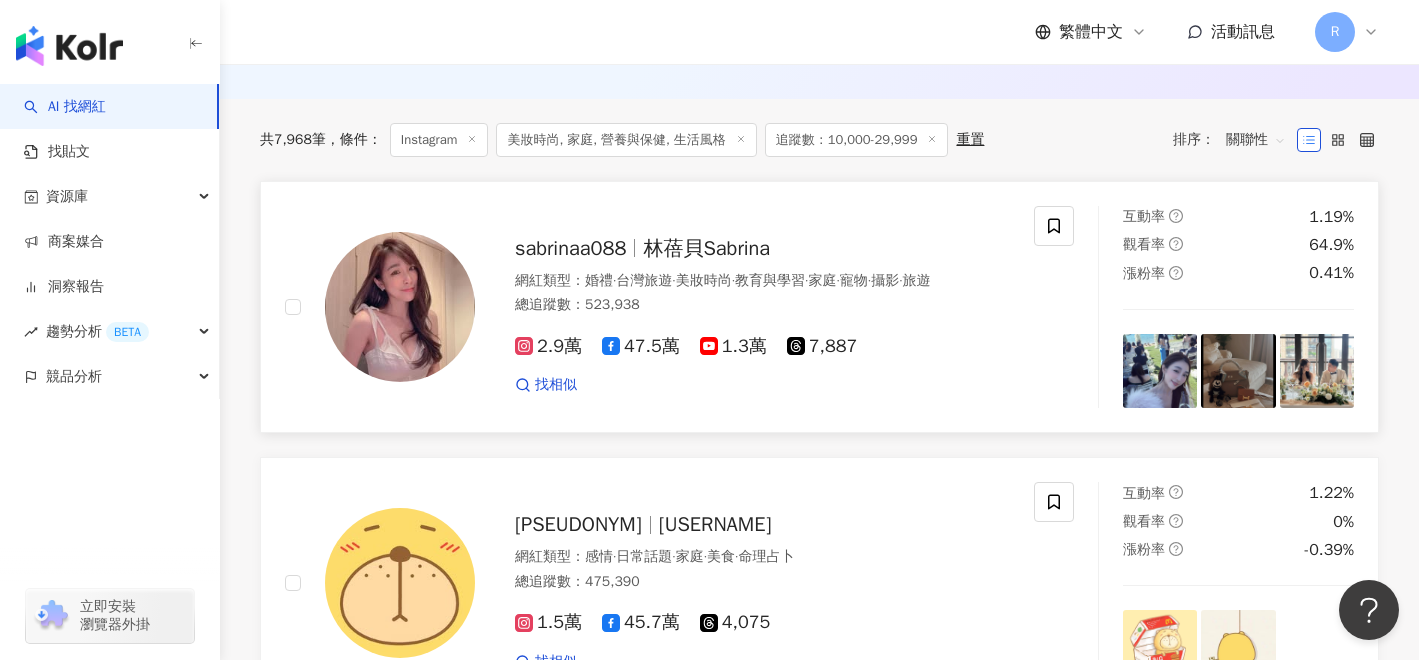 scroll, scrollTop: 639, scrollLeft: 0, axis: vertical 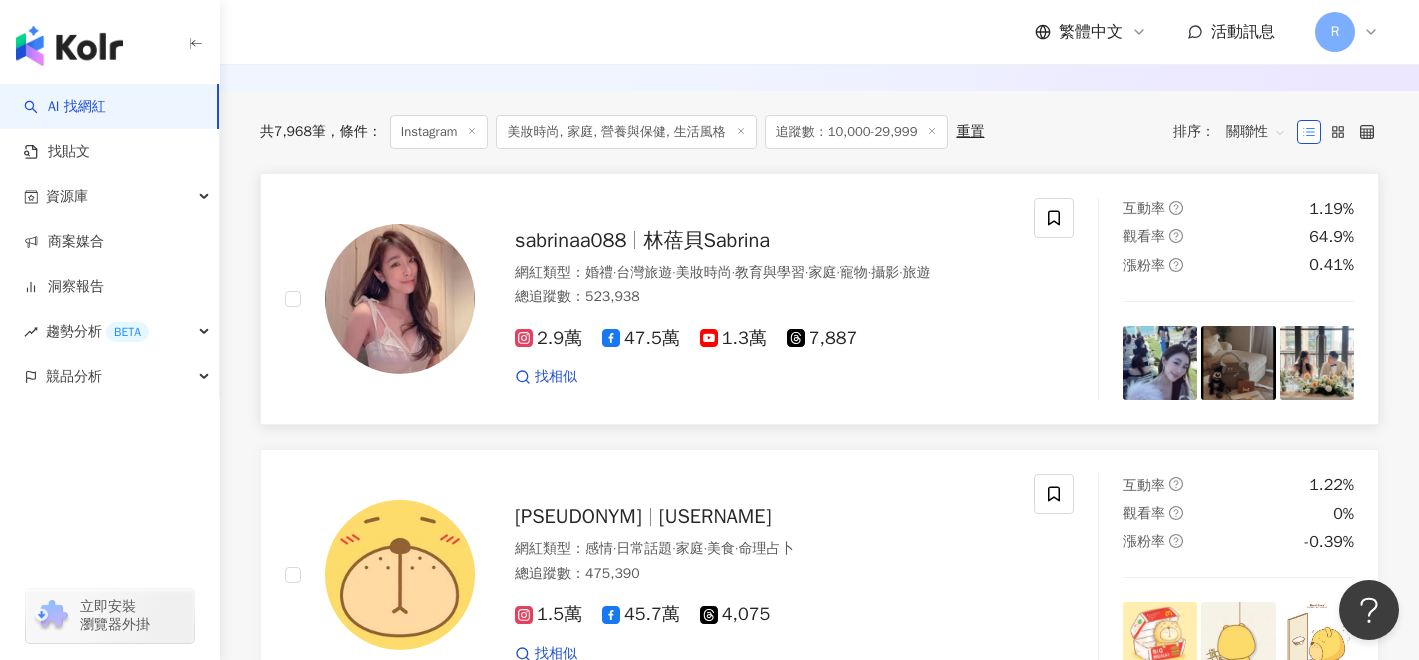 click on "sabrinaa088" at bounding box center [570, 240] 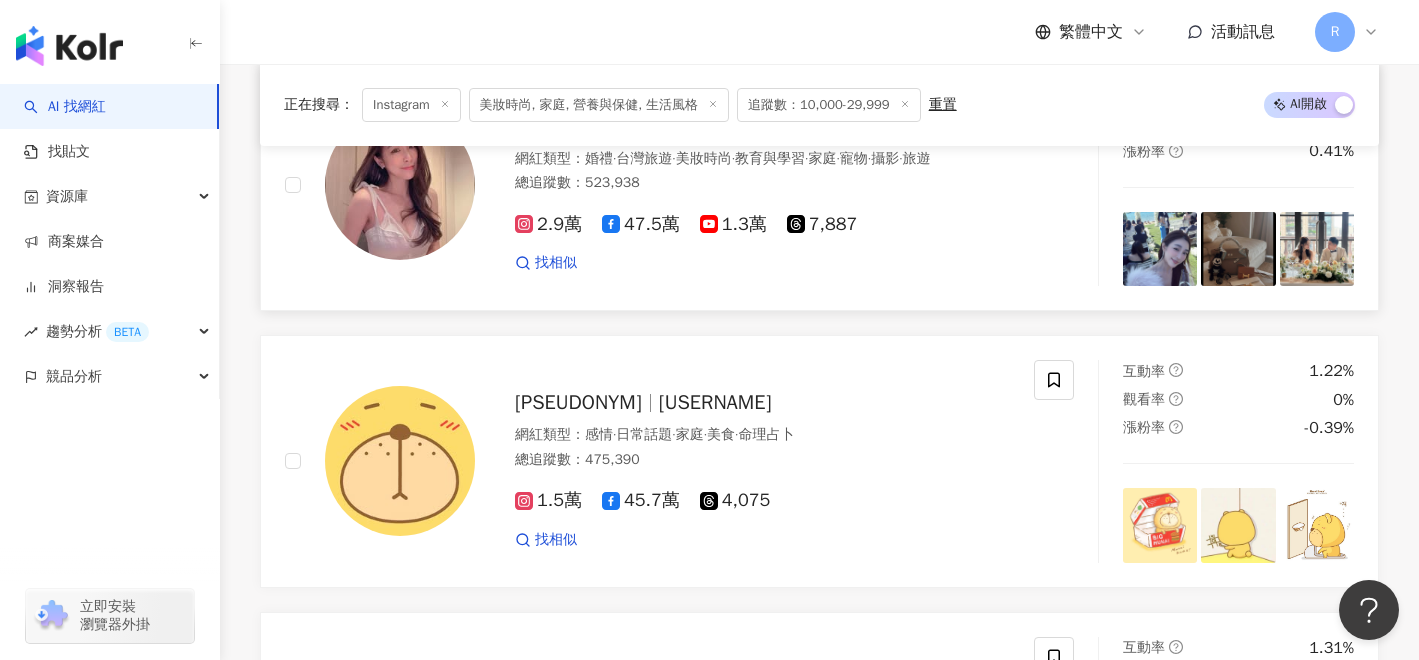 scroll, scrollTop: 777, scrollLeft: 0, axis: vertical 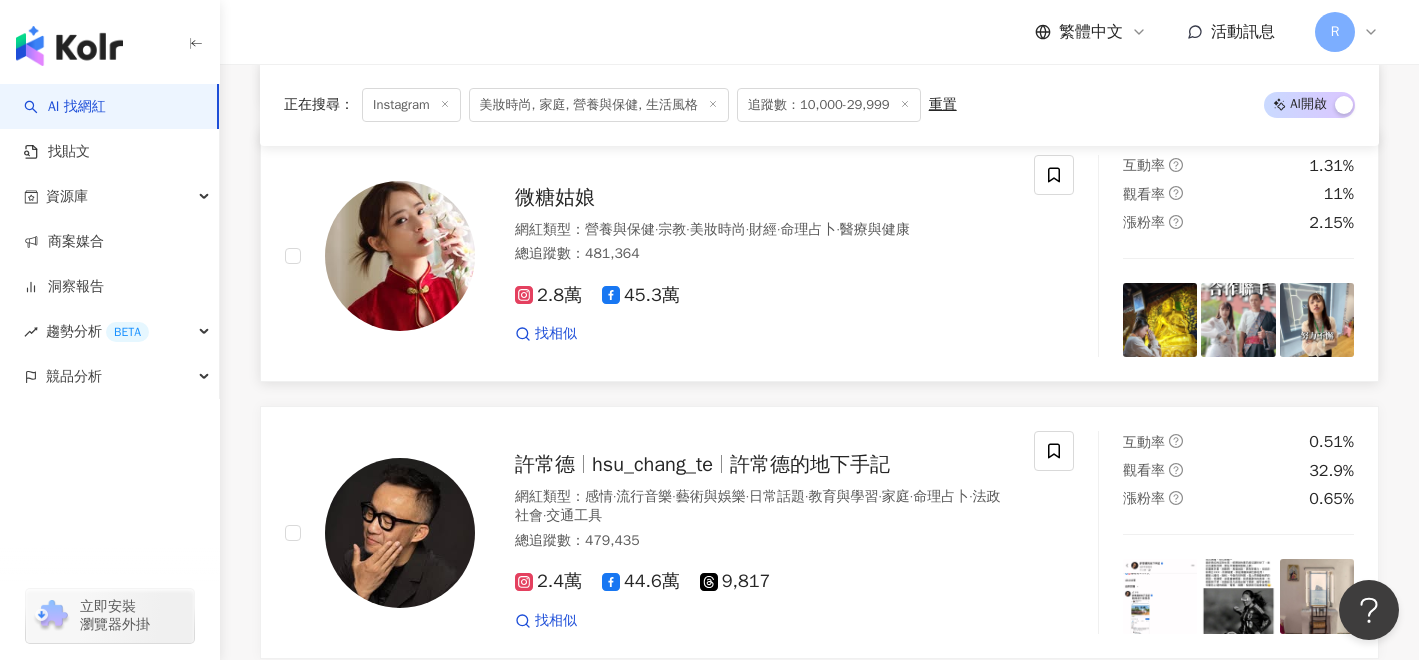 click on "微糖姑娘" at bounding box center [555, 197] 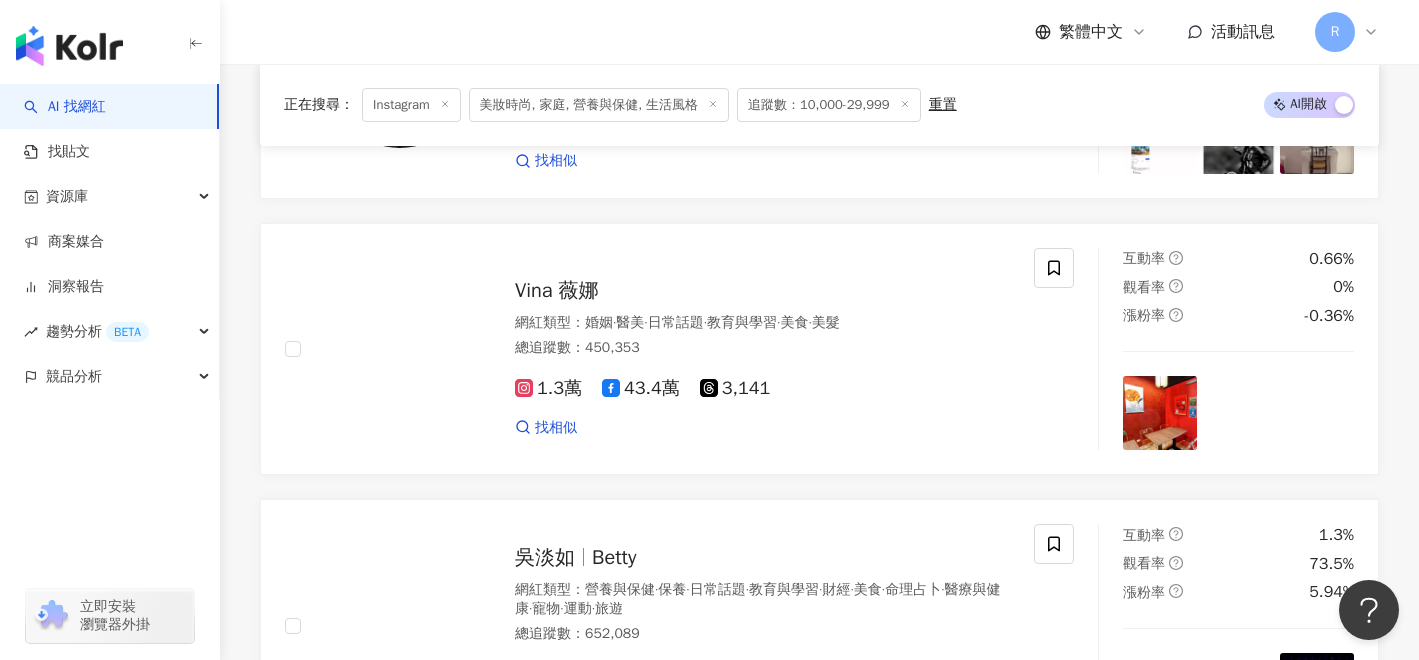 scroll, scrollTop: 1706, scrollLeft: 0, axis: vertical 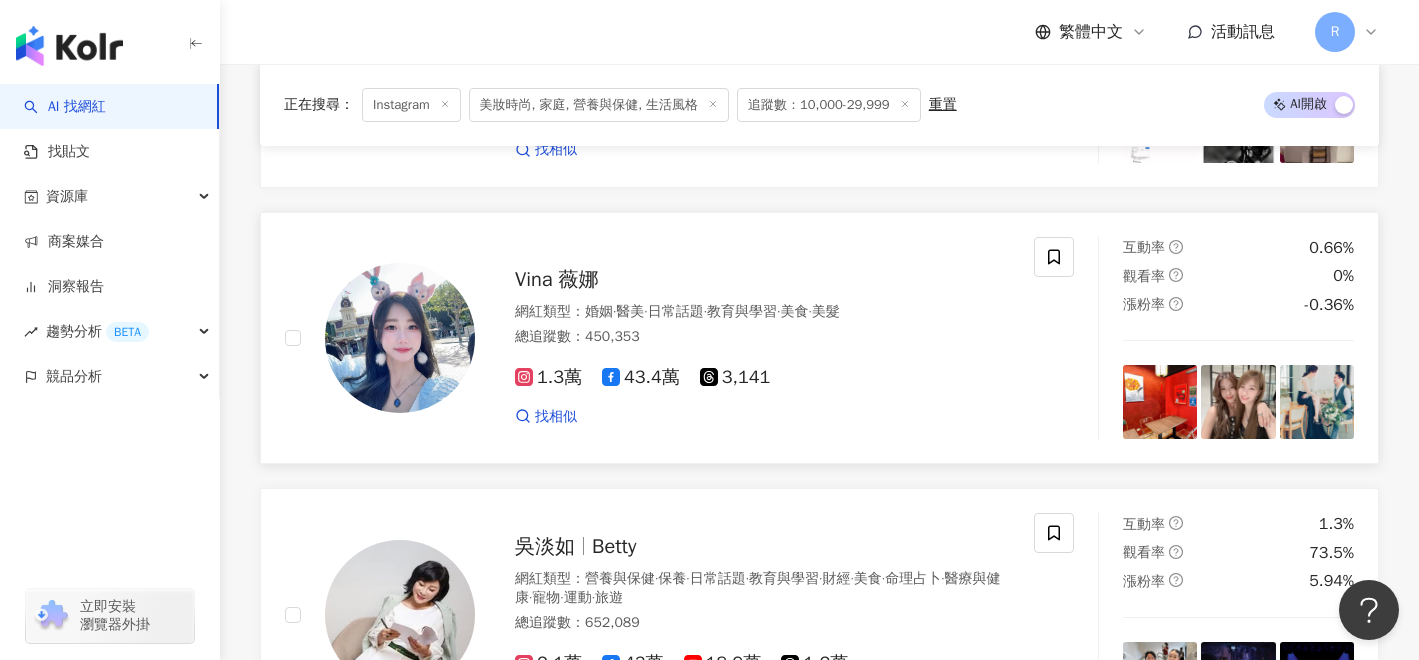 click on "Vina 薇娜" at bounding box center [557, 279] 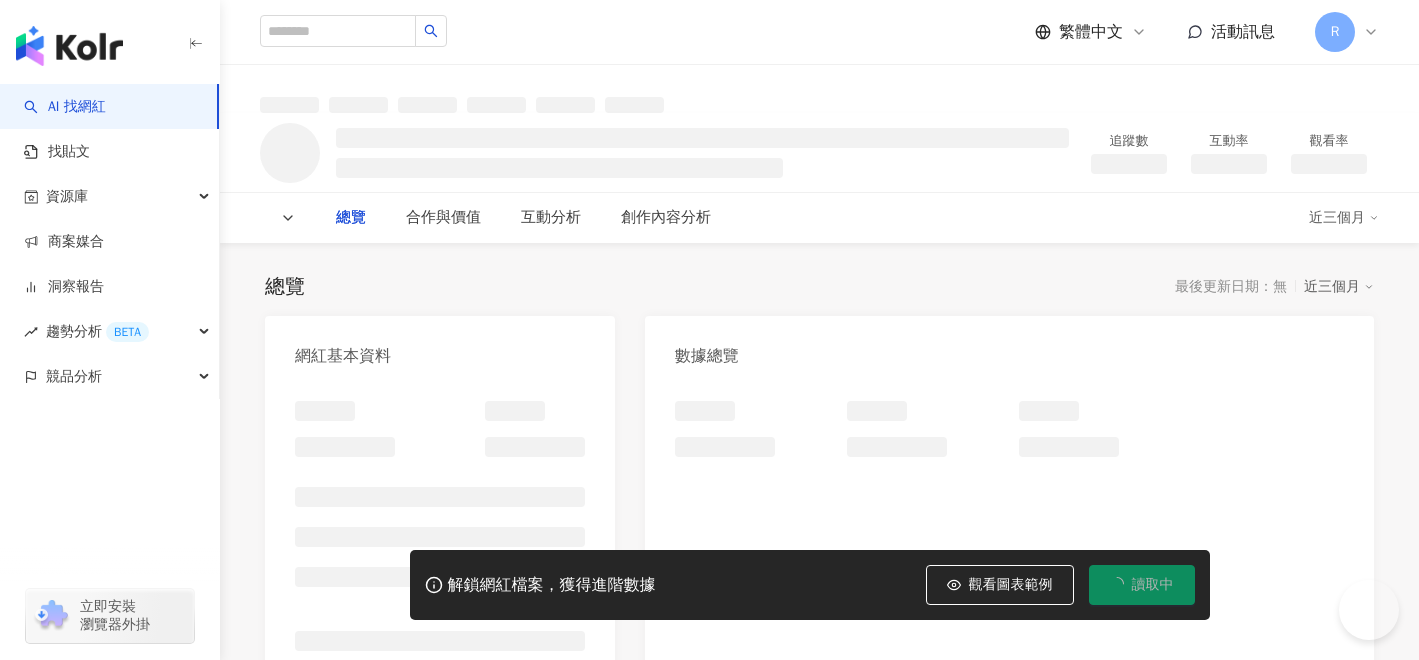scroll, scrollTop: 0, scrollLeft: 0, axis: both 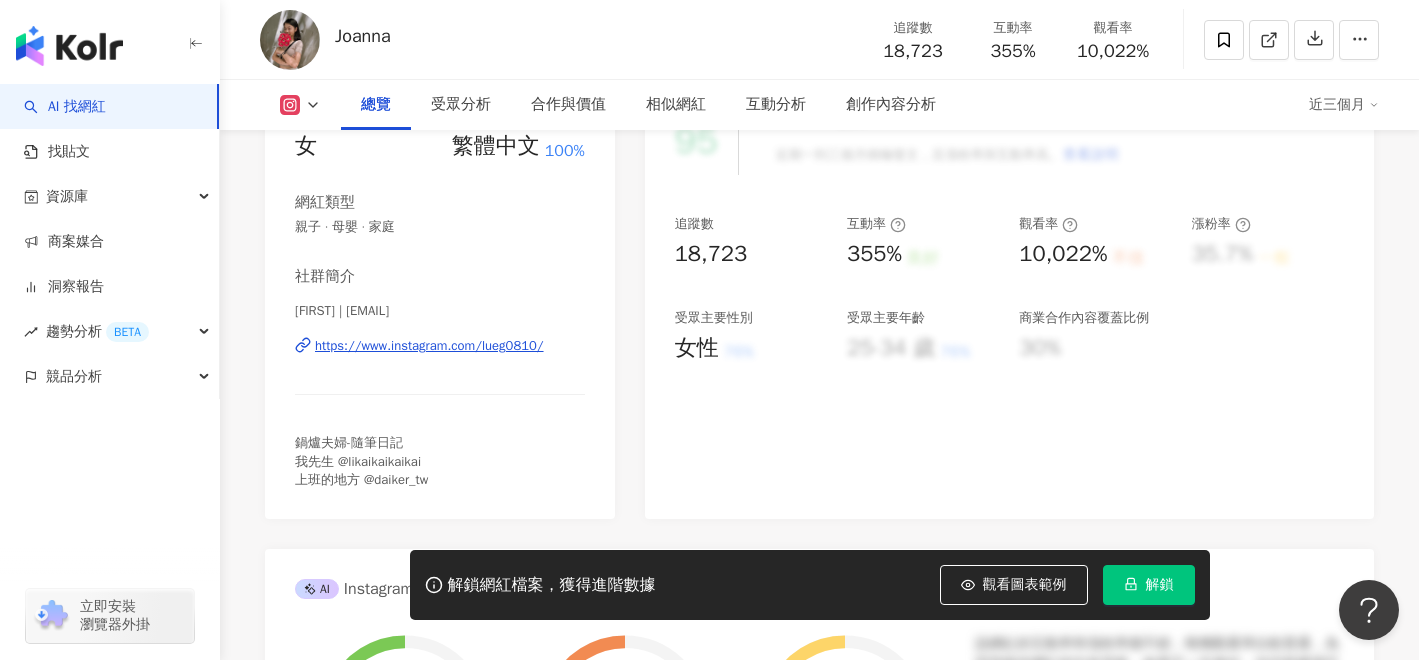click on "https://www.instagram.com/lueg0810/" at bounding box center (429, 346) 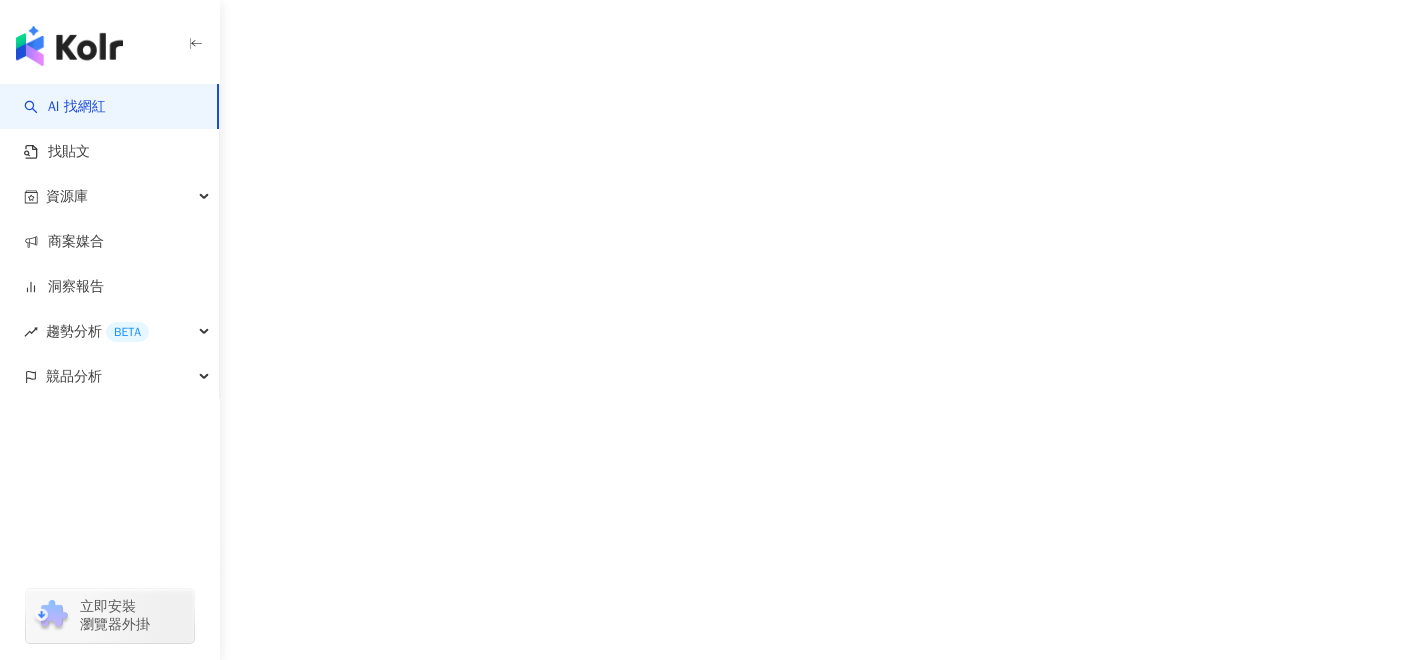 scroll, scrollTop: 0, scrollLeft: 0, axis: both 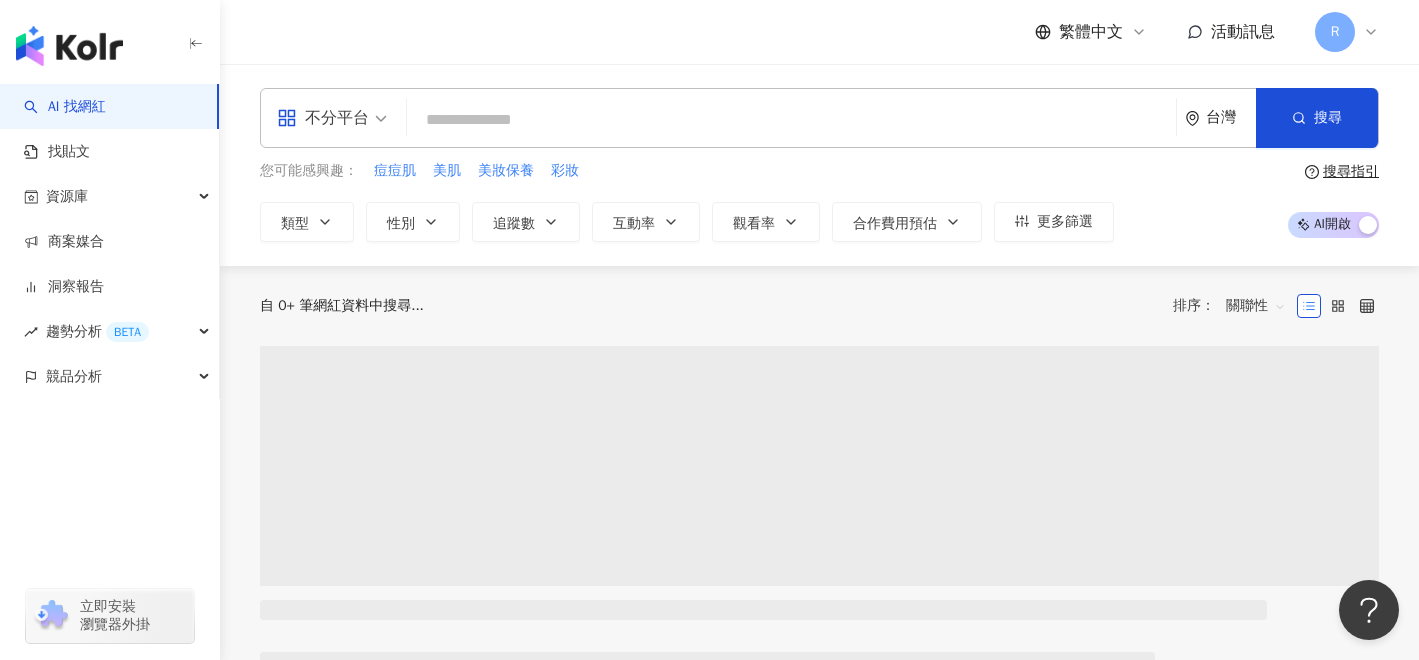 click at bounding box center (791, 120) 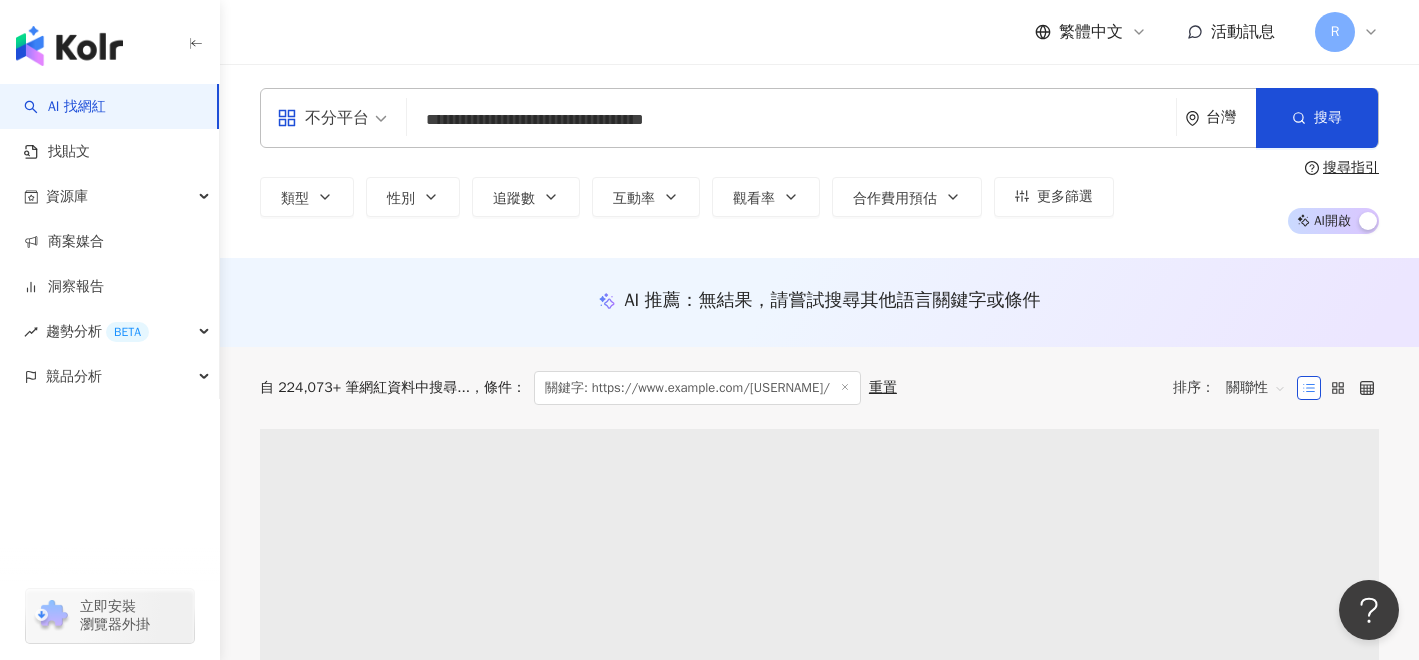 type on "**********" 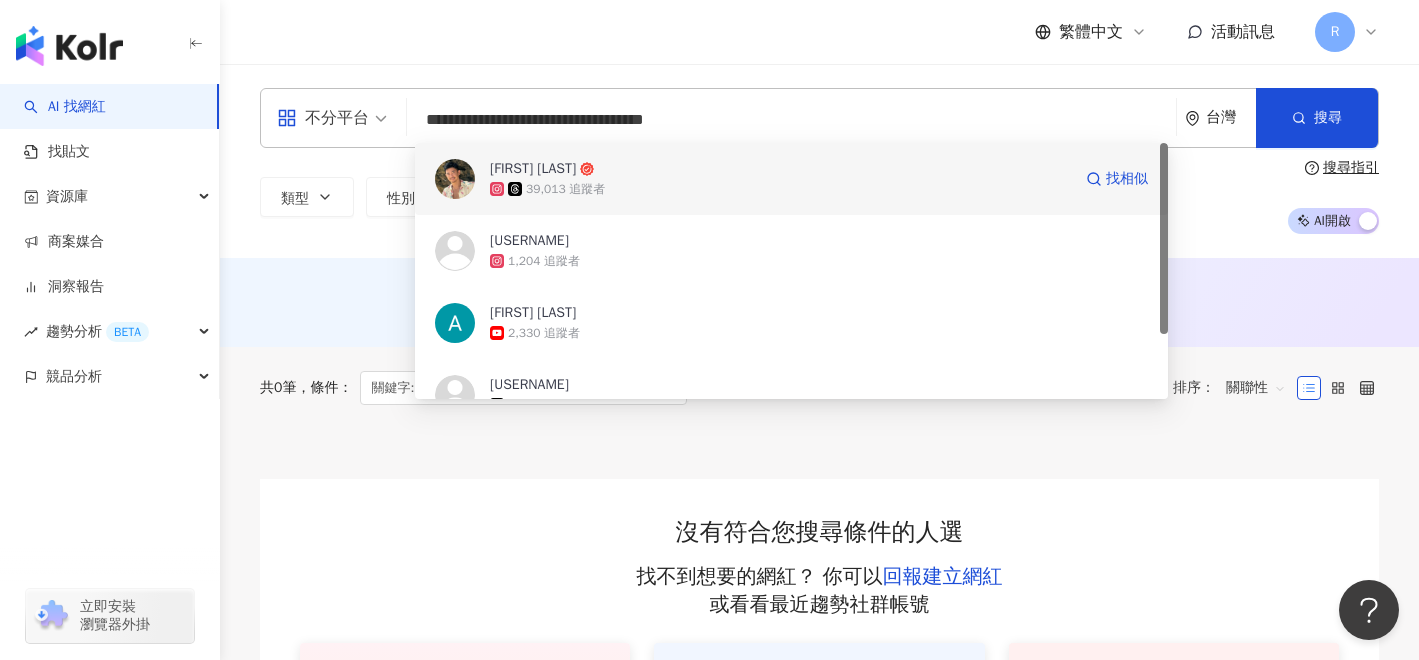 click on "39,013   追蹤者" at bounding box center (780, 189) 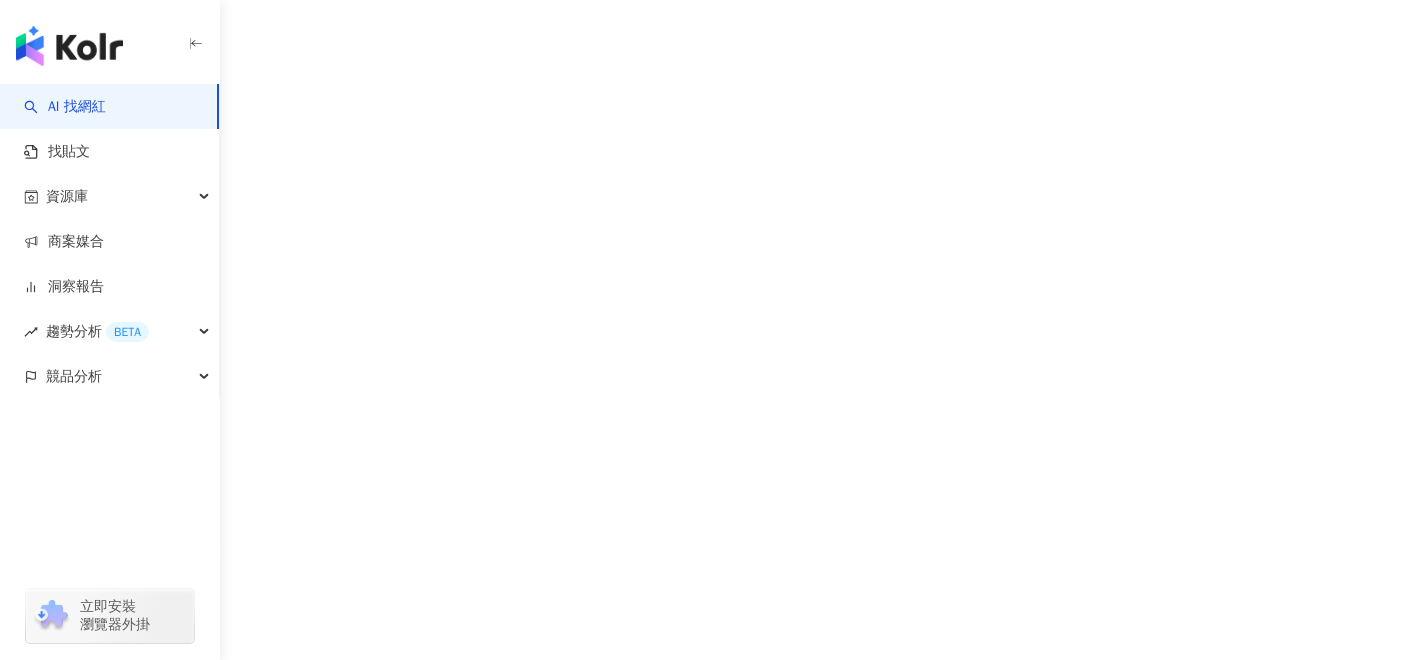 scroll, scrollTop: 0, scrollLeft: 0, axis: both 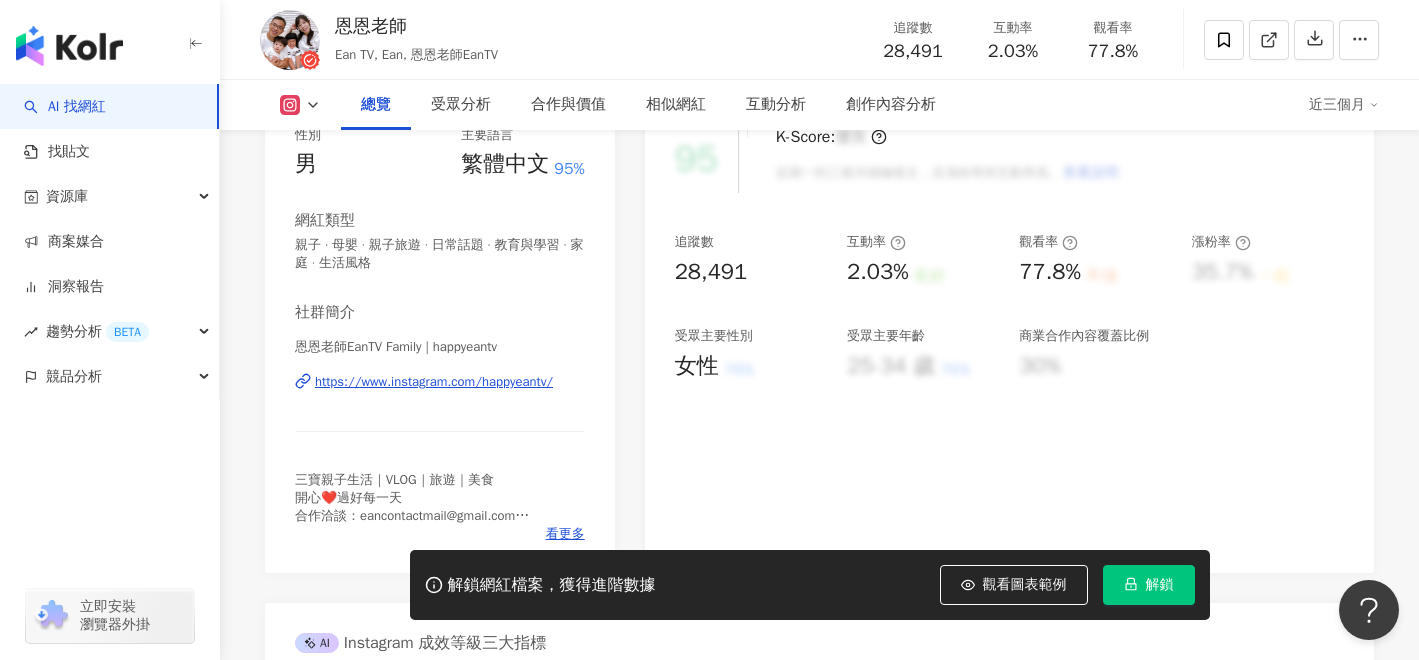 click on "https://www.instagram.com/happyeantv/" at bounding box center (434, 382) 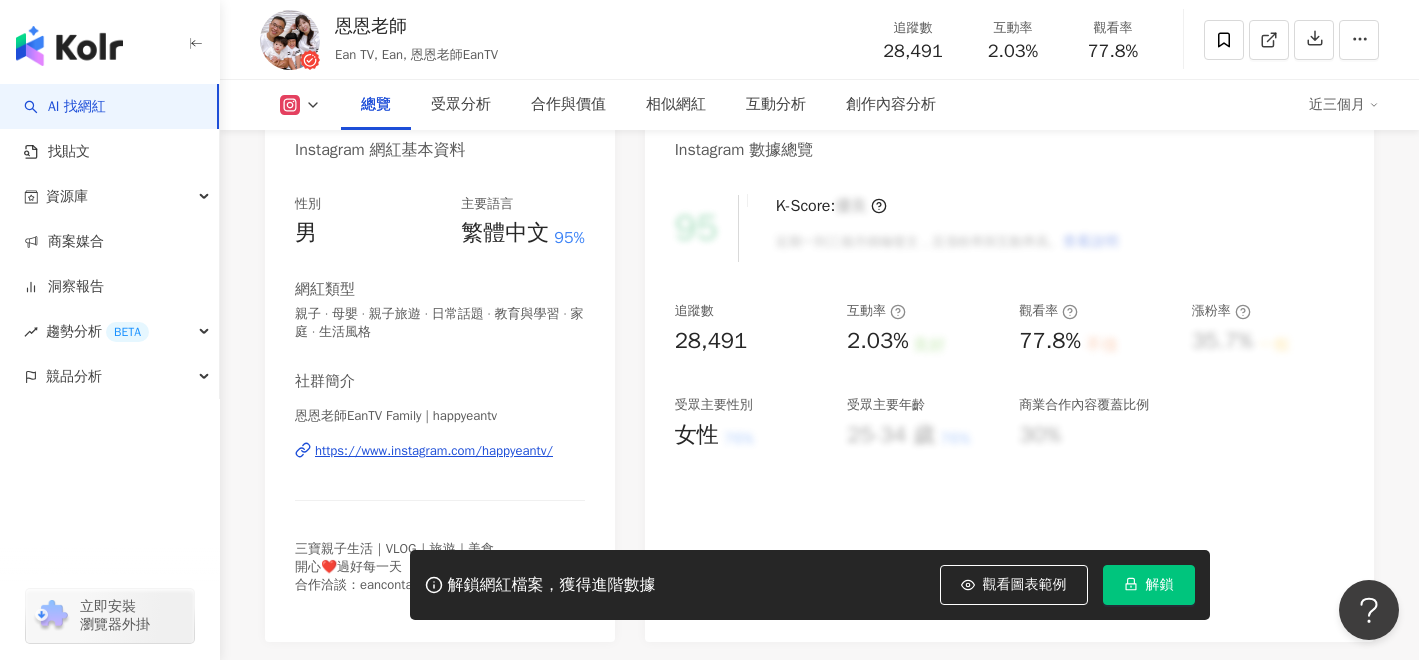 click on "https://www.instagram.com/happyeantv/" at bounding box center (434, 451) 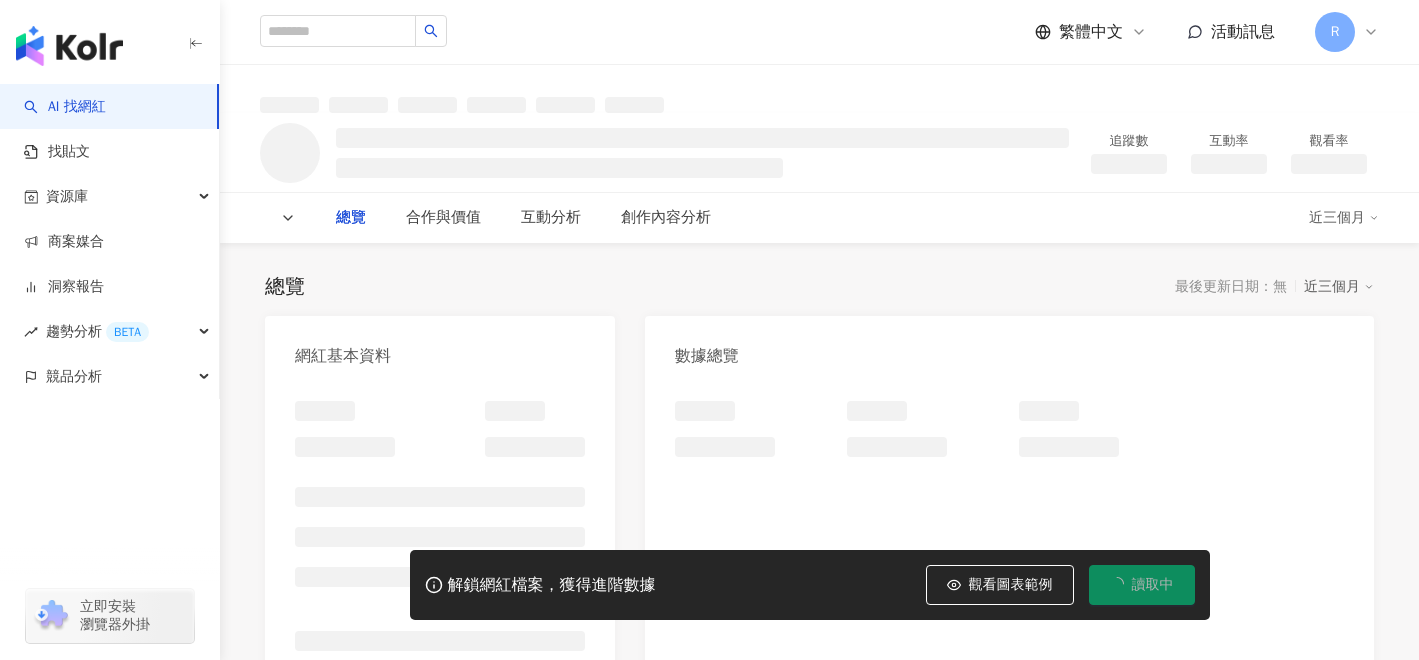 scroll, scrollTop: 0, scrollLeft: 0, axis: both 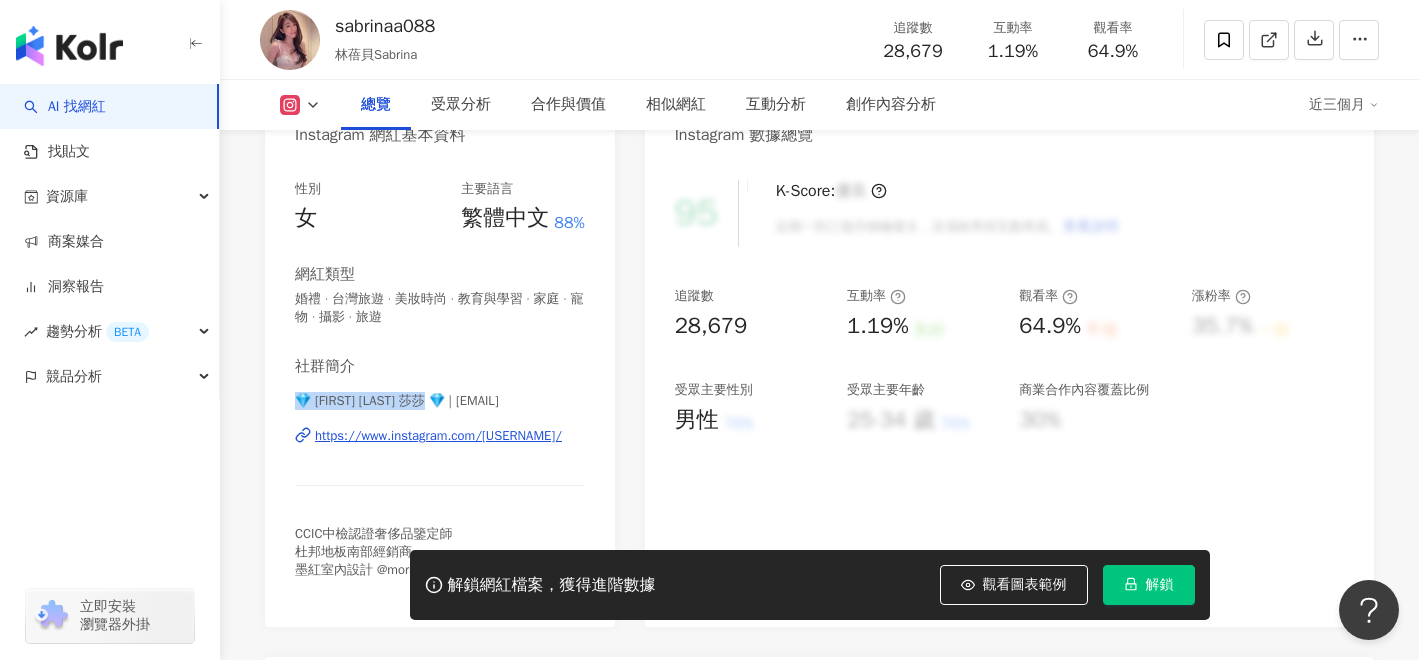 drag, startPoint x: 297, startPoint y: 401, endPoint x: 422, endPoint y: 399, distance: 125.016 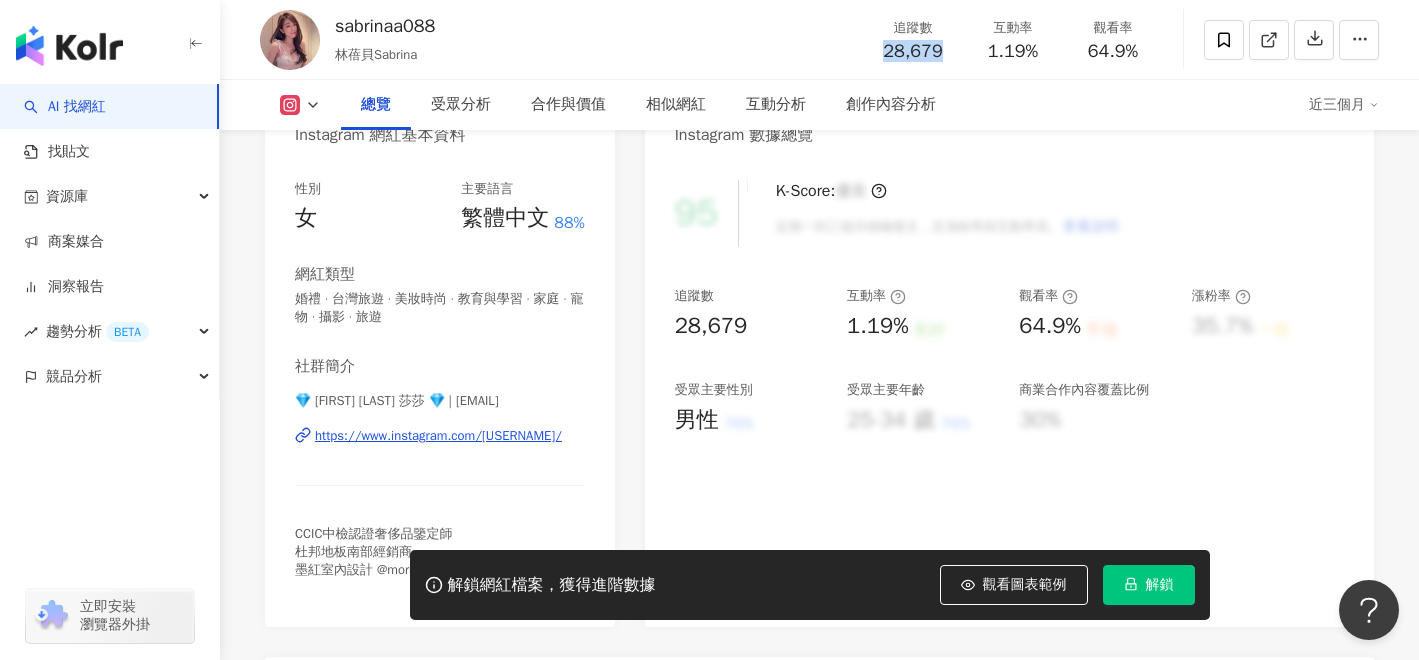 drag, startPoint x: 885, startPoint y: 54, endPoint x: 942, endPoint y: 52, distance: 57.035076 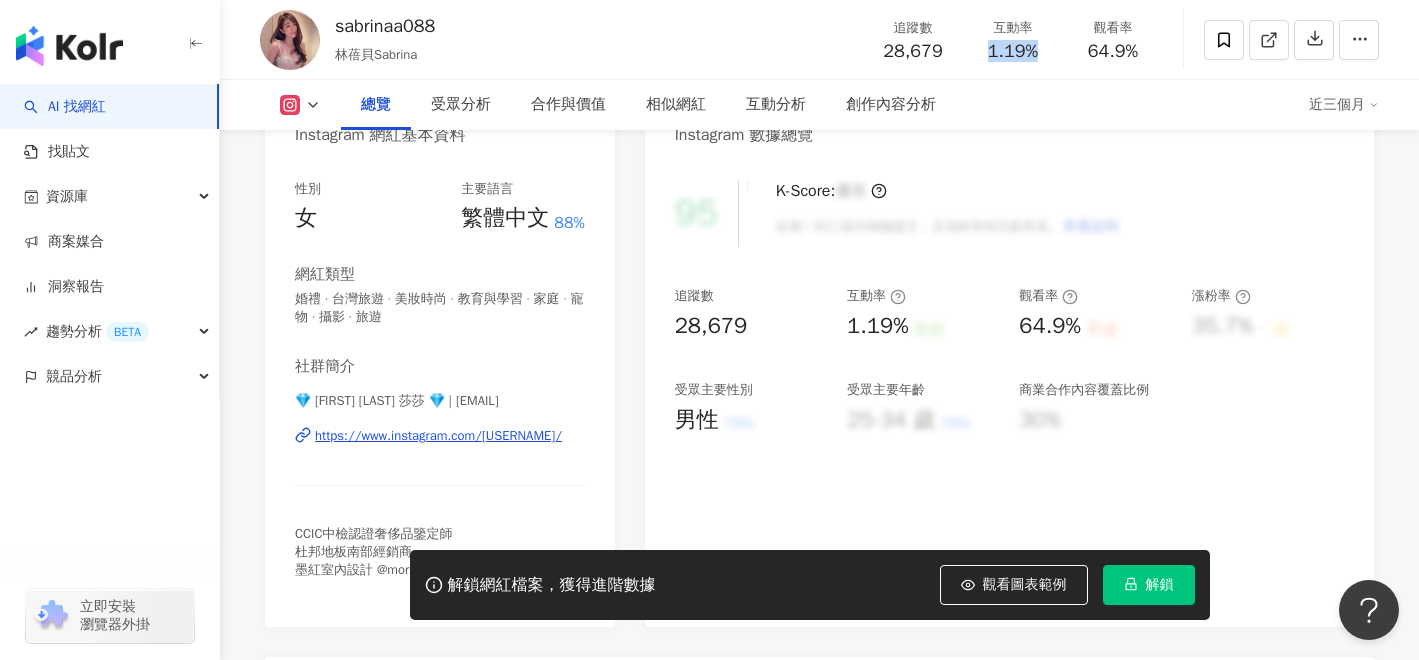 copy on "1.19%" 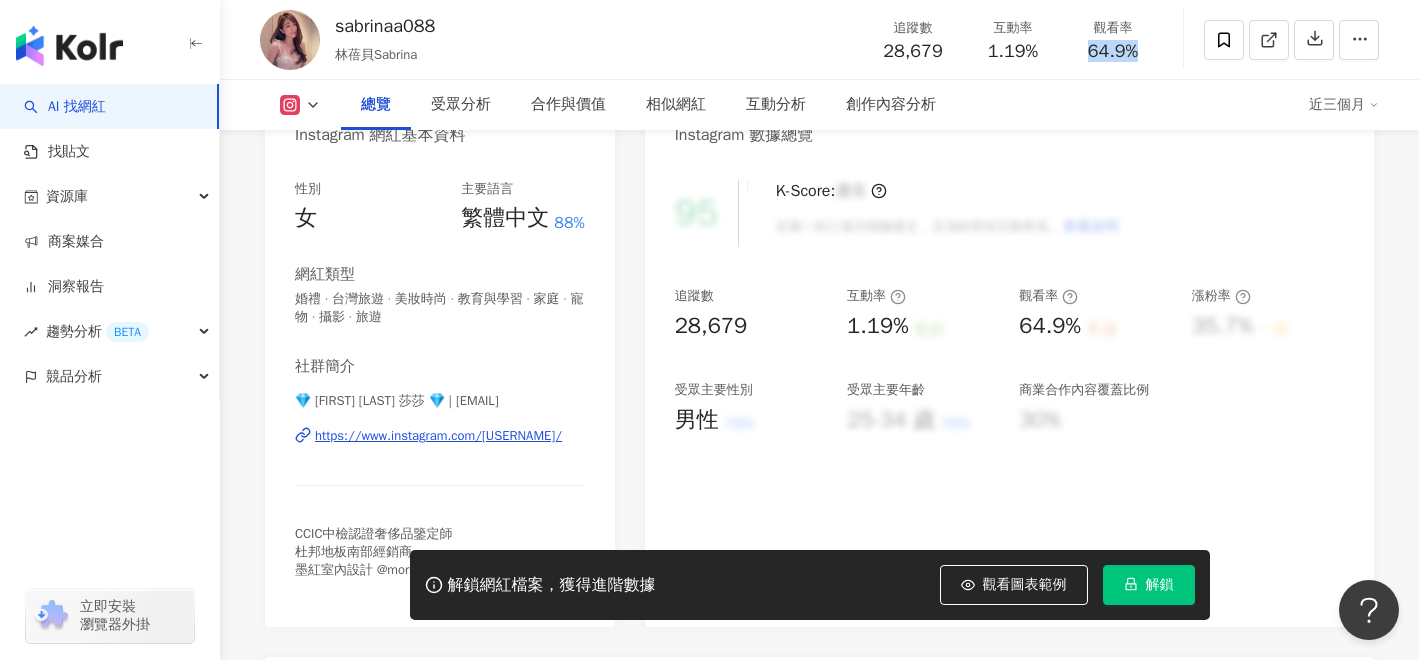 drag, startPoint x: 1089, startPoint y: 49, endPoint x: 1138, endPoint y: 48, distance: 49.010204 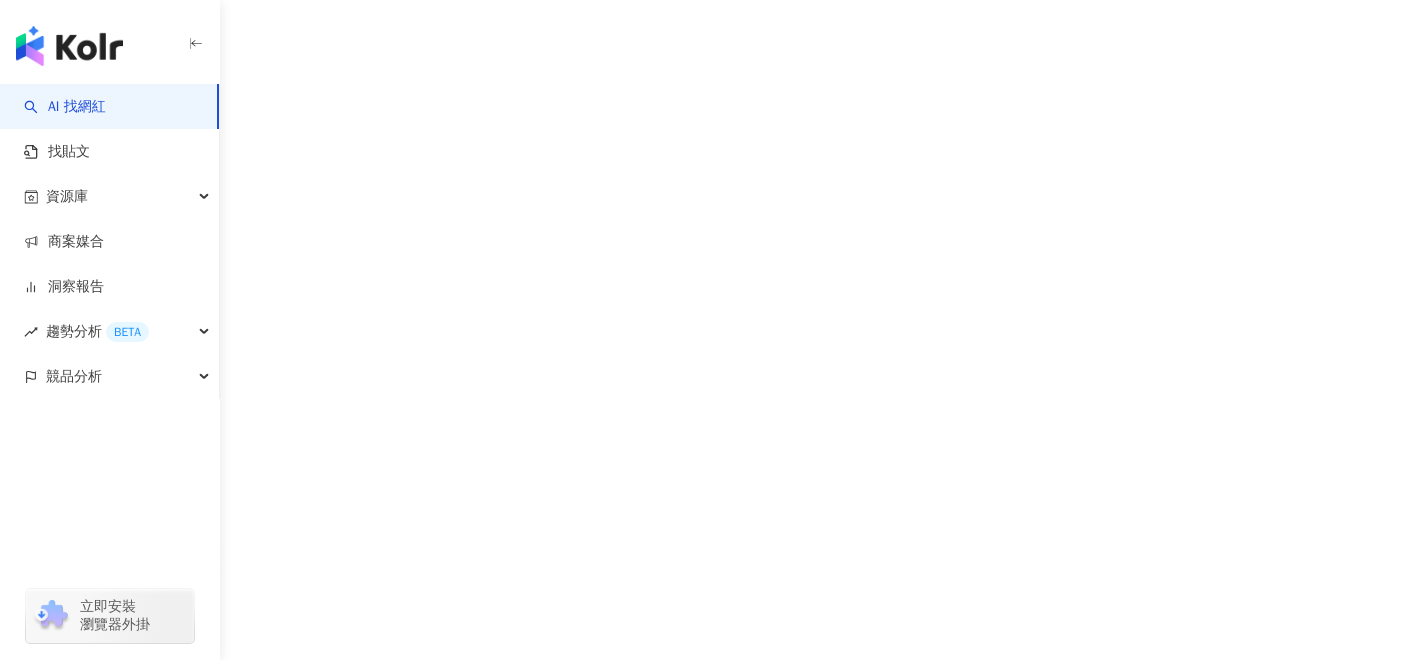 scroll, scrollTop: 0, scrollLeft: 0, axis: both 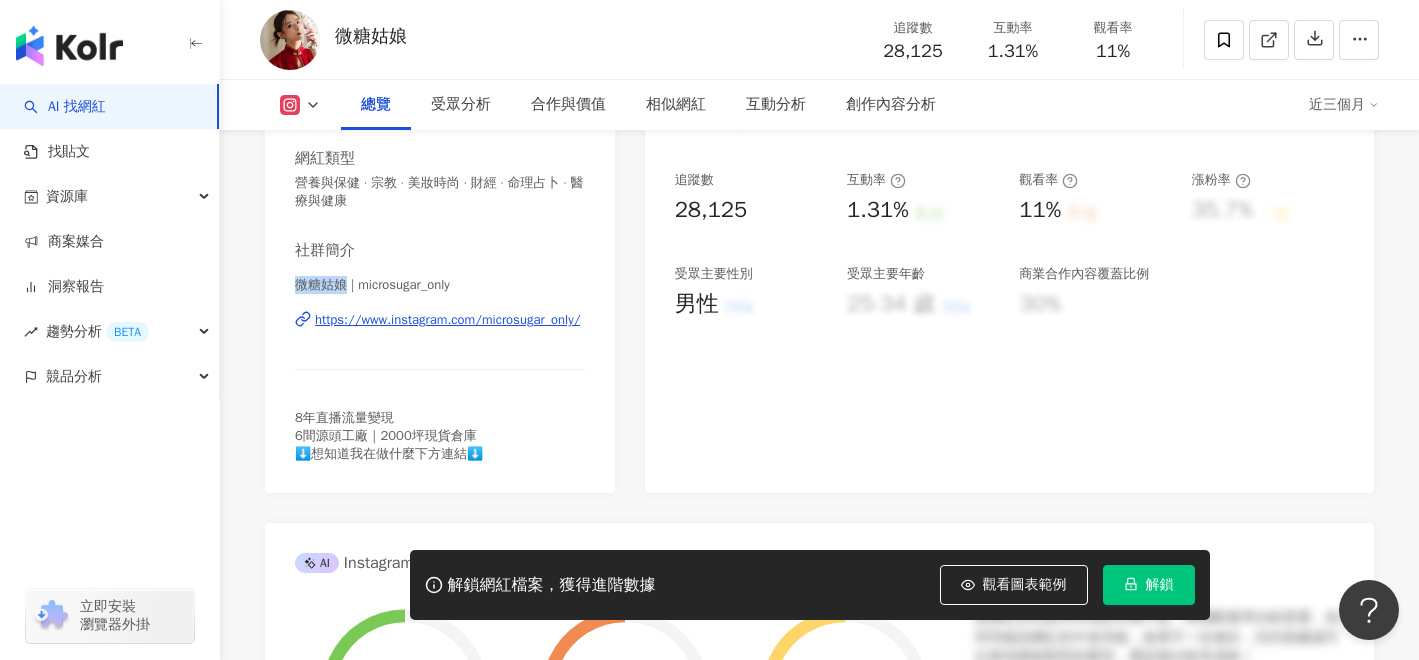 drag, startPoint x: 294, startPoint y: 285, endPoint x: 342, endPoint y: 289, distance: 48.166378 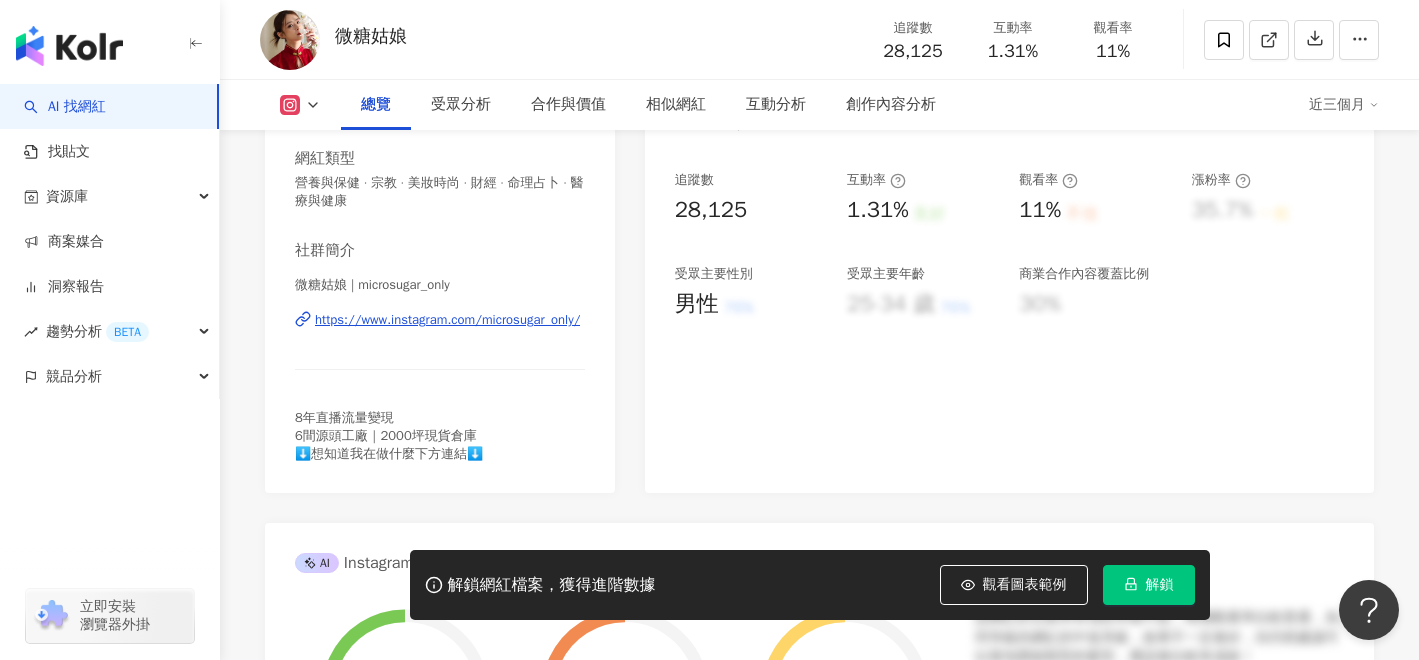 click on "https://www.instagram.com/microsugar_only/" at bounding box center (447, 320) 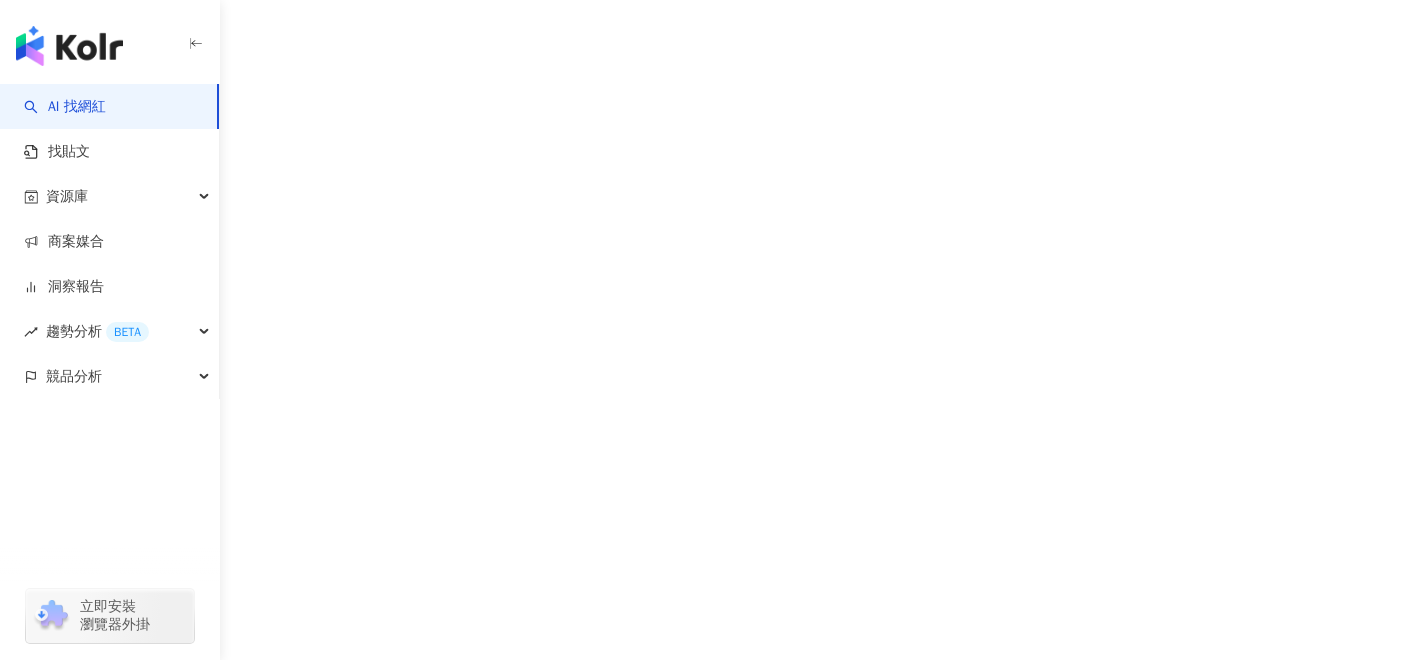scroll, scrollTop: 0, scrollLeft: 0, axis: both 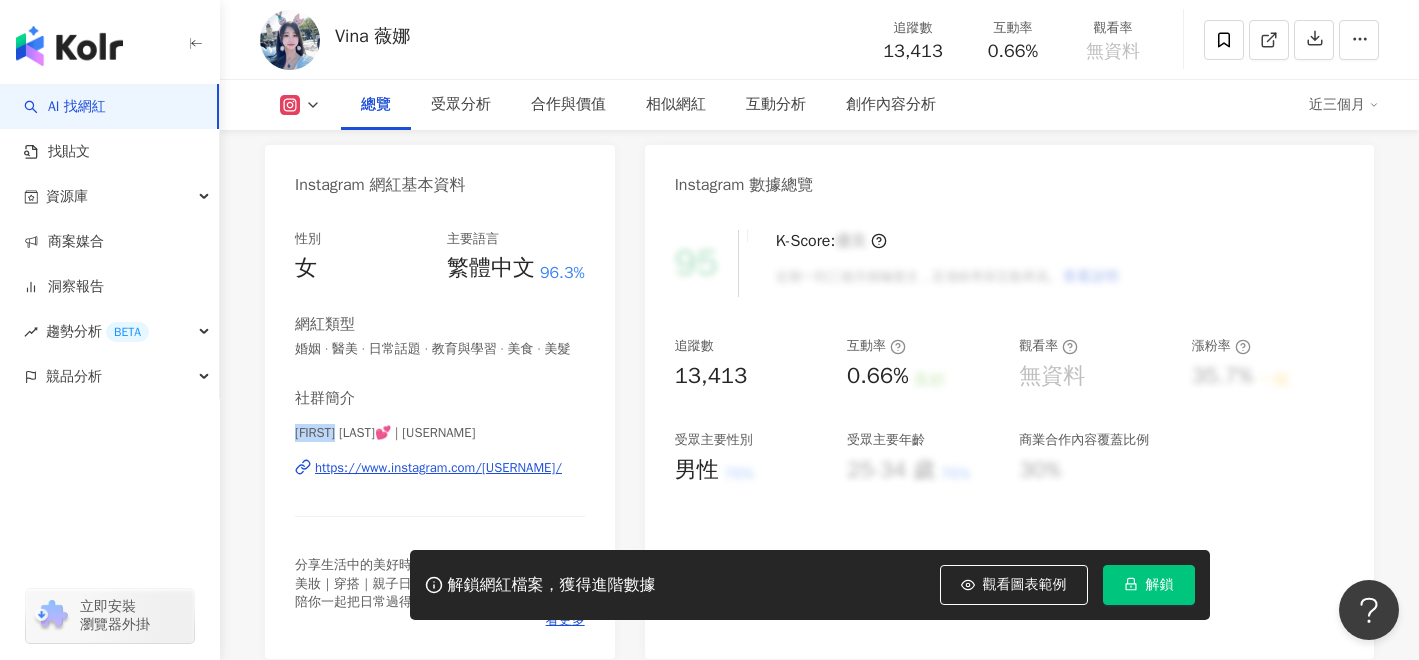 drag, startPoint x: 295, startPoint y: 431, endPoint x: 347, endPoint y: 433, distance: 52.03845 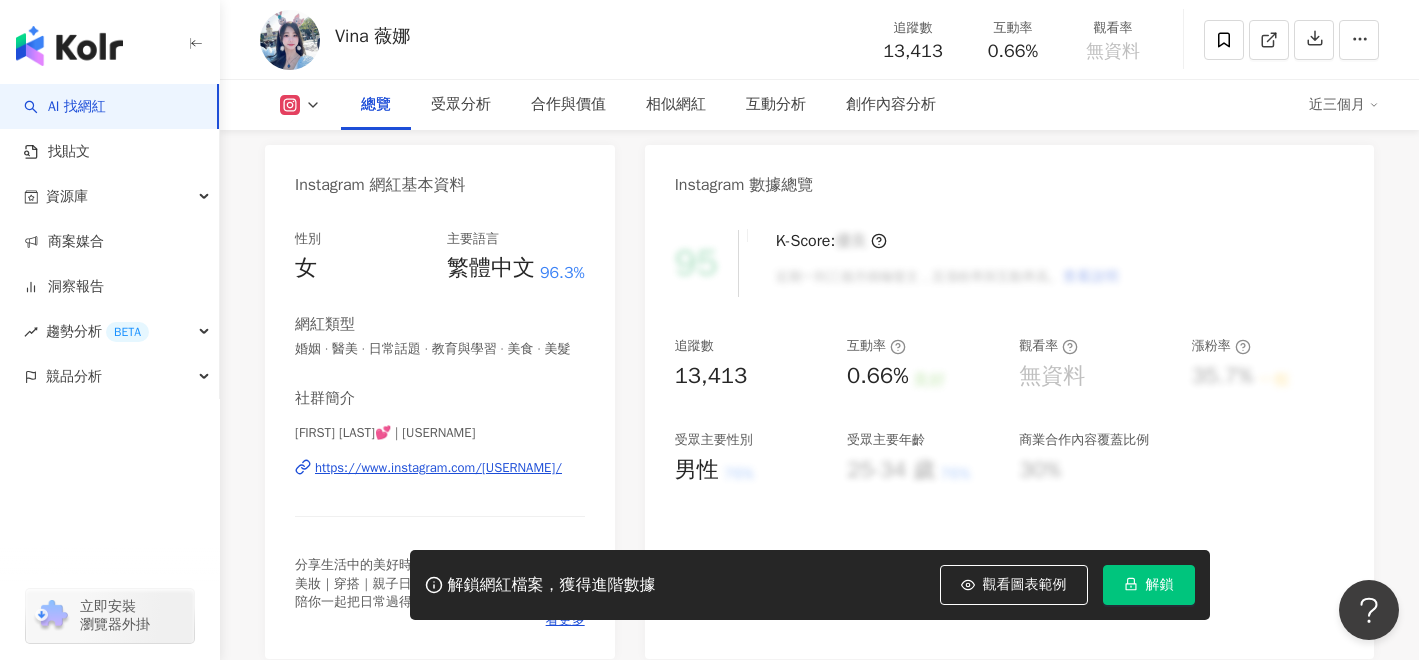 click on "https://www.instagram.com/vina0908/" at bounding box center [438, 468] 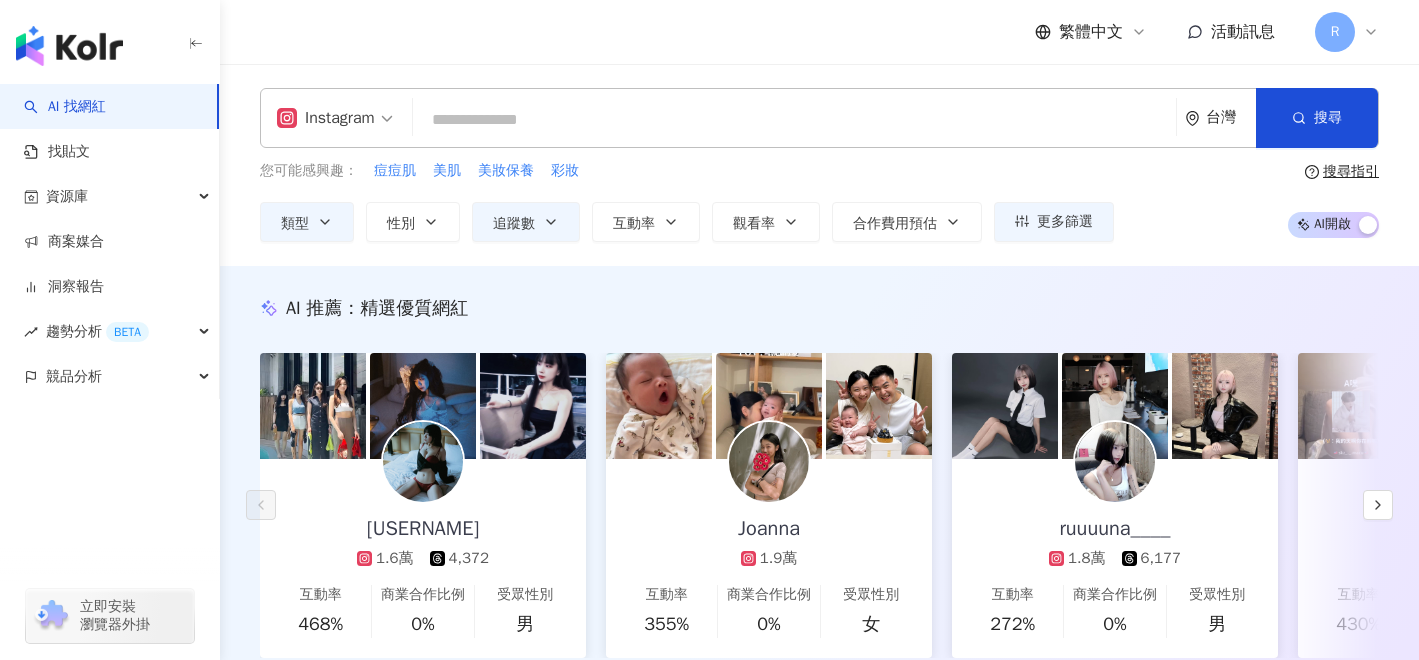 scroll, scrollTop: 0, scrollLeft: 0, axis: both 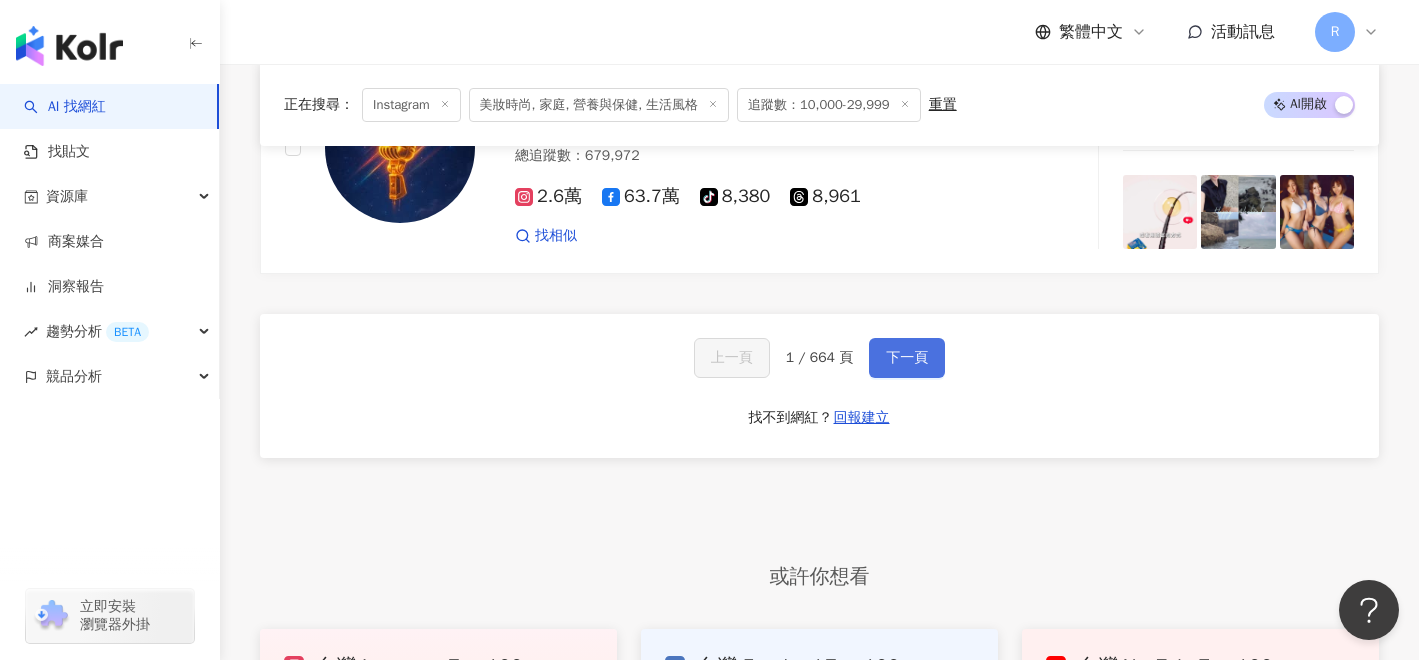 click on "下一頁" at bounding box center (907, 358) 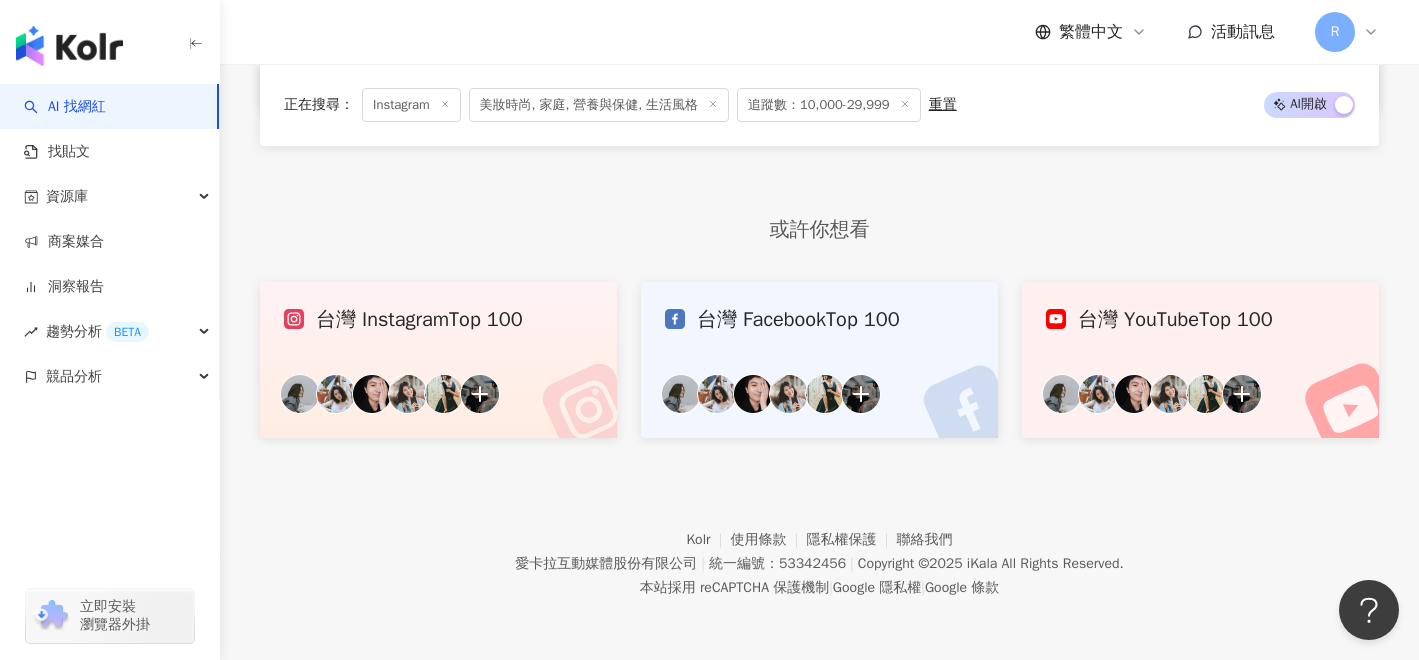 scroll, scrollTop: 4229, scrollLeft: 0, axis: vertical 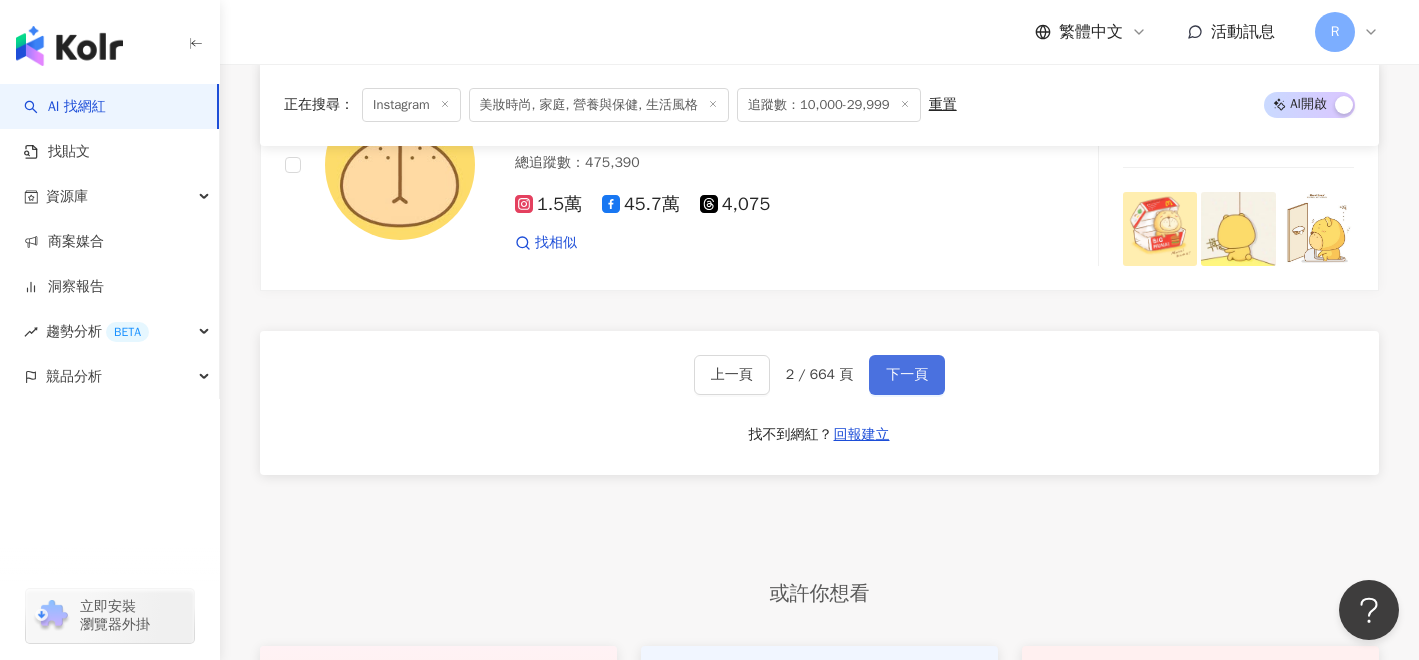 click on "下一頁" at bounding box center (907, 375) 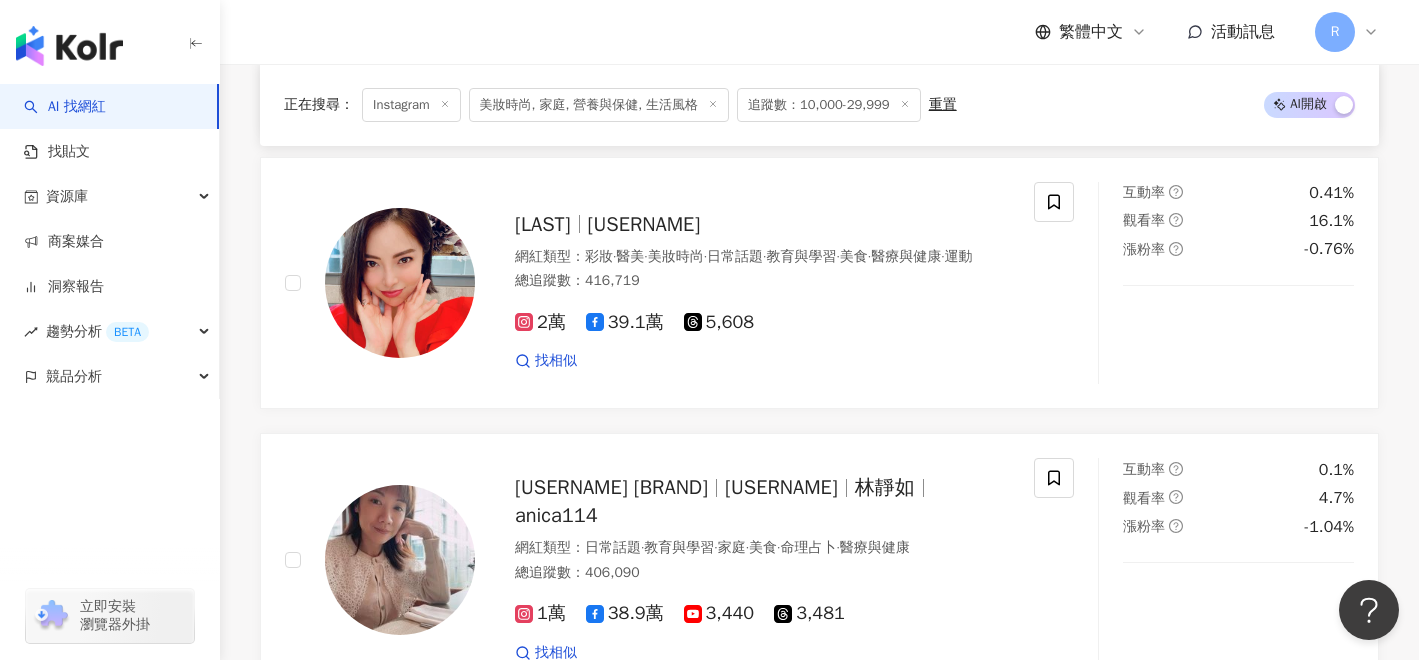 scroll, scrollTop: 2329, scrollLeft: 0, axis: vertical 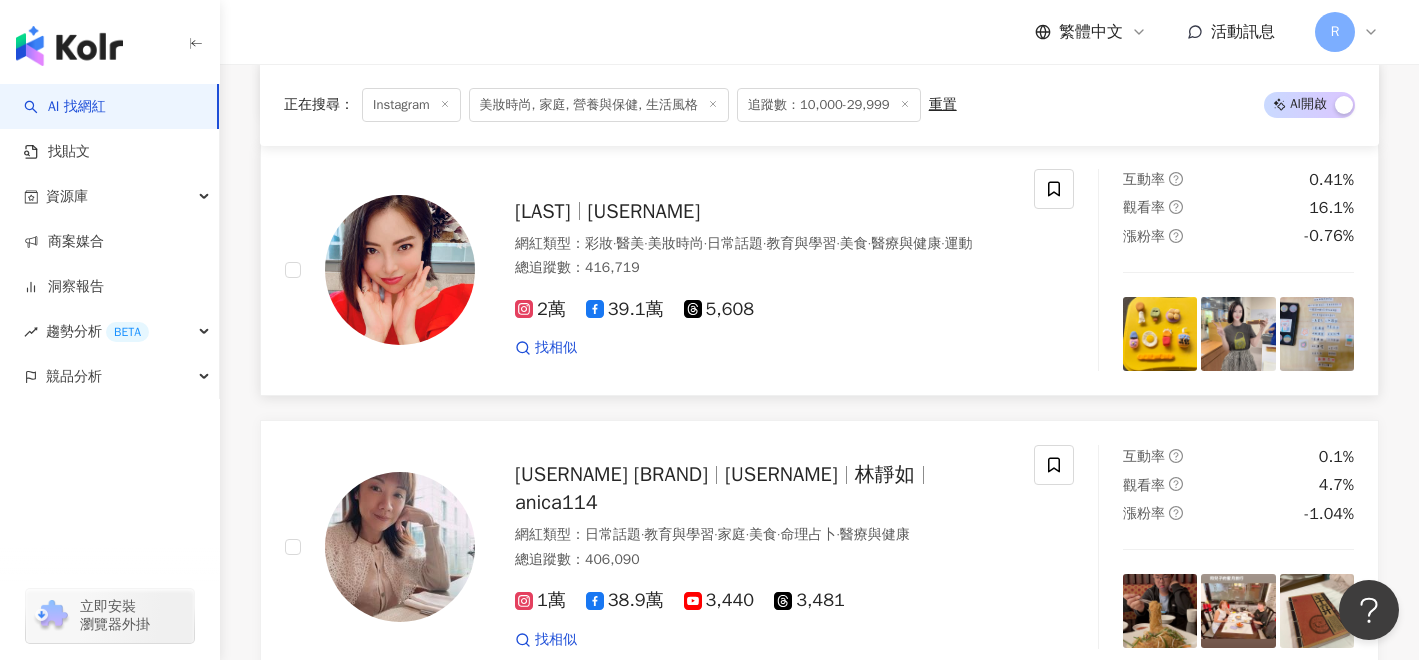 click on "[USERNAME]" at bounding box center (644, 211) 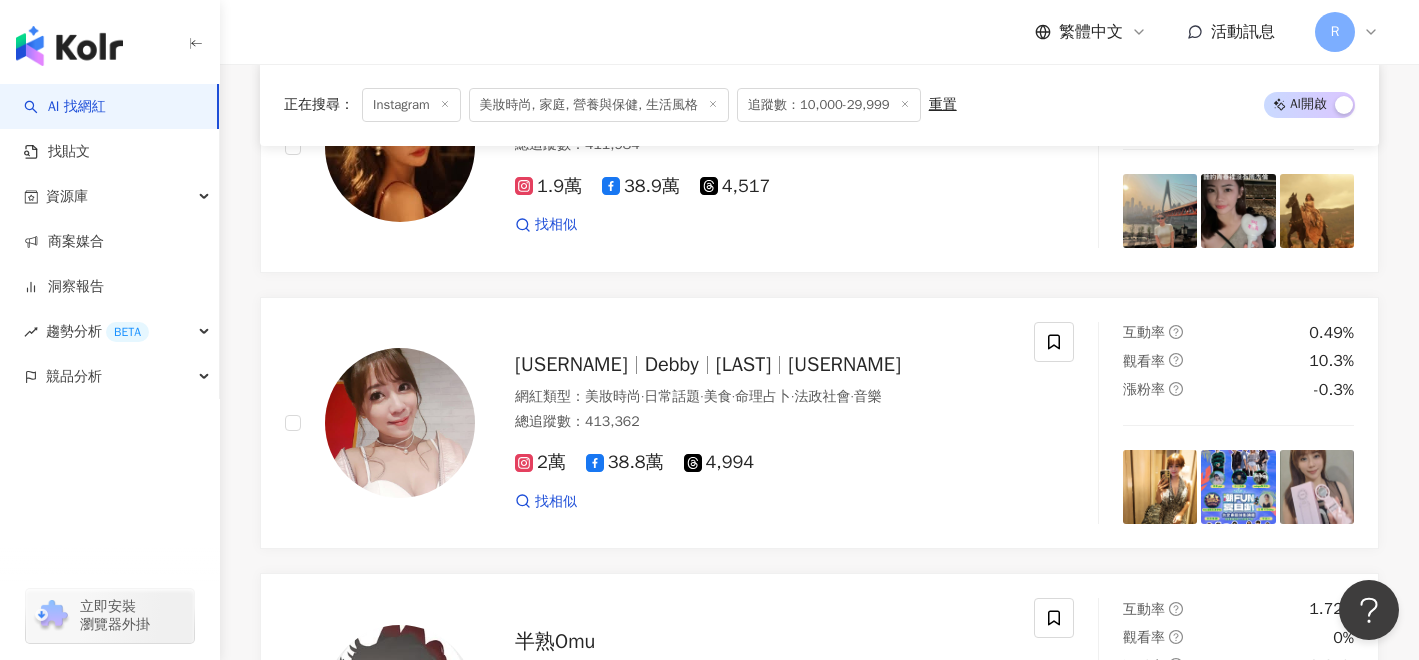 scroll, scrollTop: 3025, scrollLeft: 0, axis: vertical 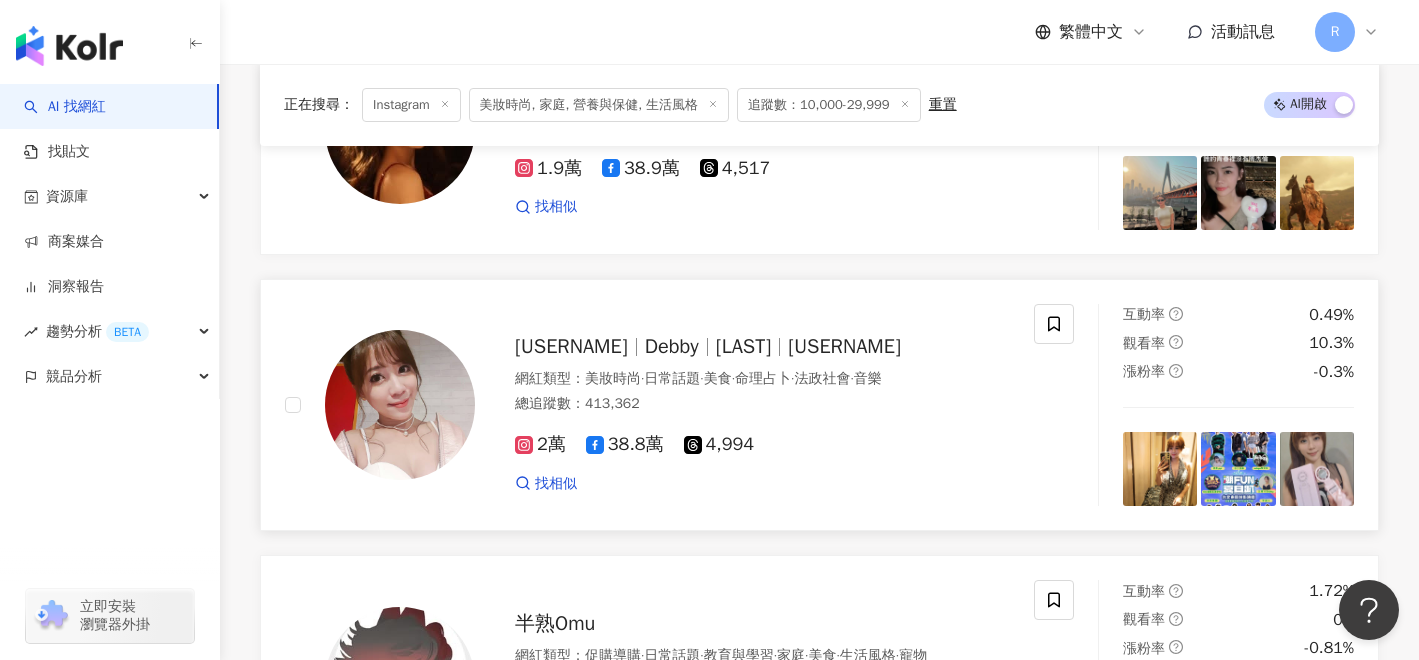 click on "簡涵庭" at bounding box center (744, 346) 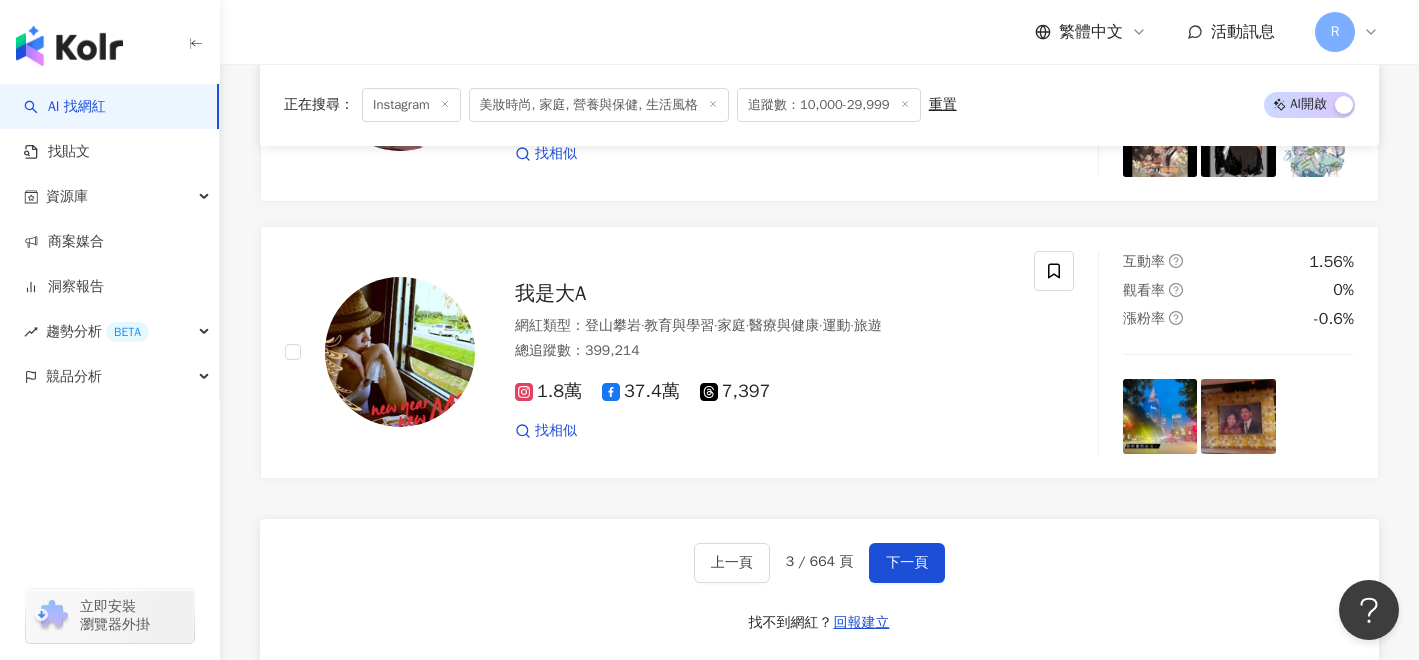 scroll, scrollTop: 3635, scrollLeft: 0, axis: vertical 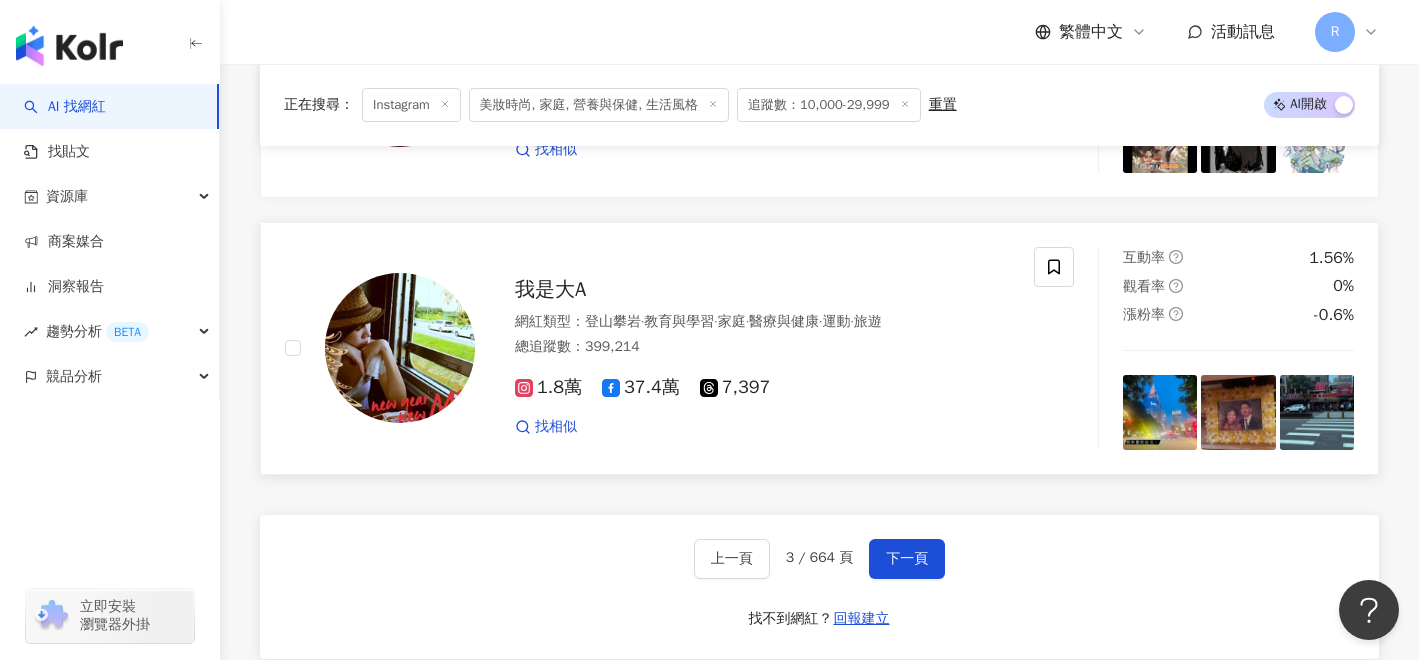 click on "我是大A" at bounding box center [550, 289] 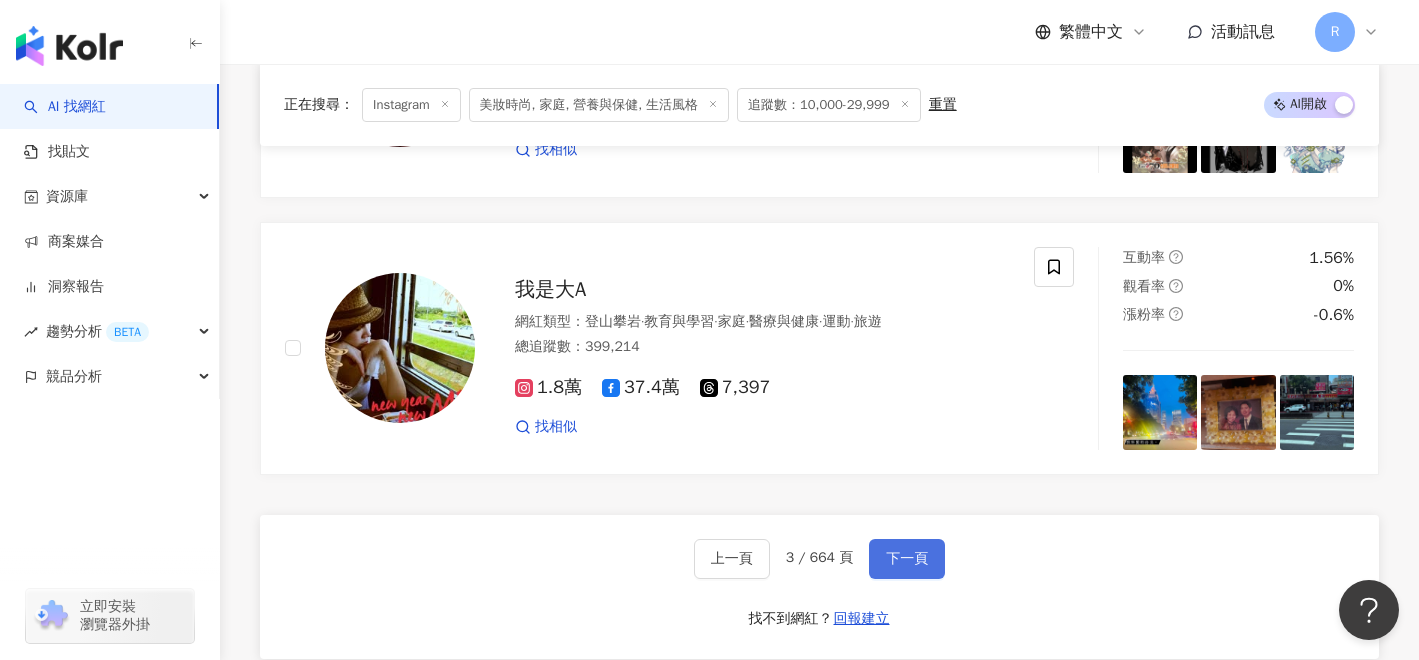 click on "下一頁" at bounding box center (907, 559) 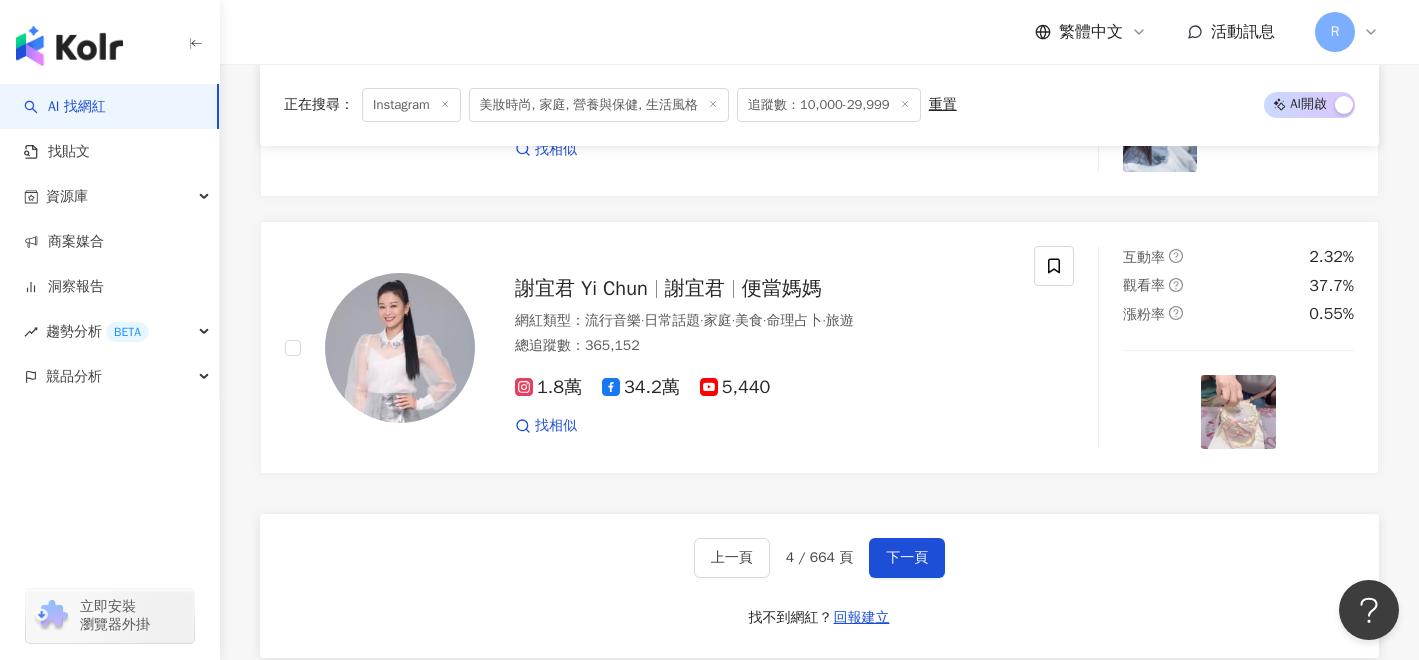 scroll, scrollTop: 3644, scrollLeft: 0, axis: vertical 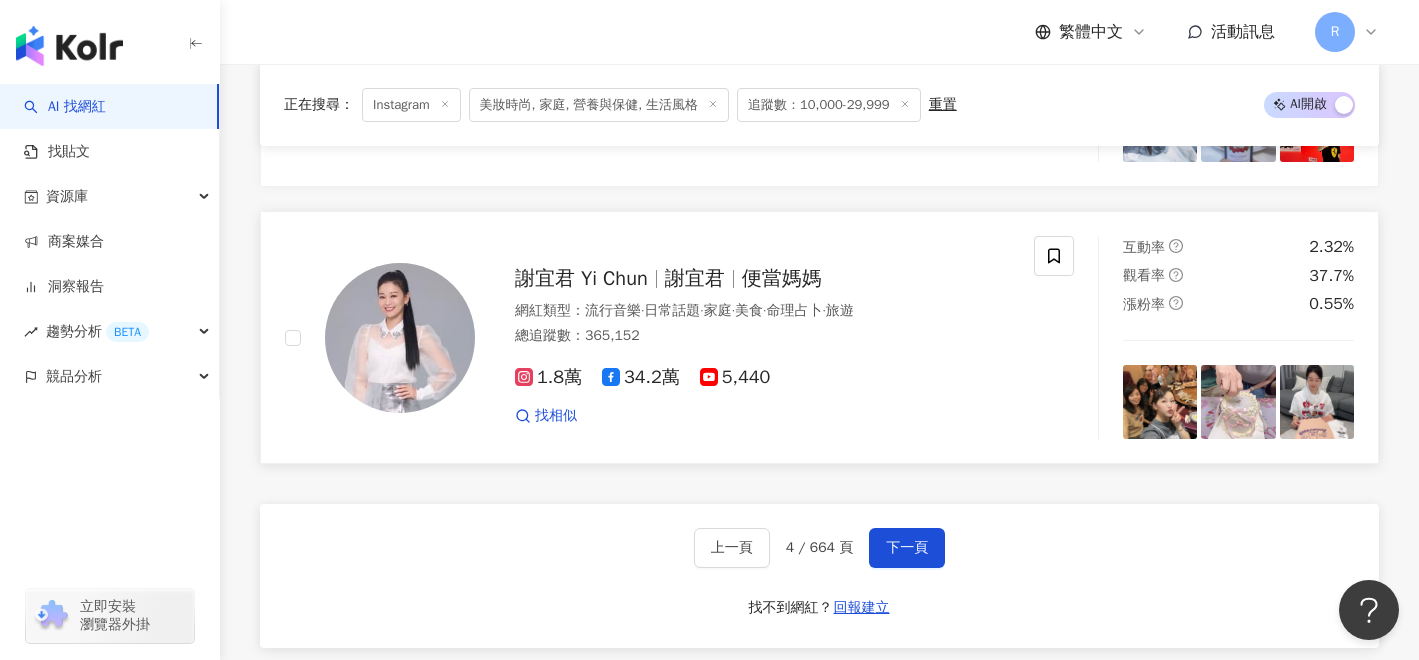 click on "謝宜君" at bounding box center [695, 278] 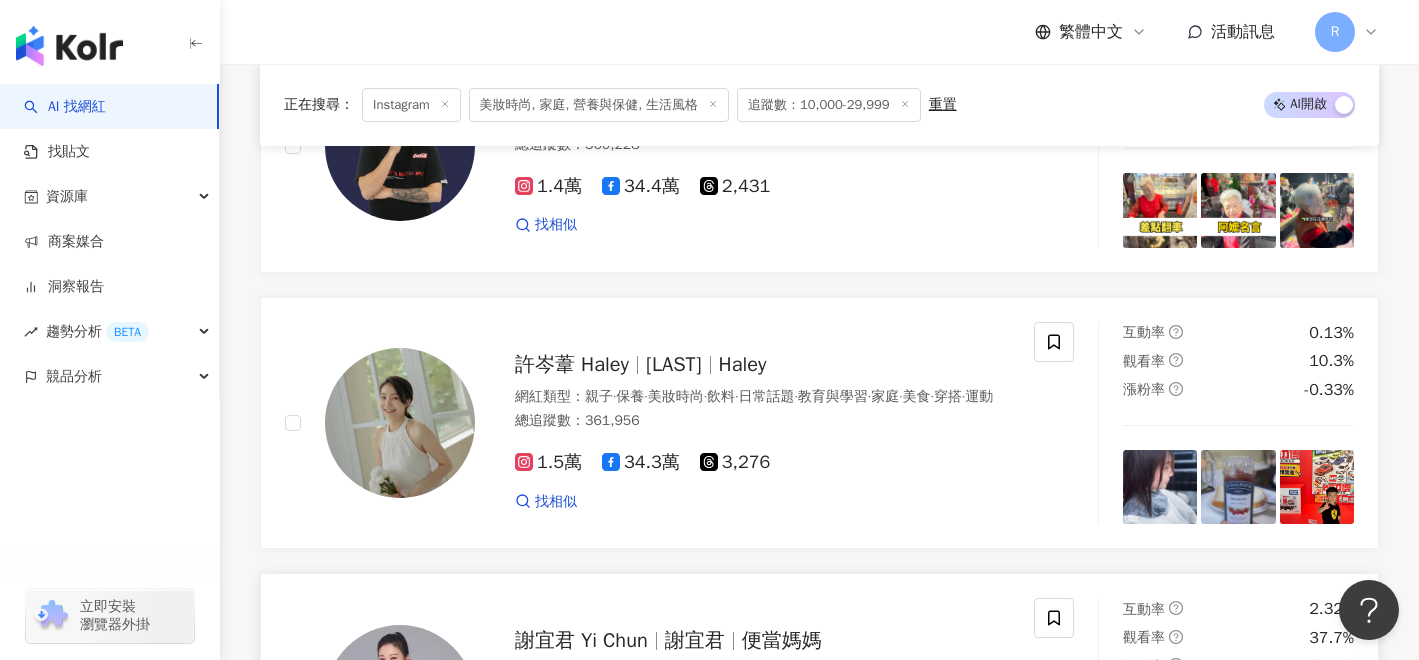 scroll, scrollTop: 3279, scrollLeft: 0, axis: vertical 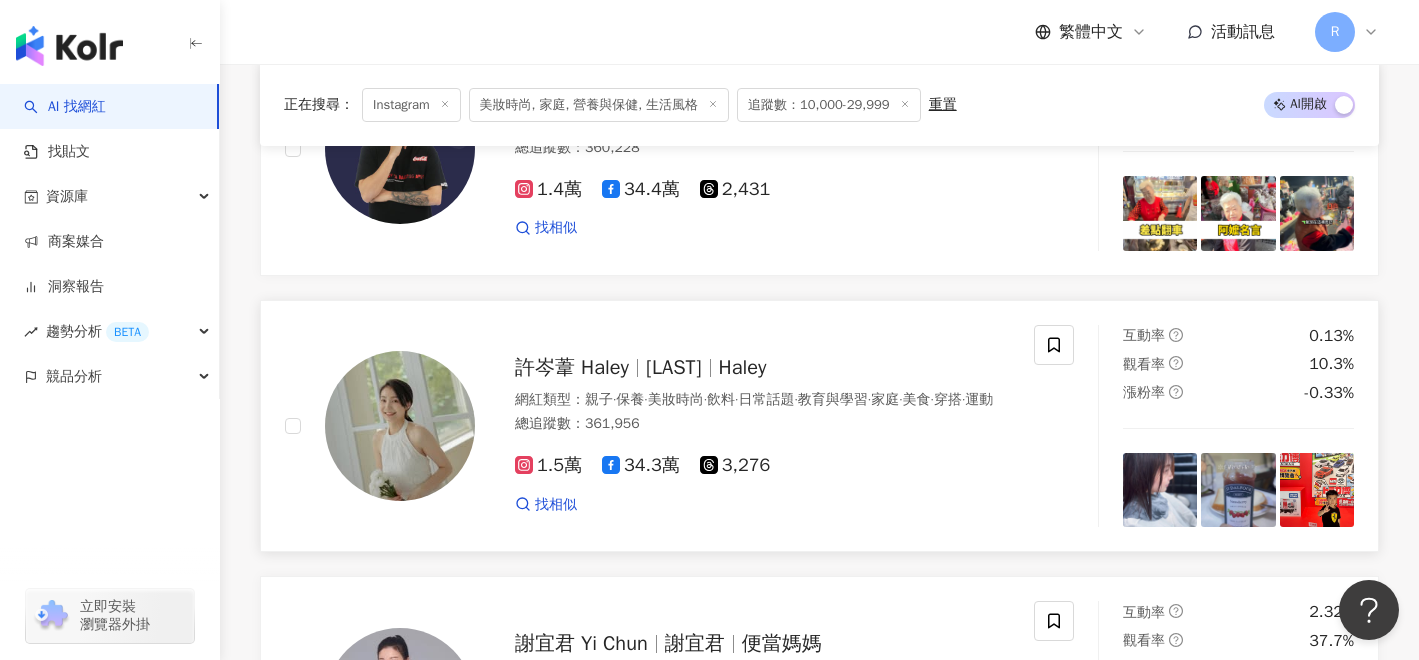 click on "Haley" at bounding box center (743, 367) 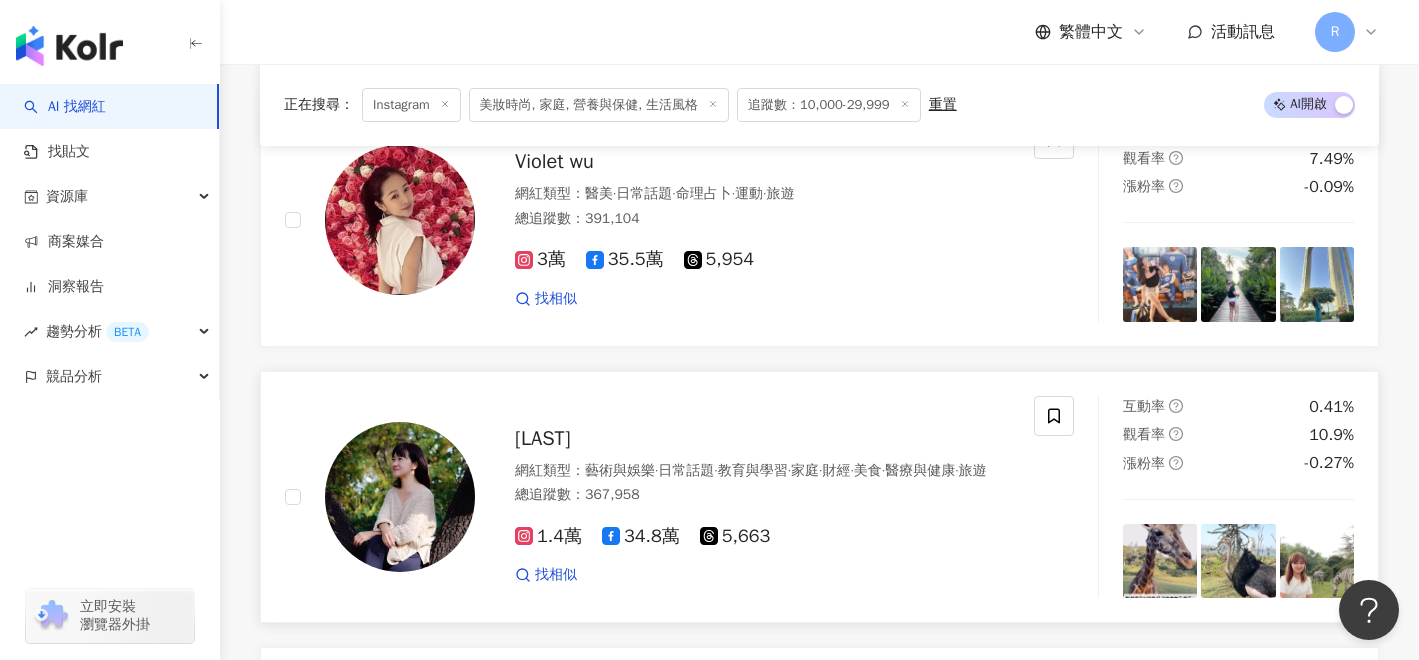 scroll, scrollTop: 2650, scrollLeft: 0, axis: vertical 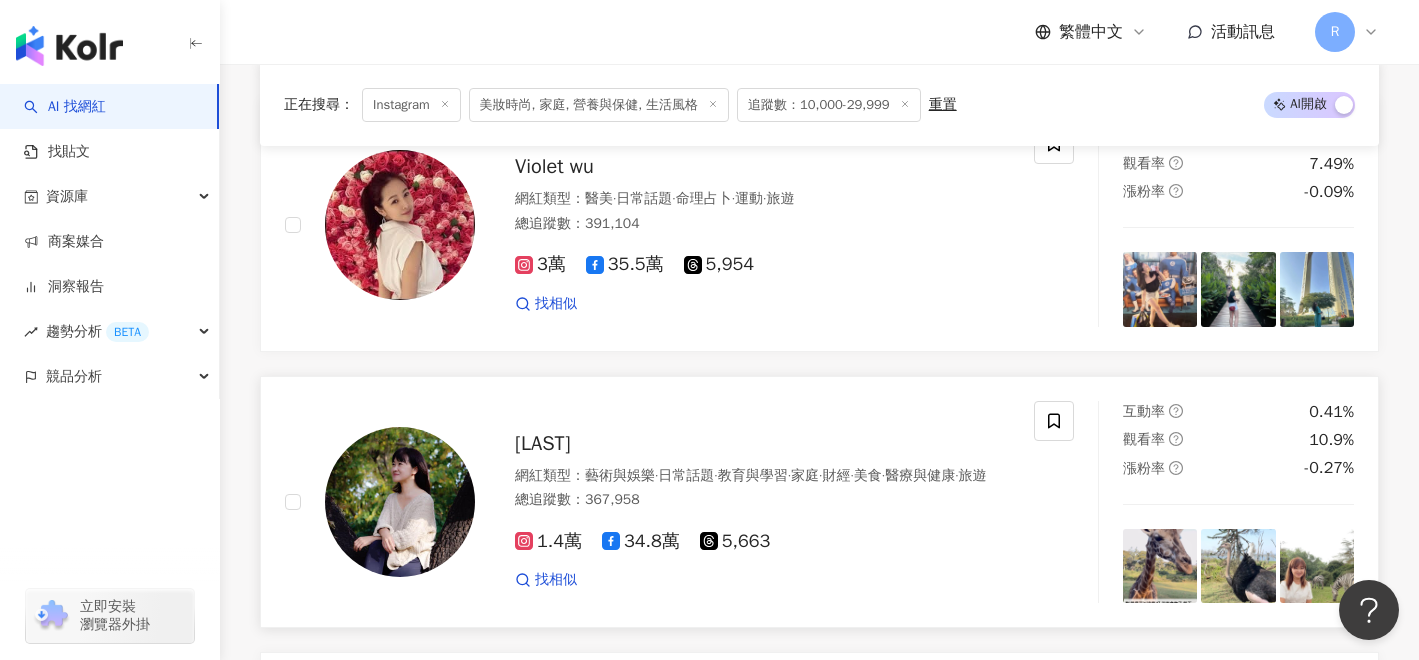 click on "藝術與娛樂" at bounding box center (620, 475) 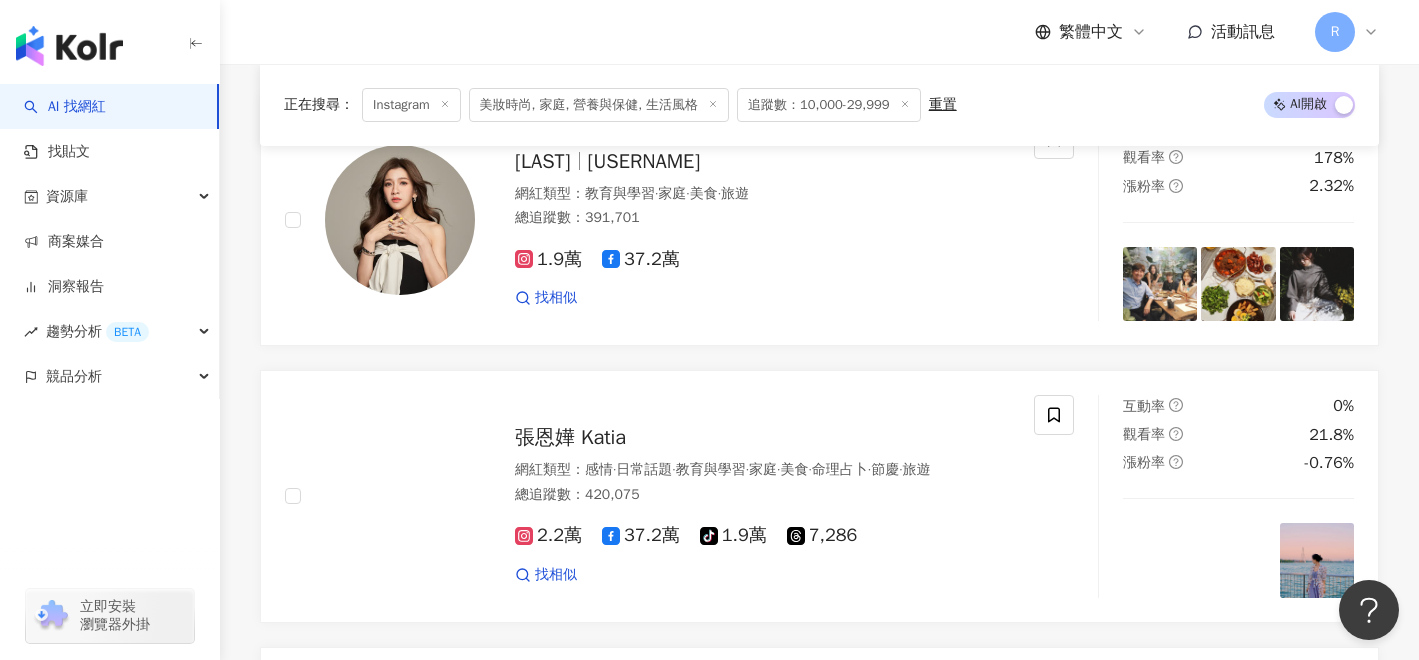 scroll, scrollTop: 711, scrollLeft: 0, axis: vertical 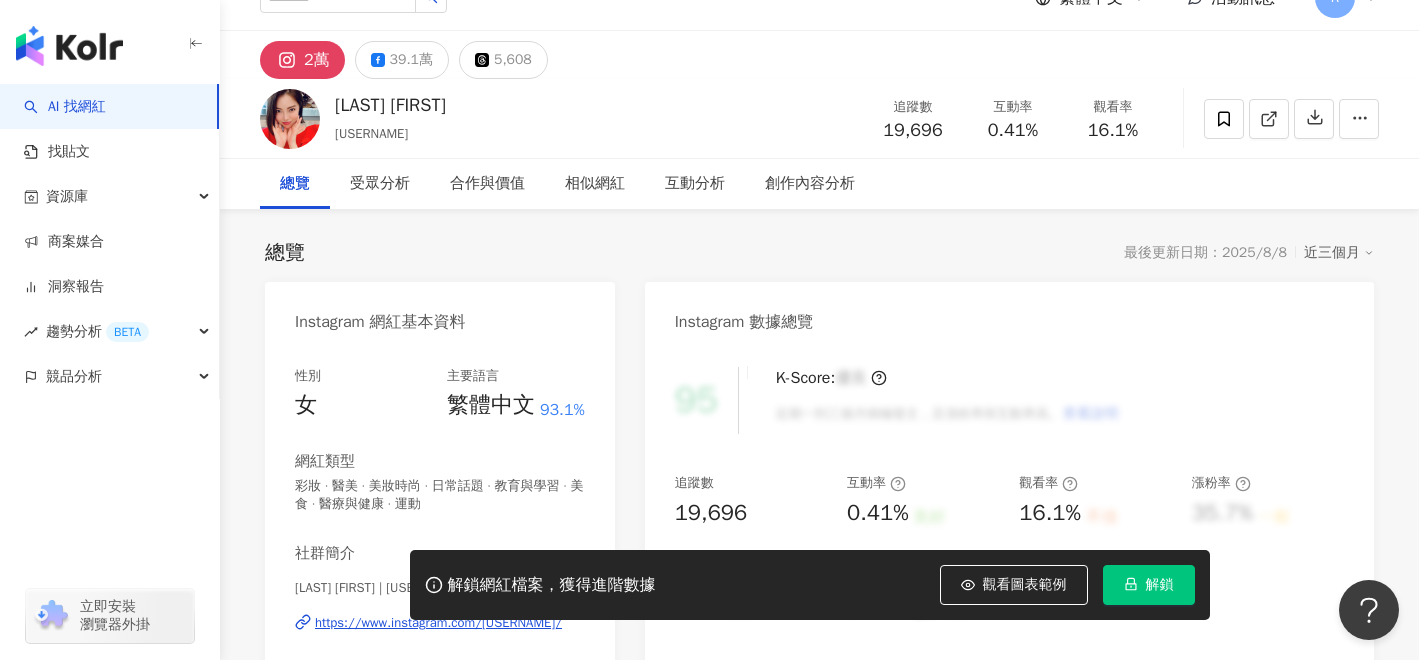 click on "https://www.instagram.com/[USERNAME]/" at bounding box center [438, 623] 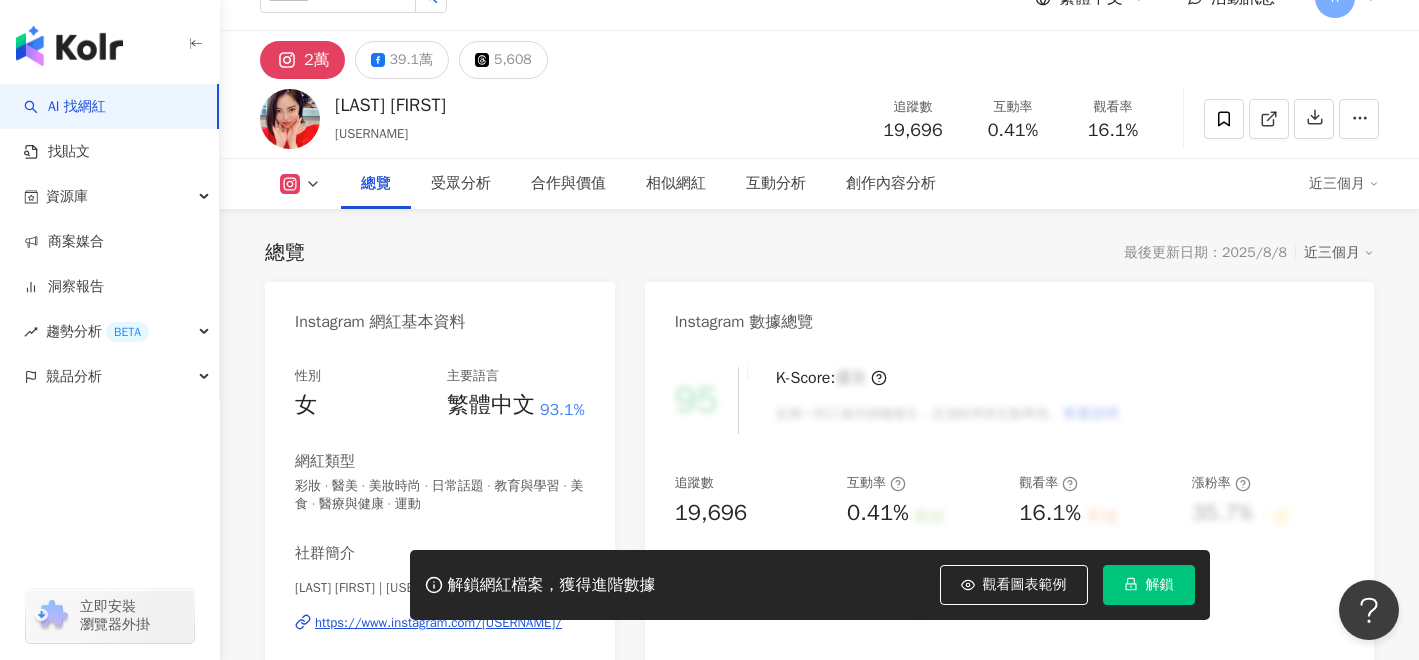 scroll, scrollTop: 144, scrollLeft: 0, axis: vertical 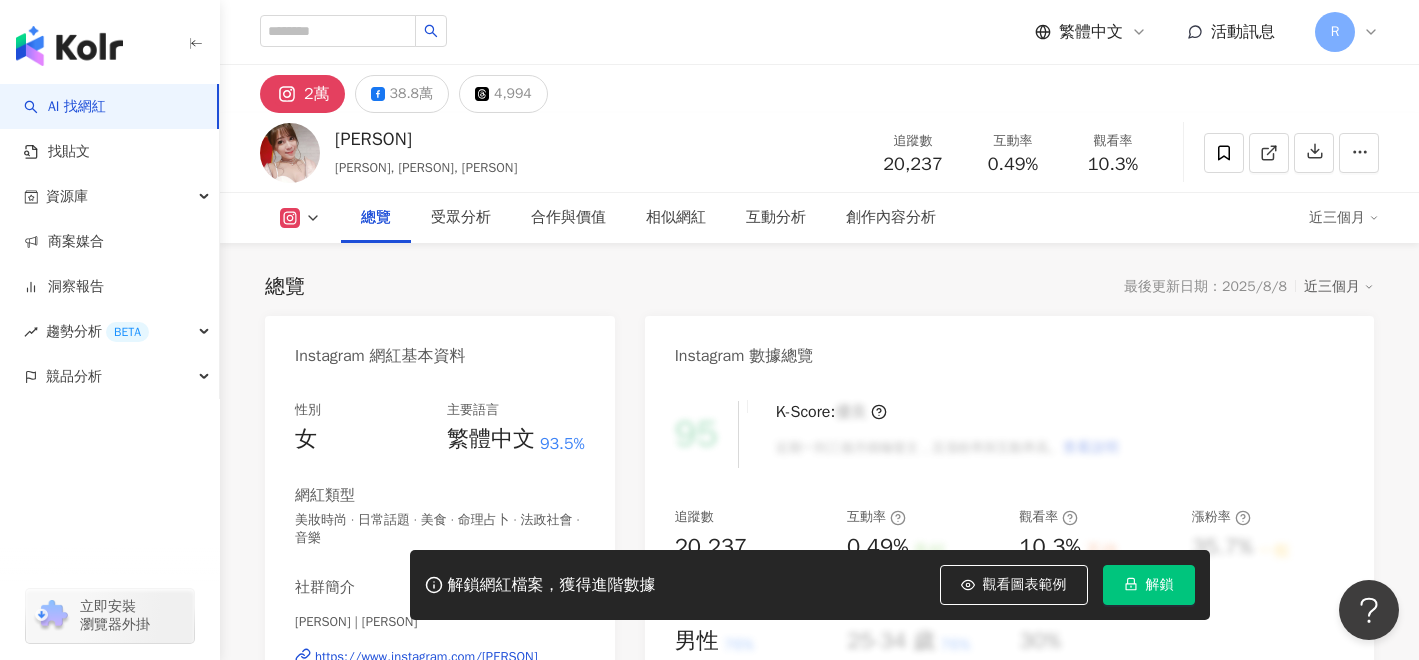 click on "https://www.instagram.com/[PERSON]" at bounding box center [426, 657] 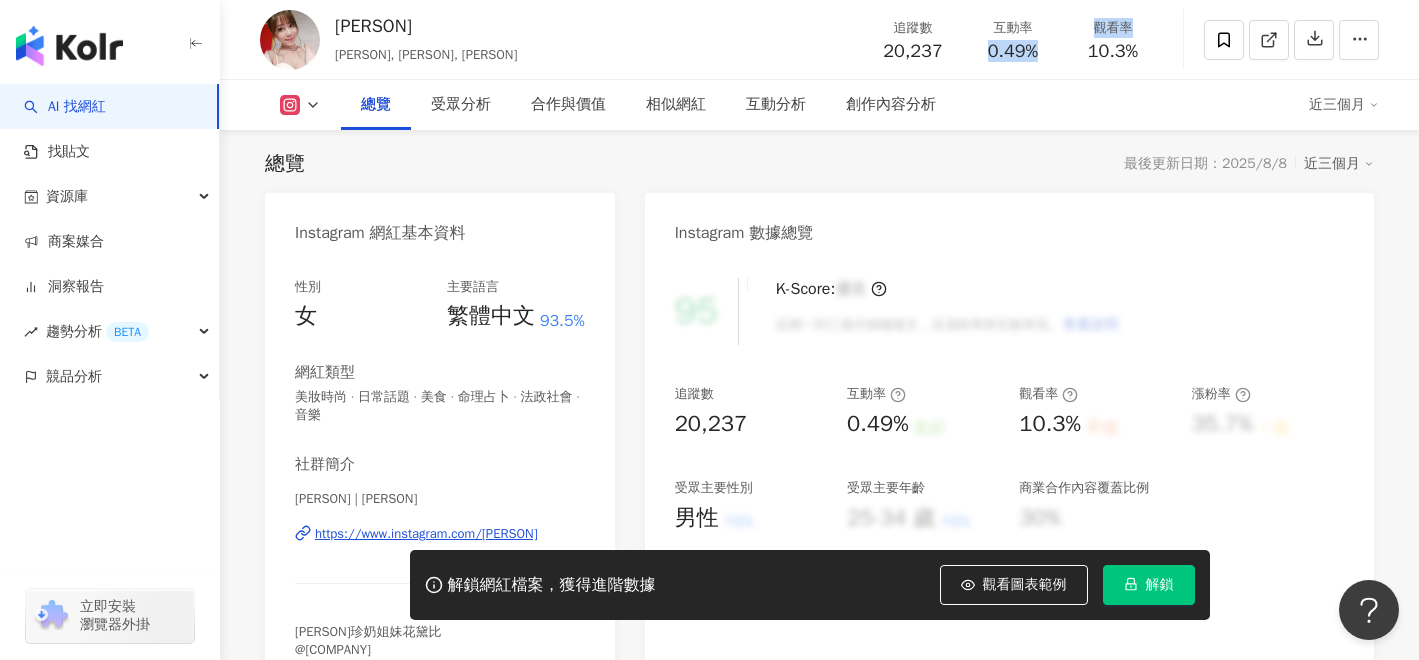 drag, startPoint x: 988, startPoint y: 52, endPoint x: 1063, endPoint y: 51, distance: 75.00667 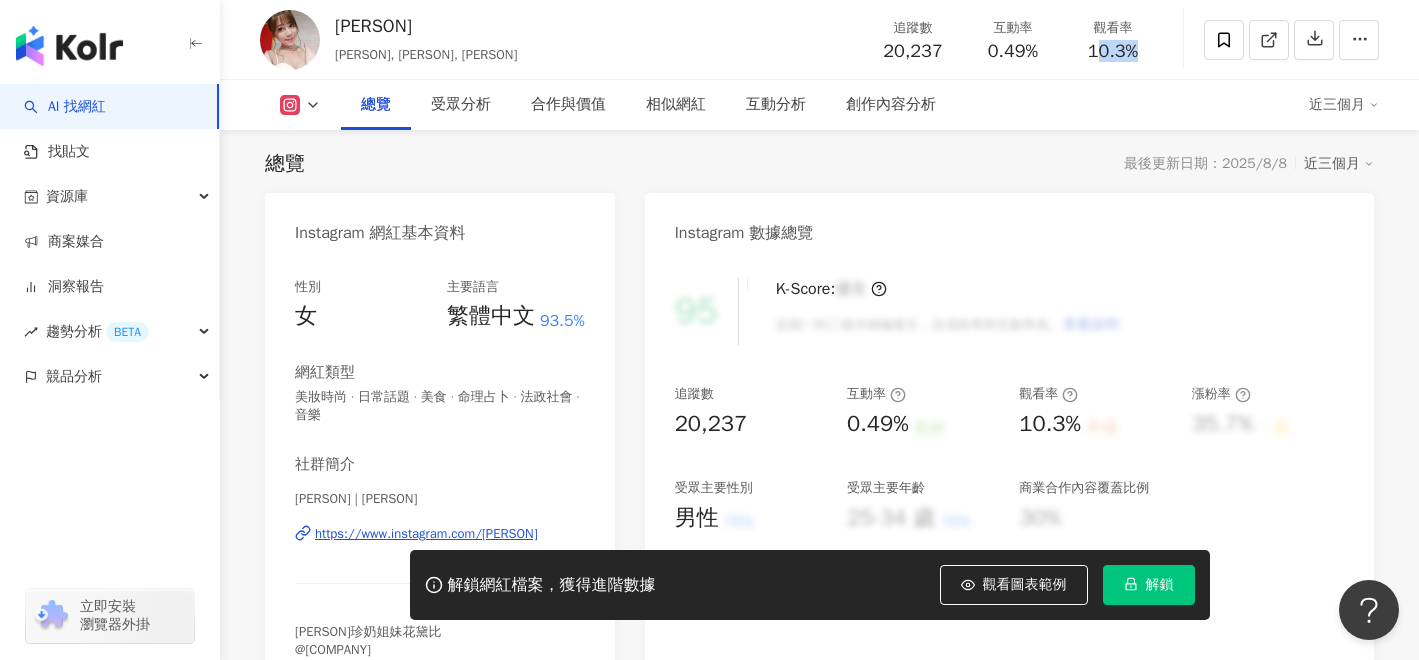 drag, startPoint x: 1091, startPoint y: 54, endPoint x: 1150, endPoint y: 53, distance: 59.008472 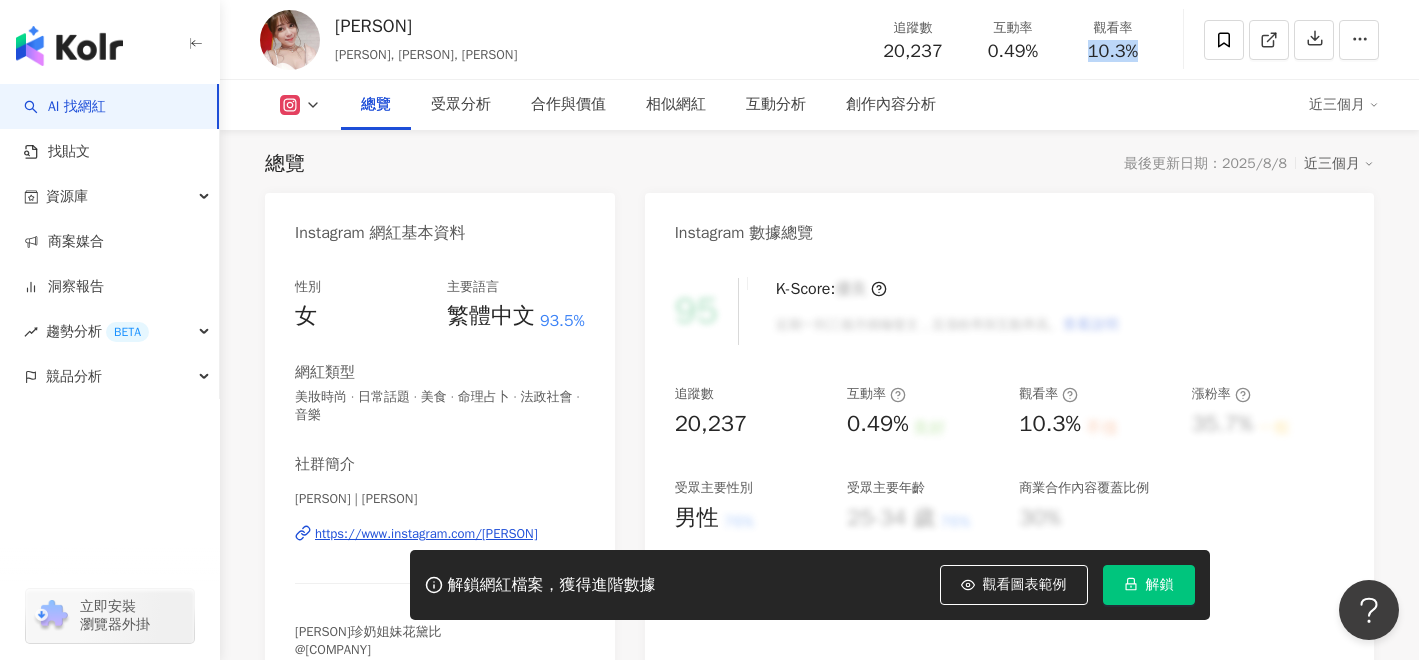 copy on "10.3%" 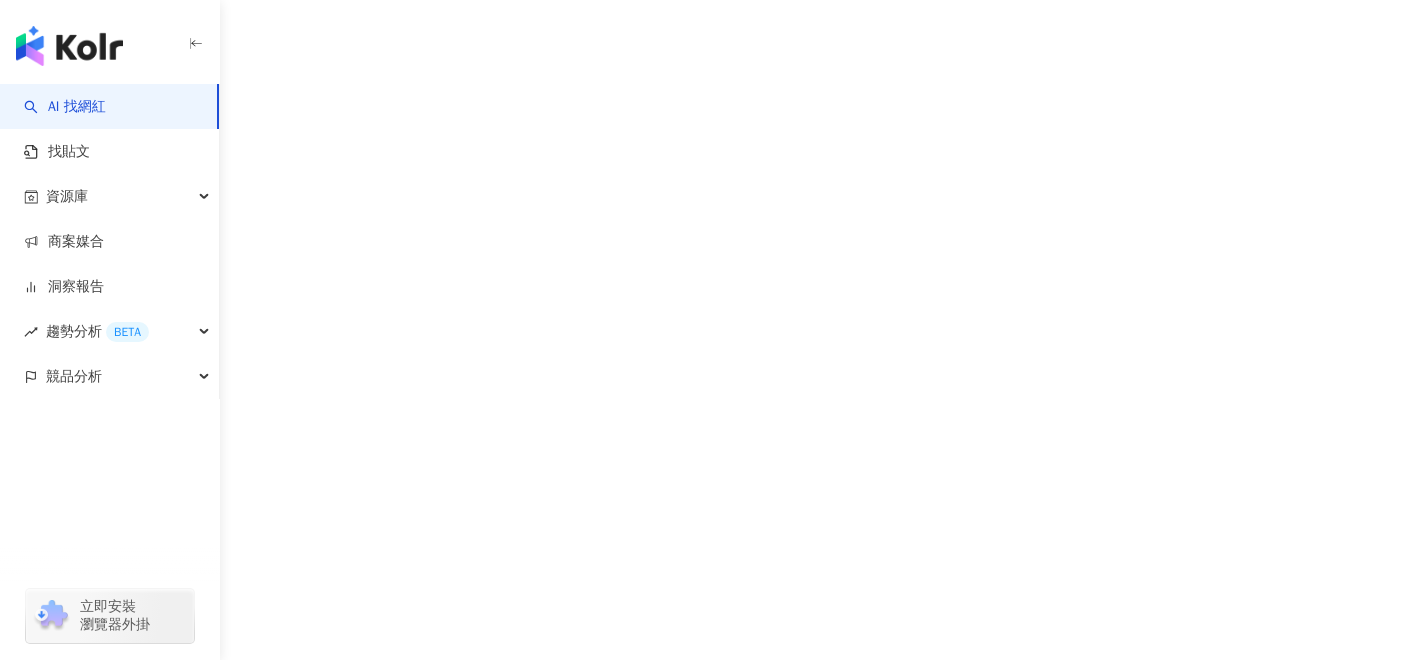 scroll, scrollTop: 0, scrollLeft: 0, axis: both 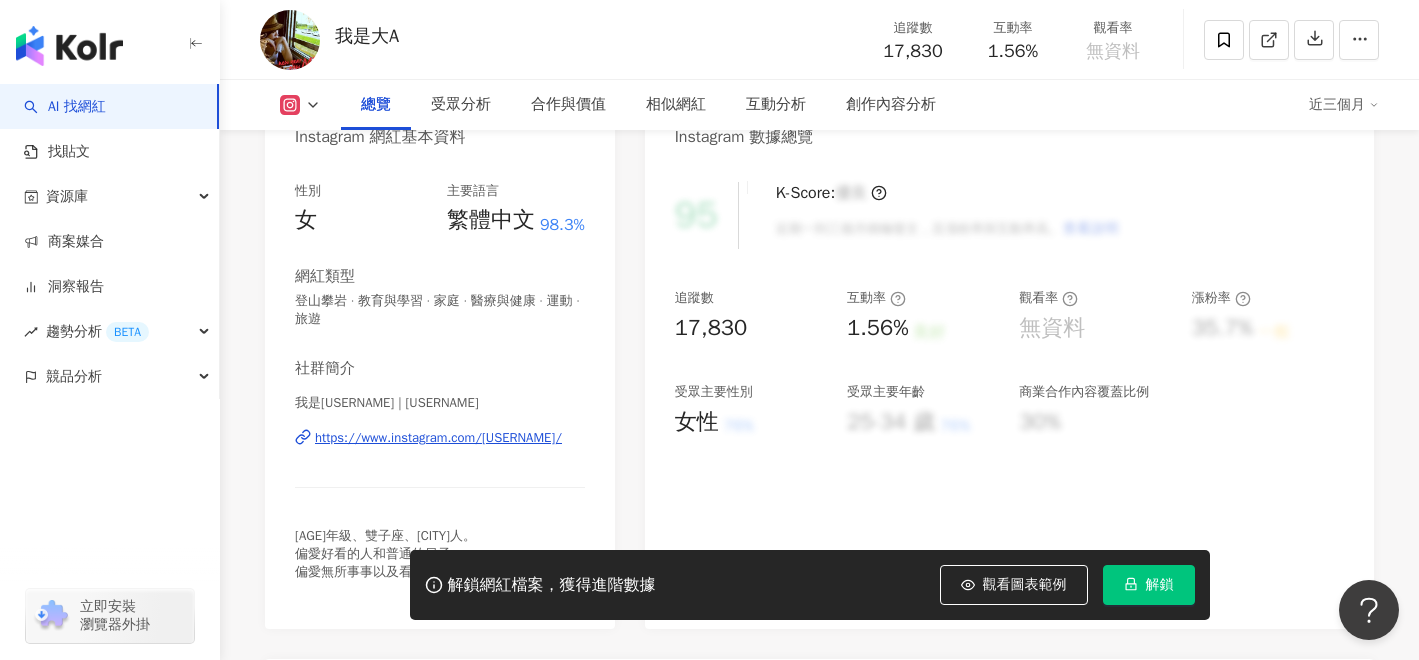 click on "我是大A | thisisbiga" at bounding box center (440, 403) 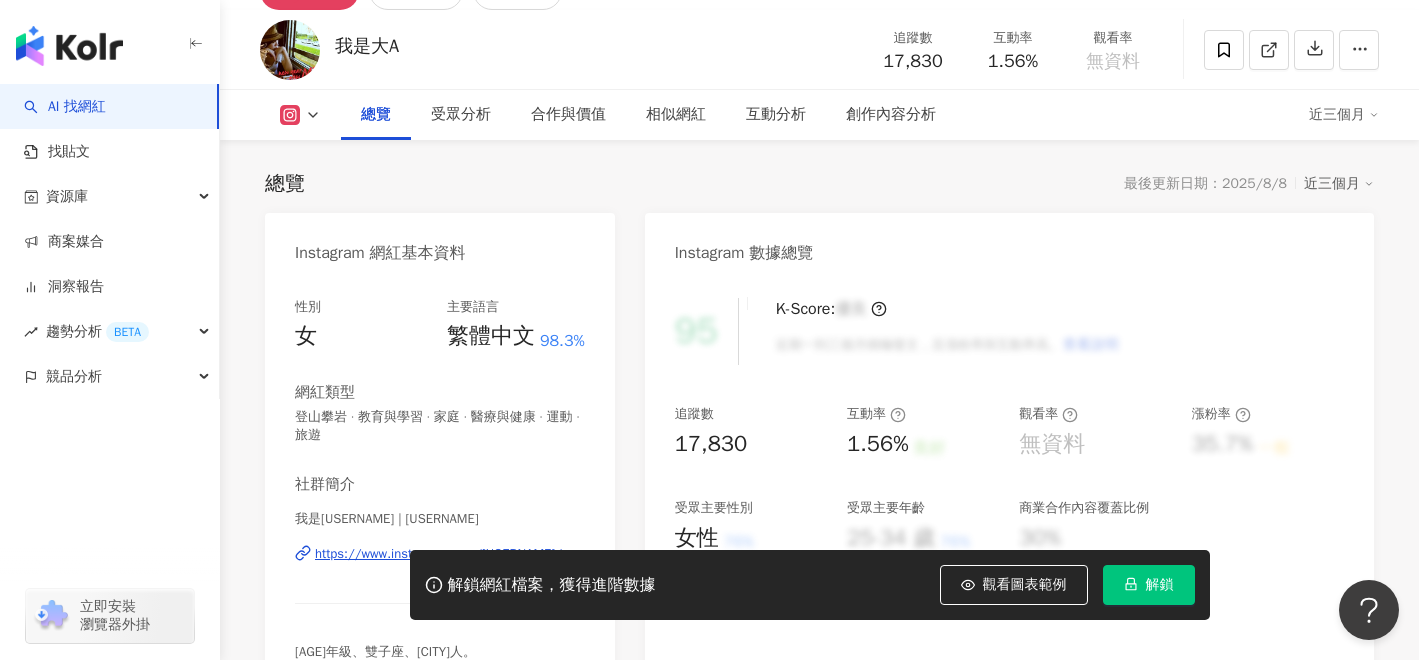 scroll, scrollTop: 328, scrollLeft: 0, axis: vertical 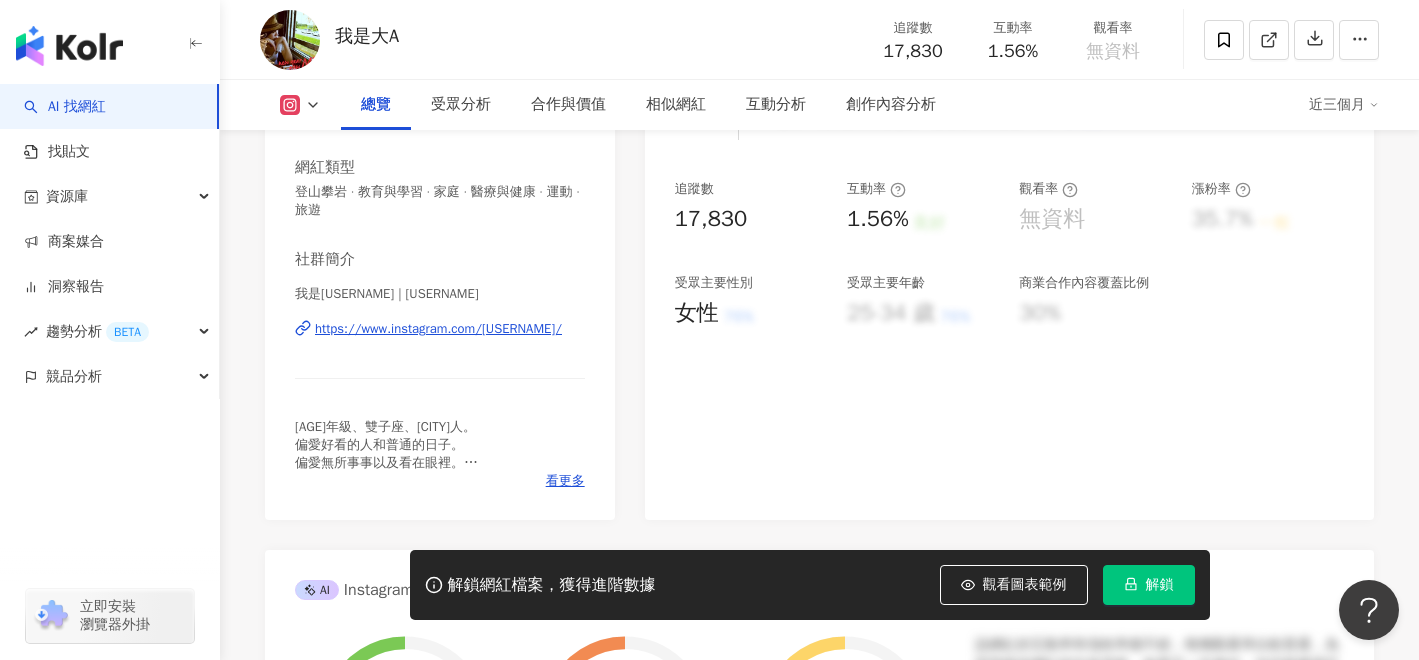 click on "https://www.instagram.com/thisisbiga/" at bounding box center [438, 329] 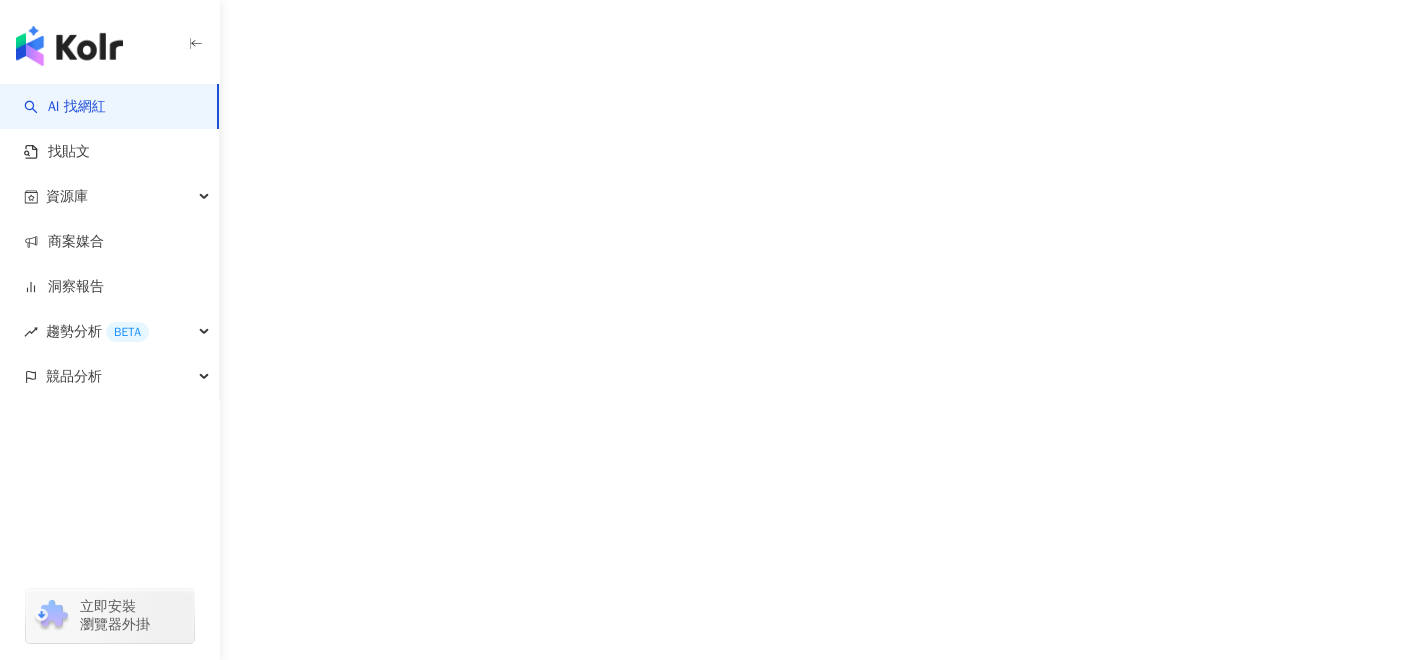 scroll, scrollTop: 0, scrollLeft: 0, axis: both 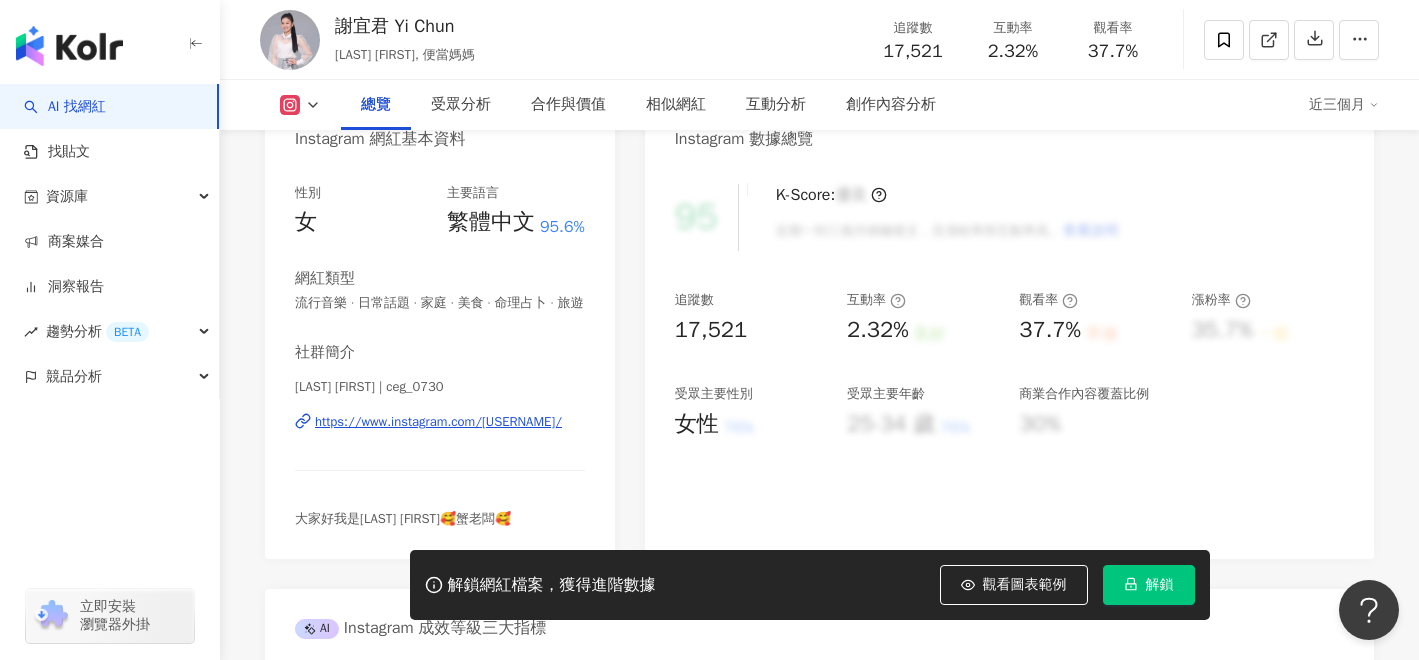 click on "https://www.instagram.com/ceg_0730/" at bounding box center [438, 422] 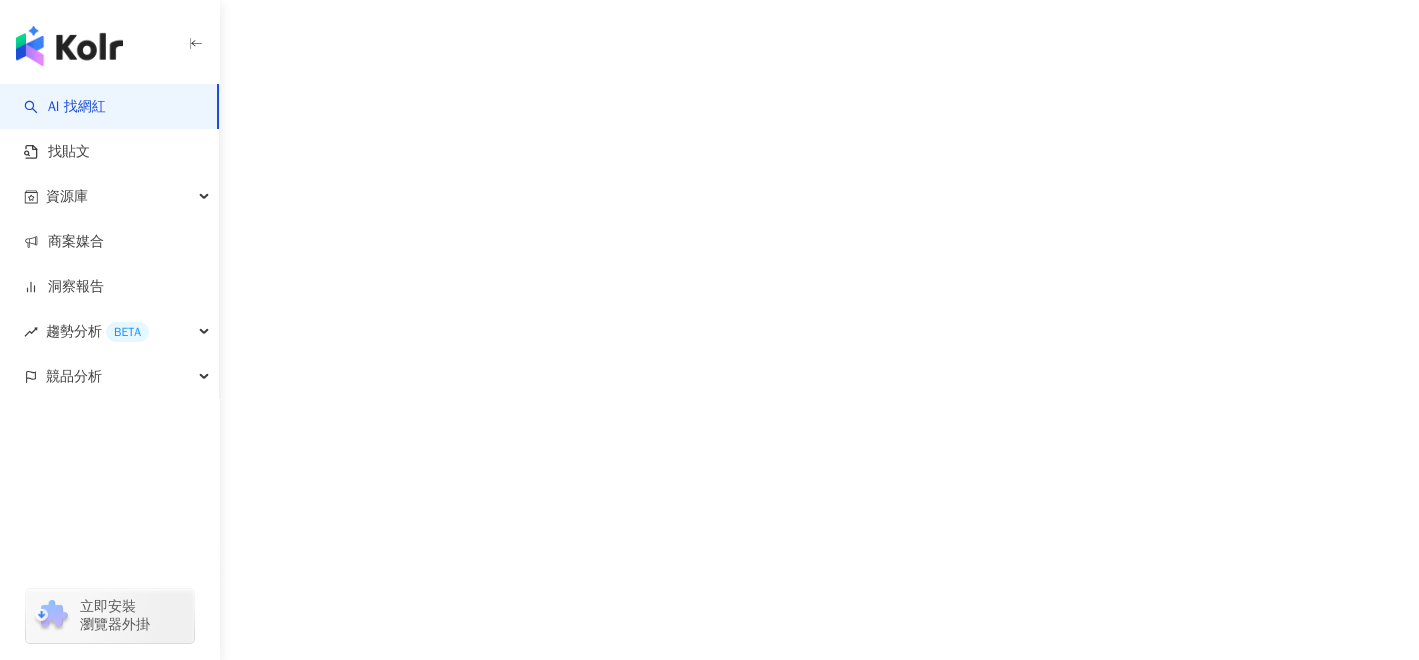 scroll, scrollTop: 0, scrollLeft: 0, axis: both 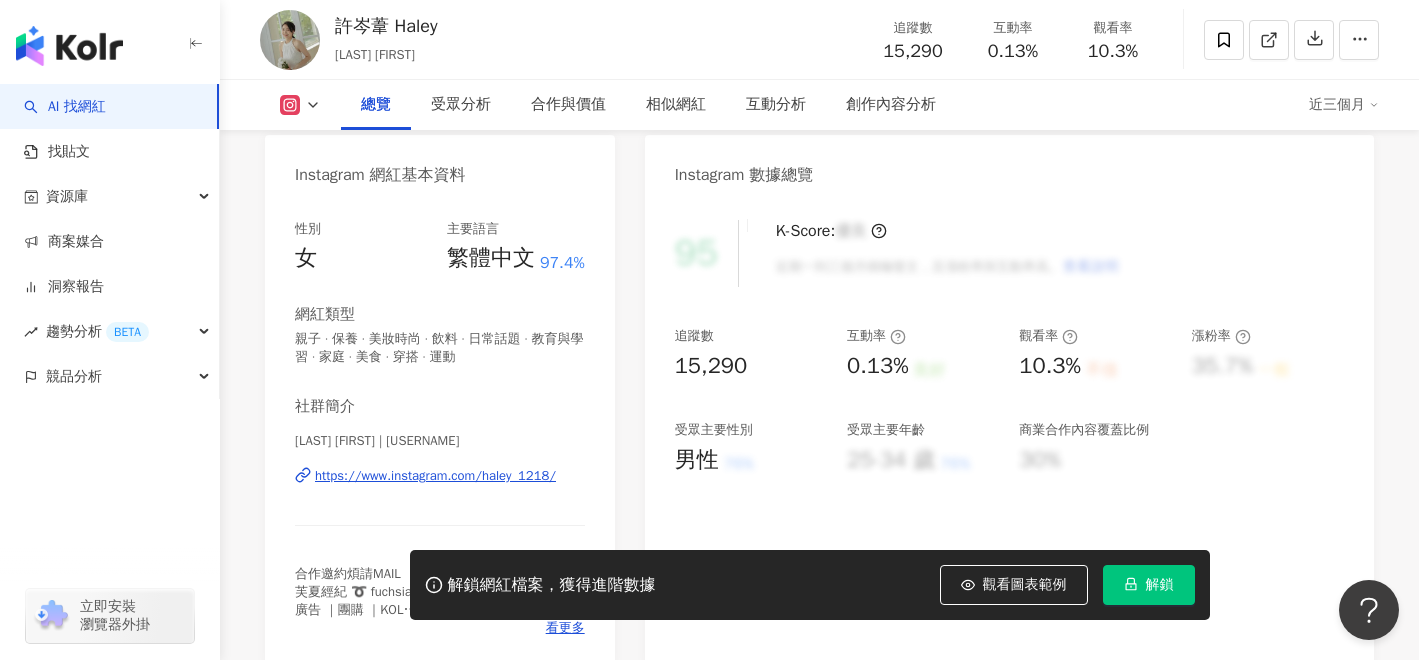 click on "https://www.instagram.com/haley_1218/" at bounding box center [435, 476] 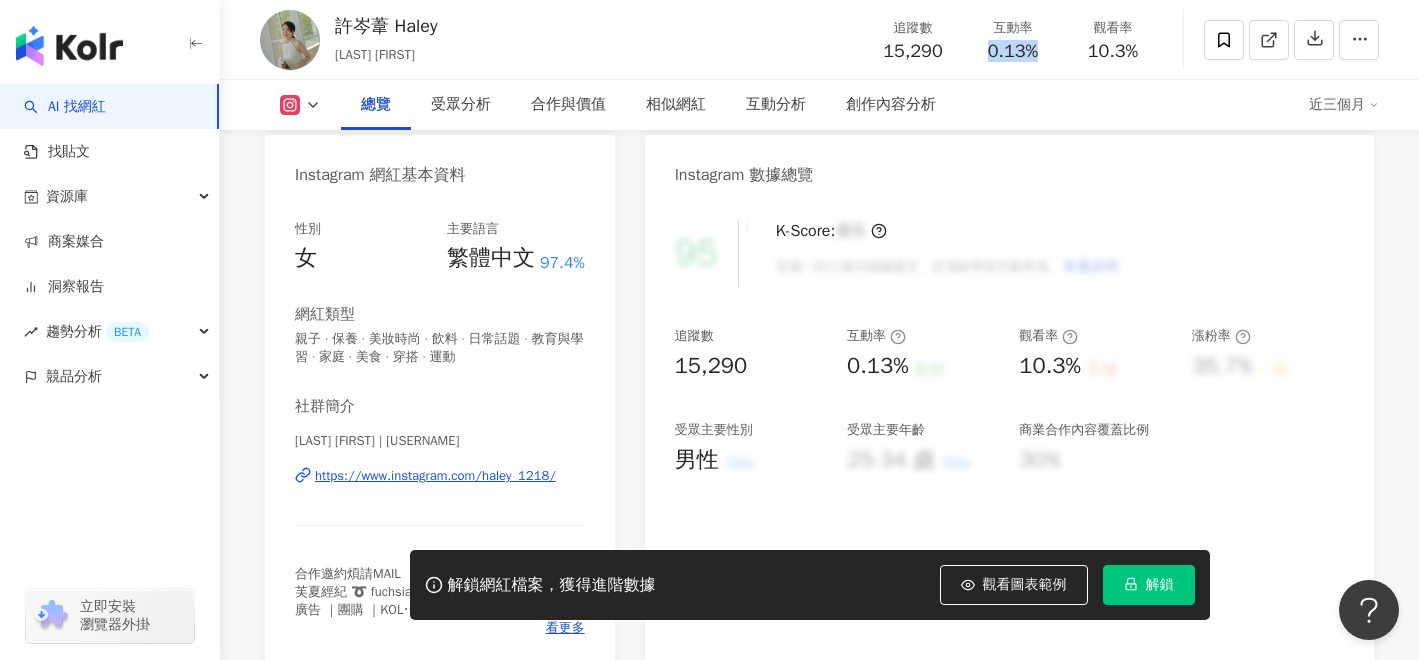 drag, startPoint x: 984, startPoint y: 55, endPoint x: 1039, endPoint y: 54, distance: 55.00909 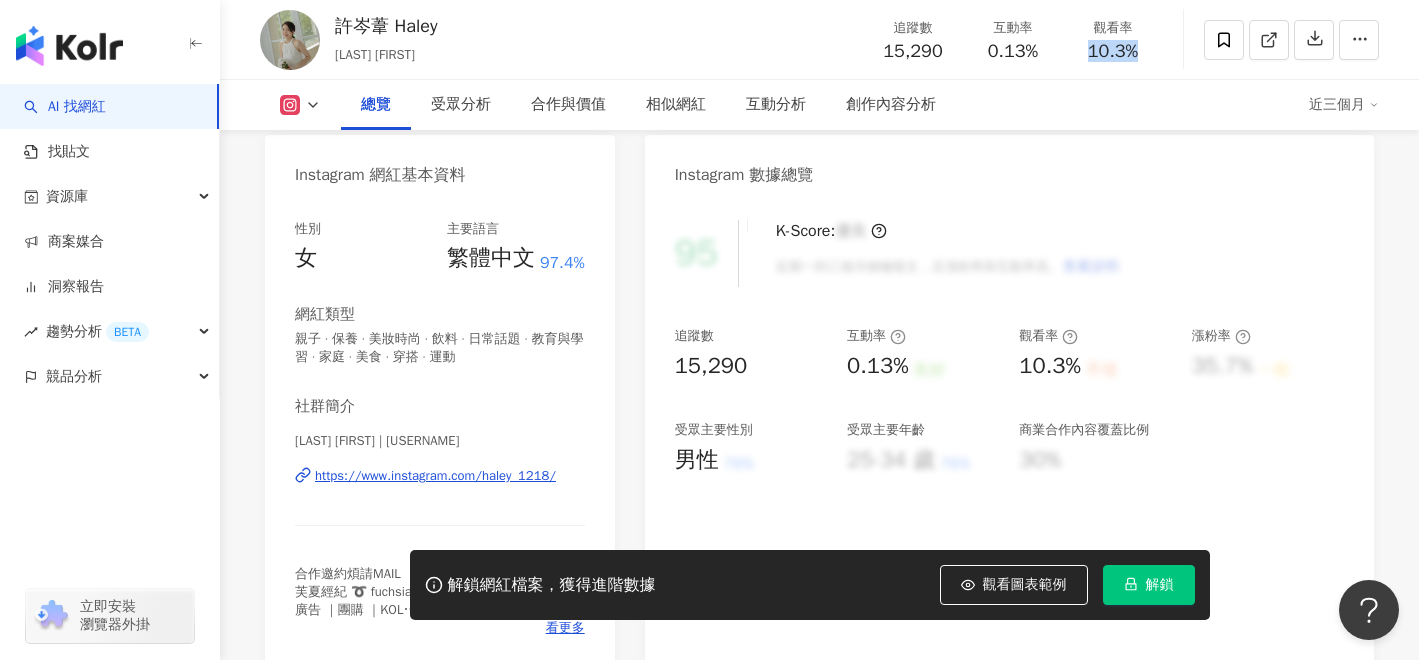 copy on "10.3%" 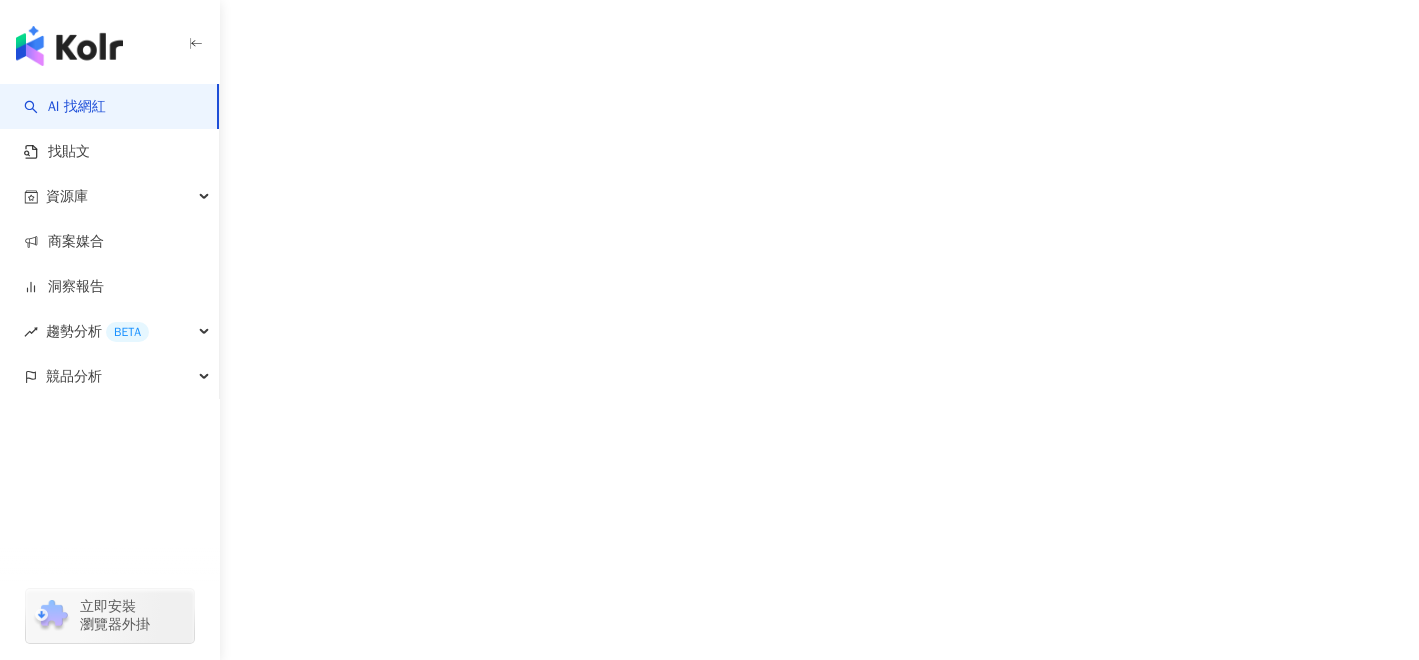 scroll, scrollTop: 0, scrollLeft: 0, axis: both 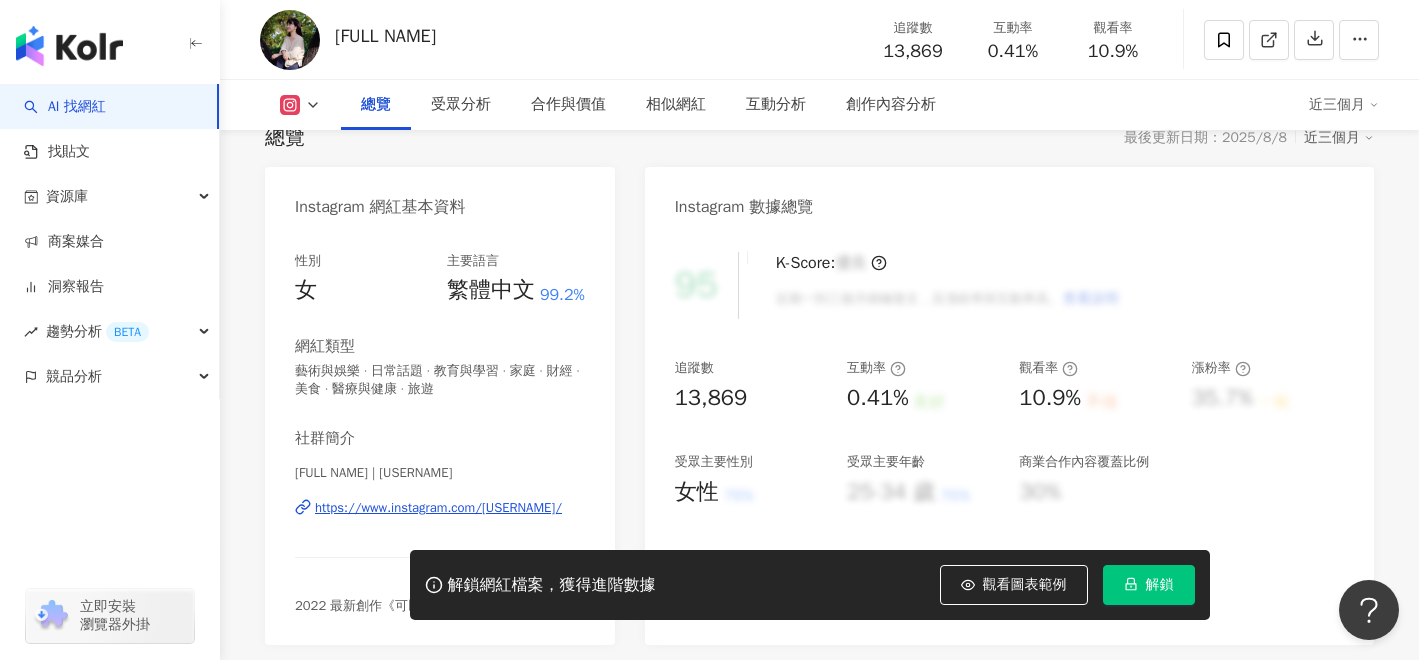 click on "https://www.instagram.com/damihuang888/" at bounding box center (438, 508) 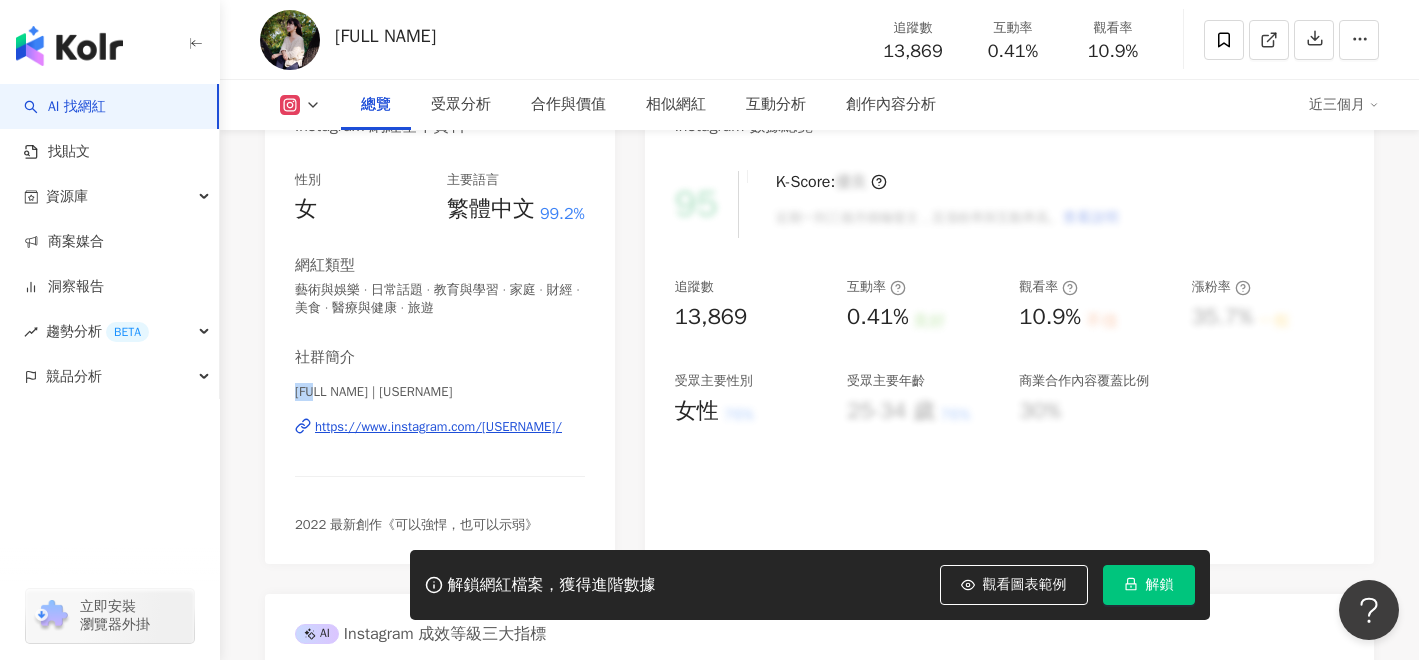drag, startPoint x: 296, startPoint y: 394, endPoint x: 329, endPoint y: 393, distance: 33.01515 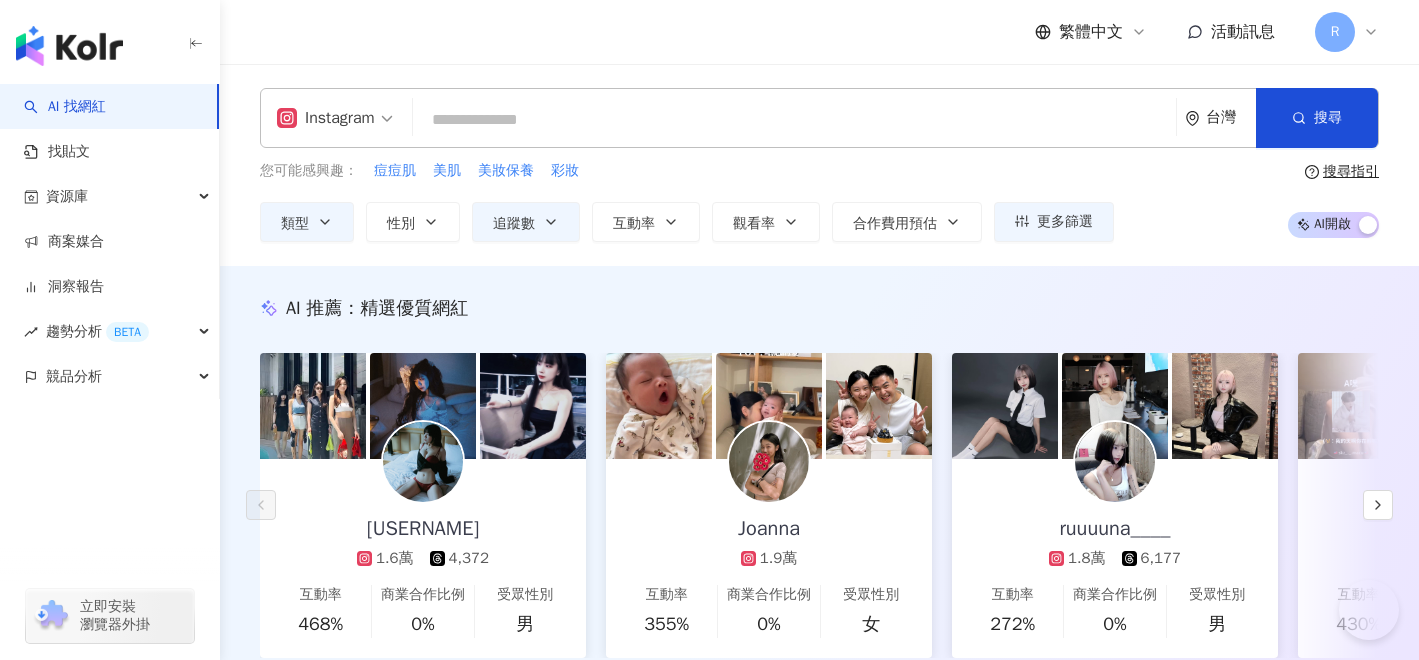 scroll, scrollTop: 711, scrollLeft: 0, axis: vertical 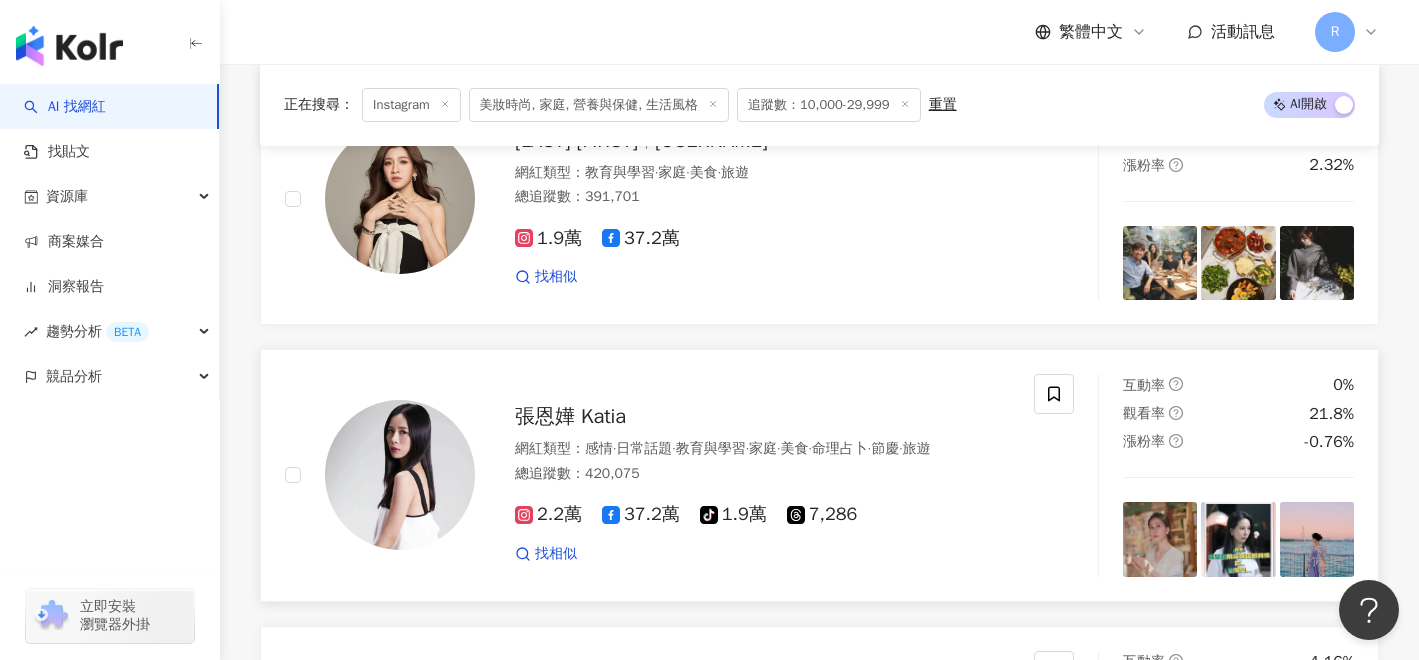 click on "張恩嬅 Katia" at bounding box center [570, 416] 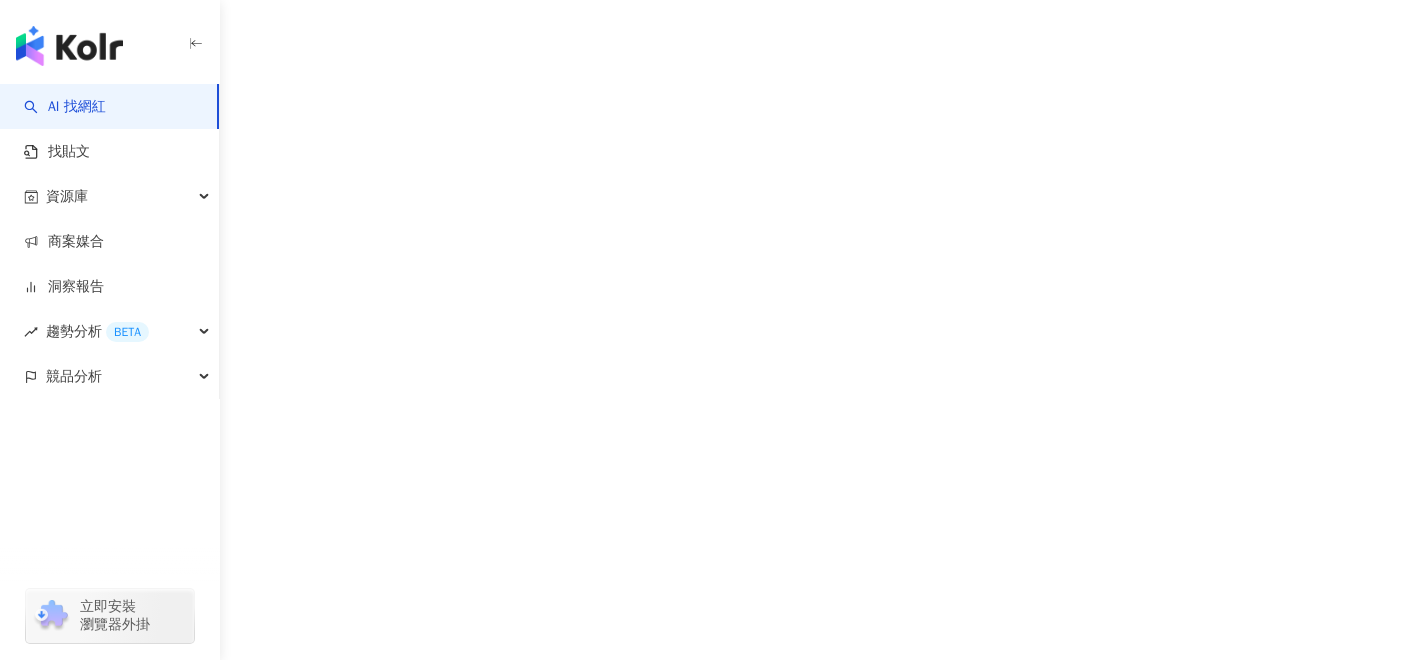 scroll, scrollTop: 0, scrollLeft: 0, axis: both 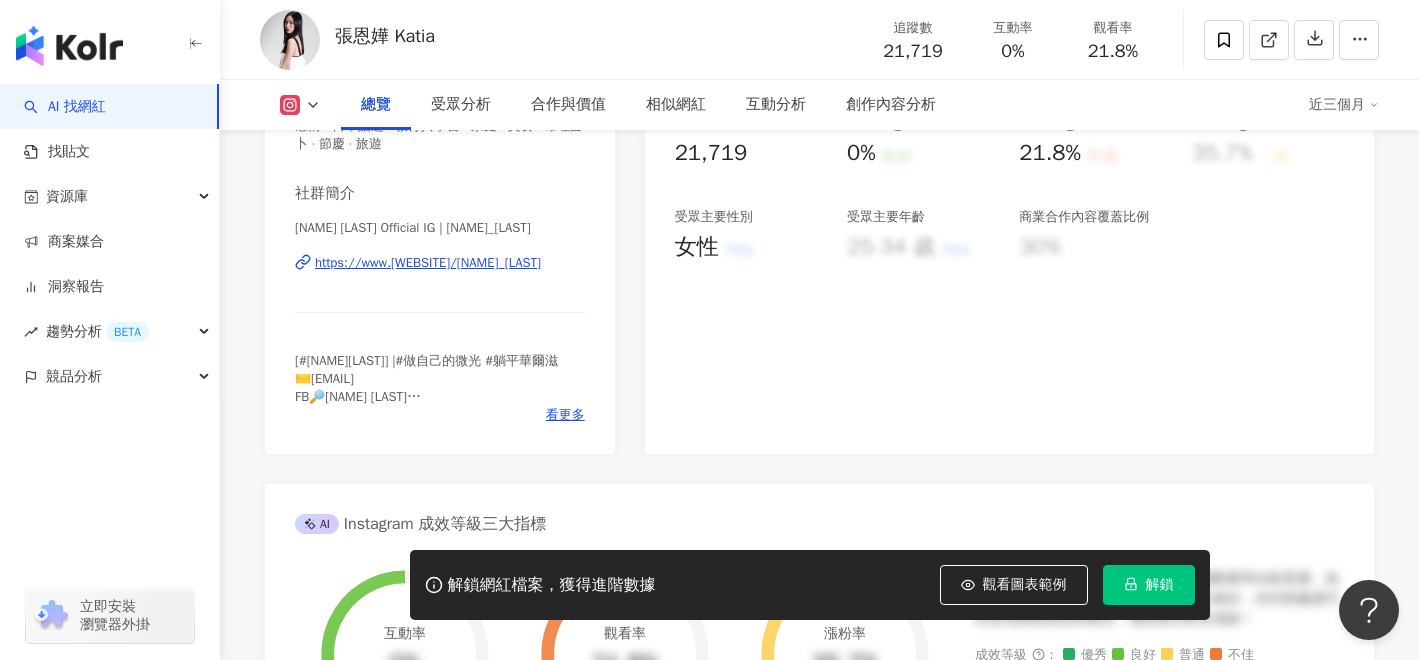 click on "https://www.[WEBSITE]/[NAME]_[LAST]" at bounding box center [428, 263] 